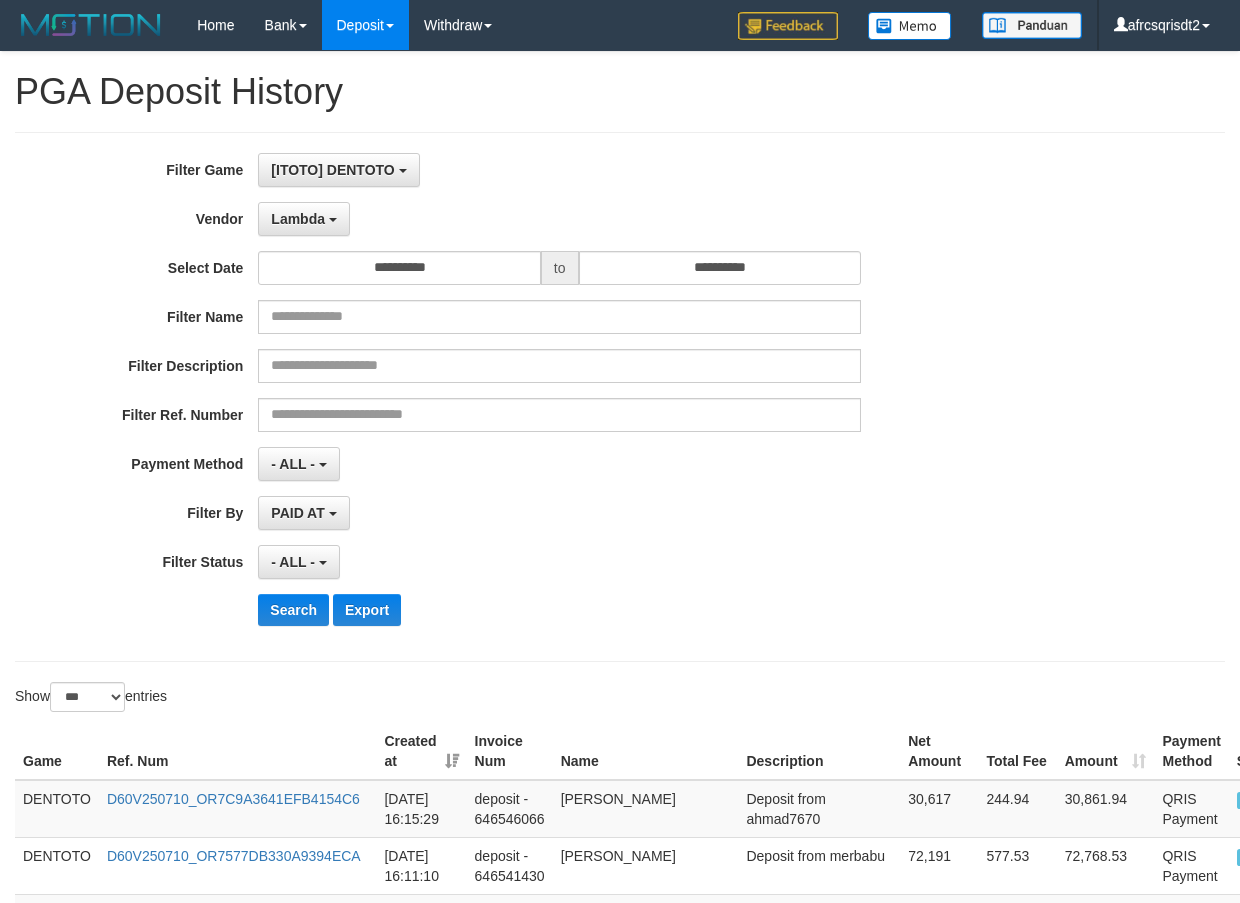select on "**********" 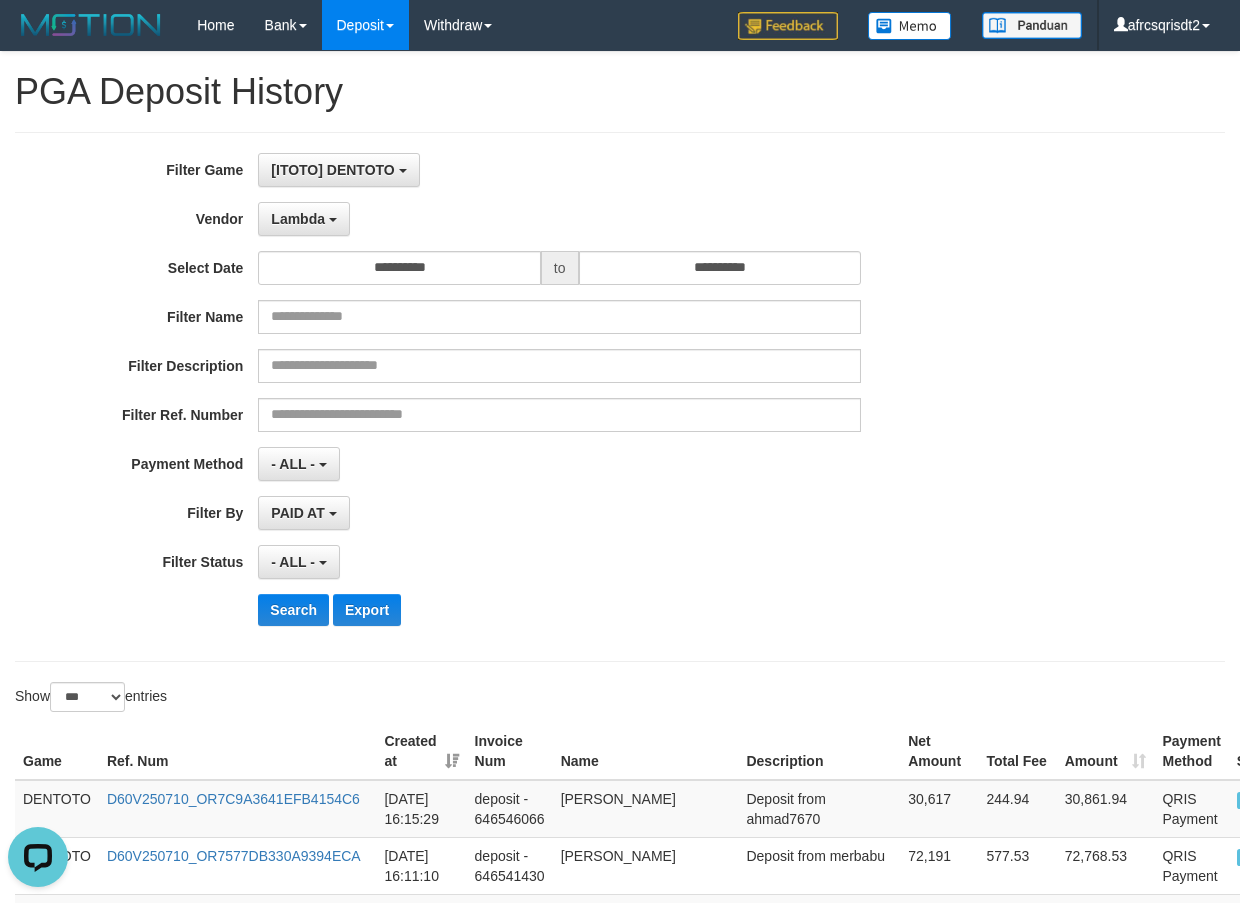 scroll, scrollTop: 0, scrollLeft: 0, axis: both 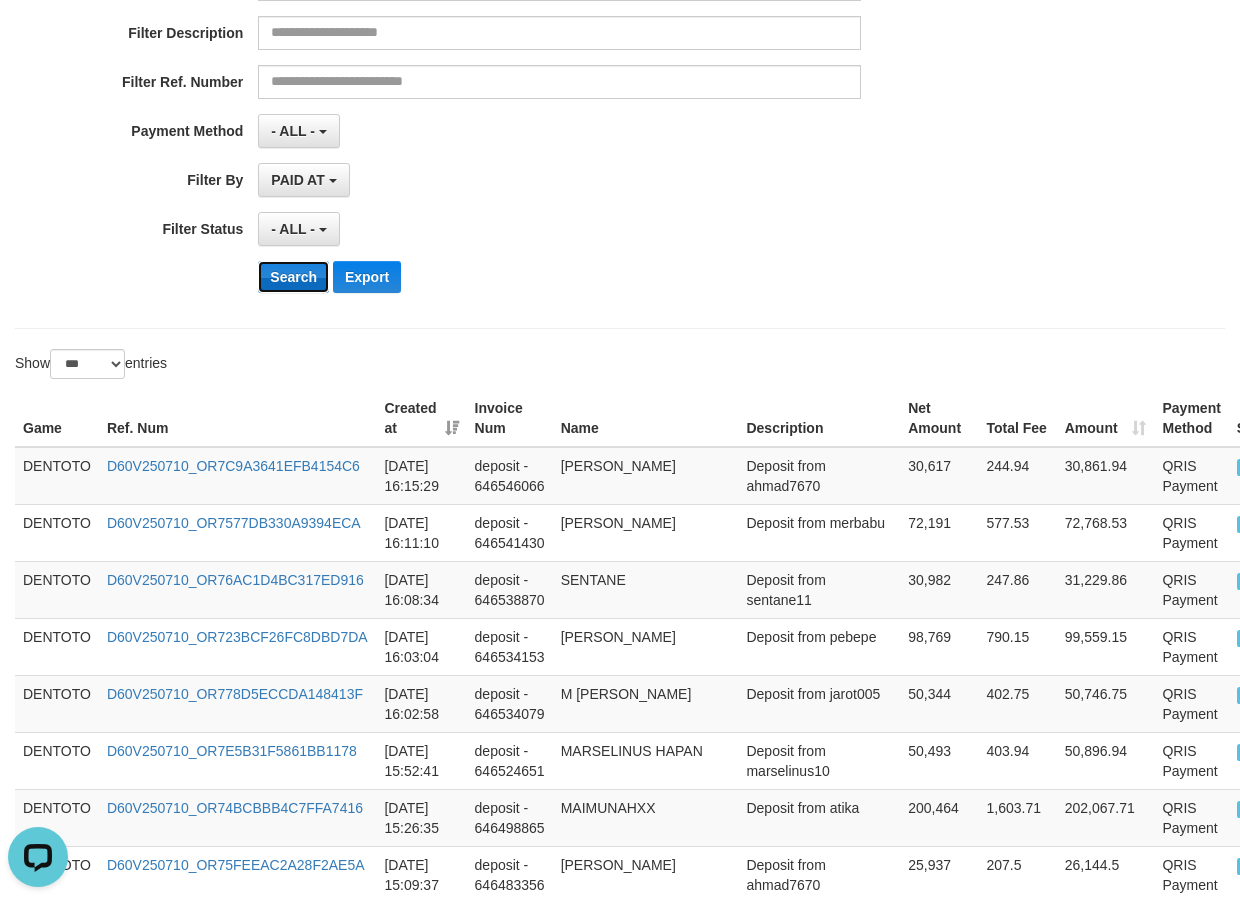 click on "Search" at bounding box center (293, 277) 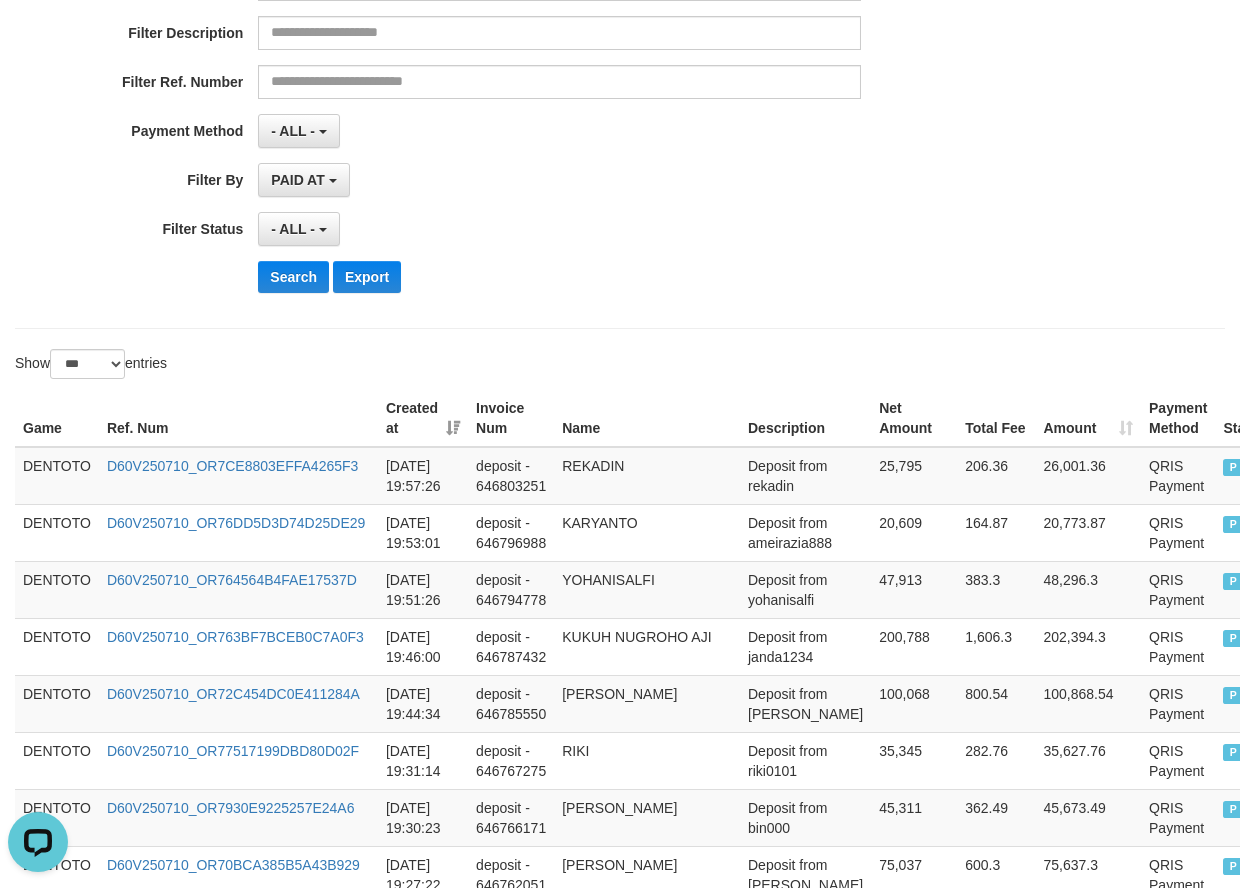click on "**********" at bounding box center (620, 2986) 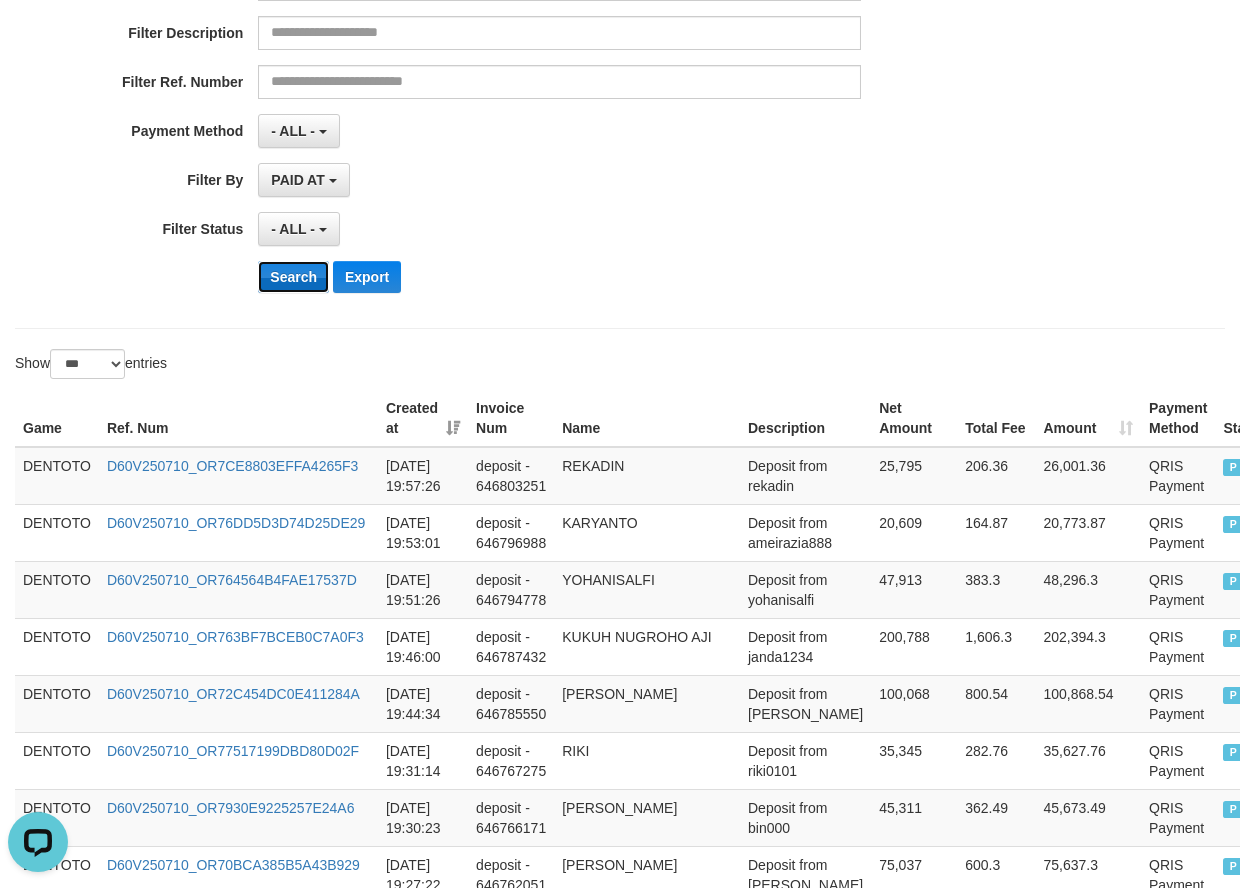 click on "Search" at bounding box center (293, 277) 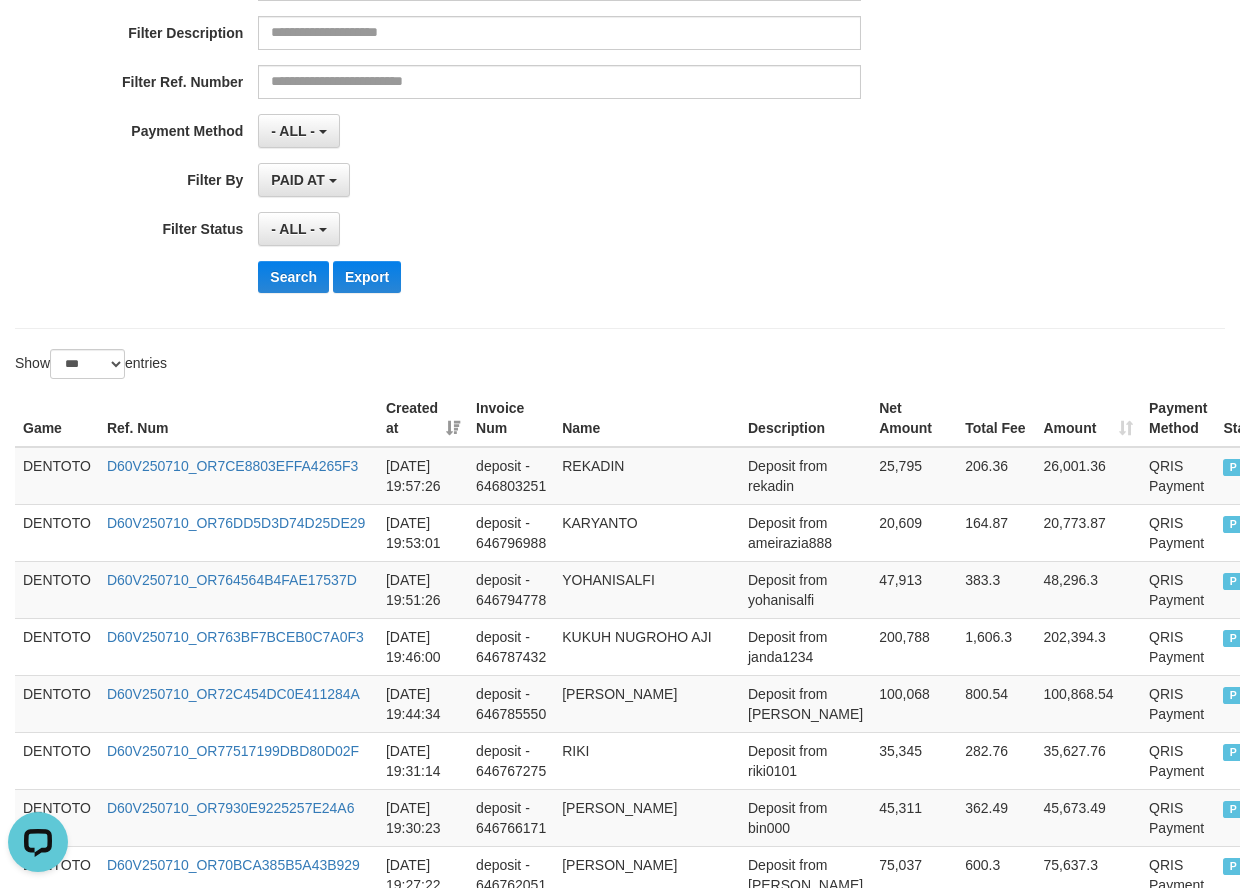 click on "DENTOTO" at bounding box center (57, 476) 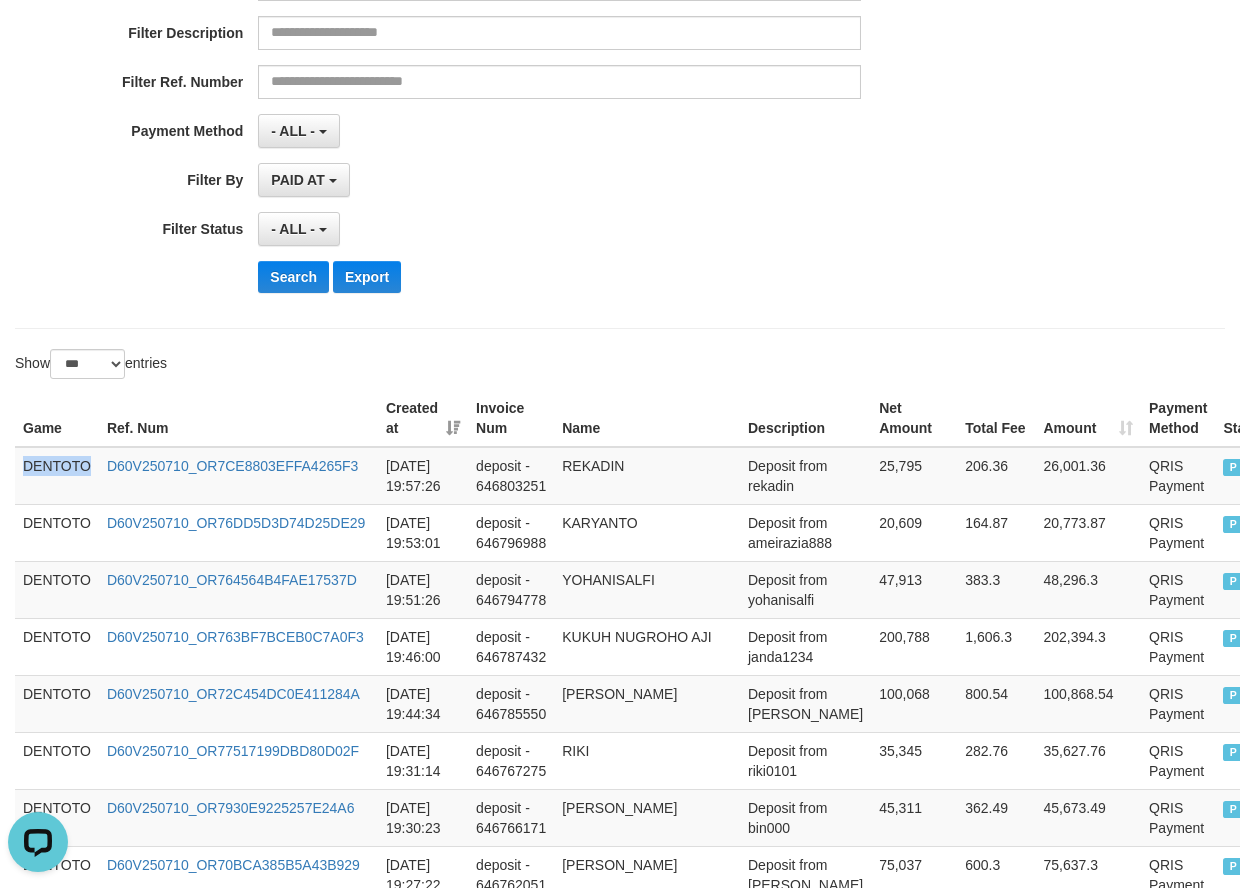 click on "DENTOTO" at bounding box center [57, 476] 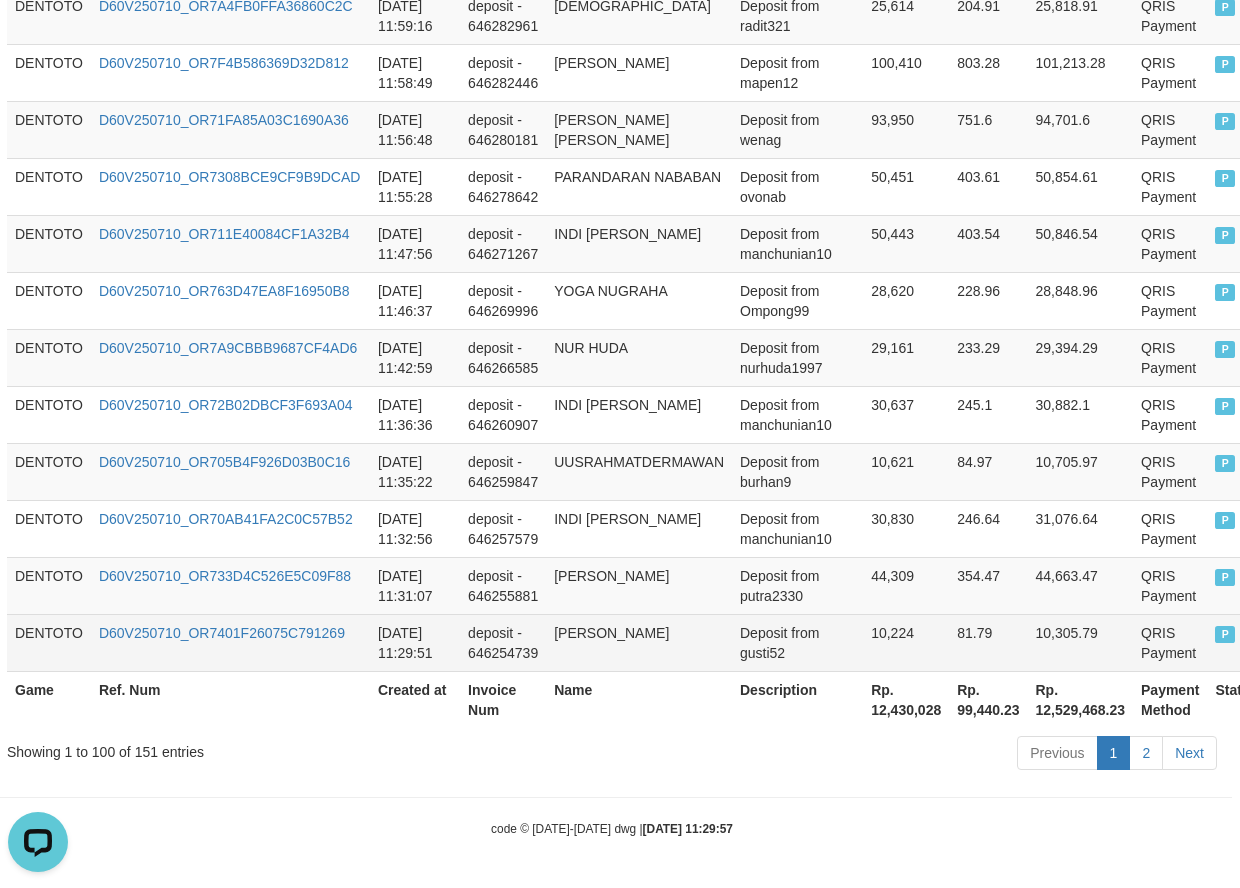 scroll, scrollTop: 5809, scrollLeft: 11, axis: both 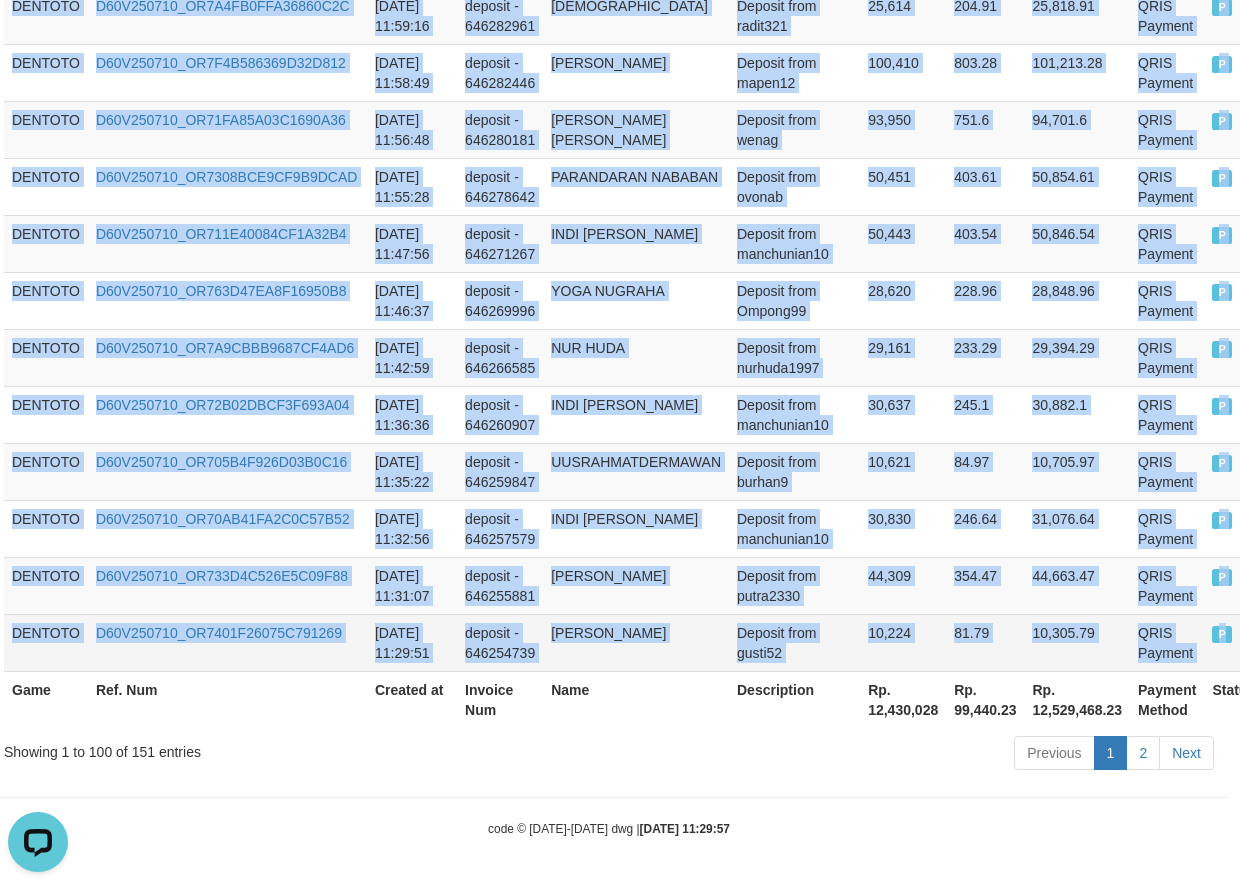 click on "P" at bounding box center (1222, 634) 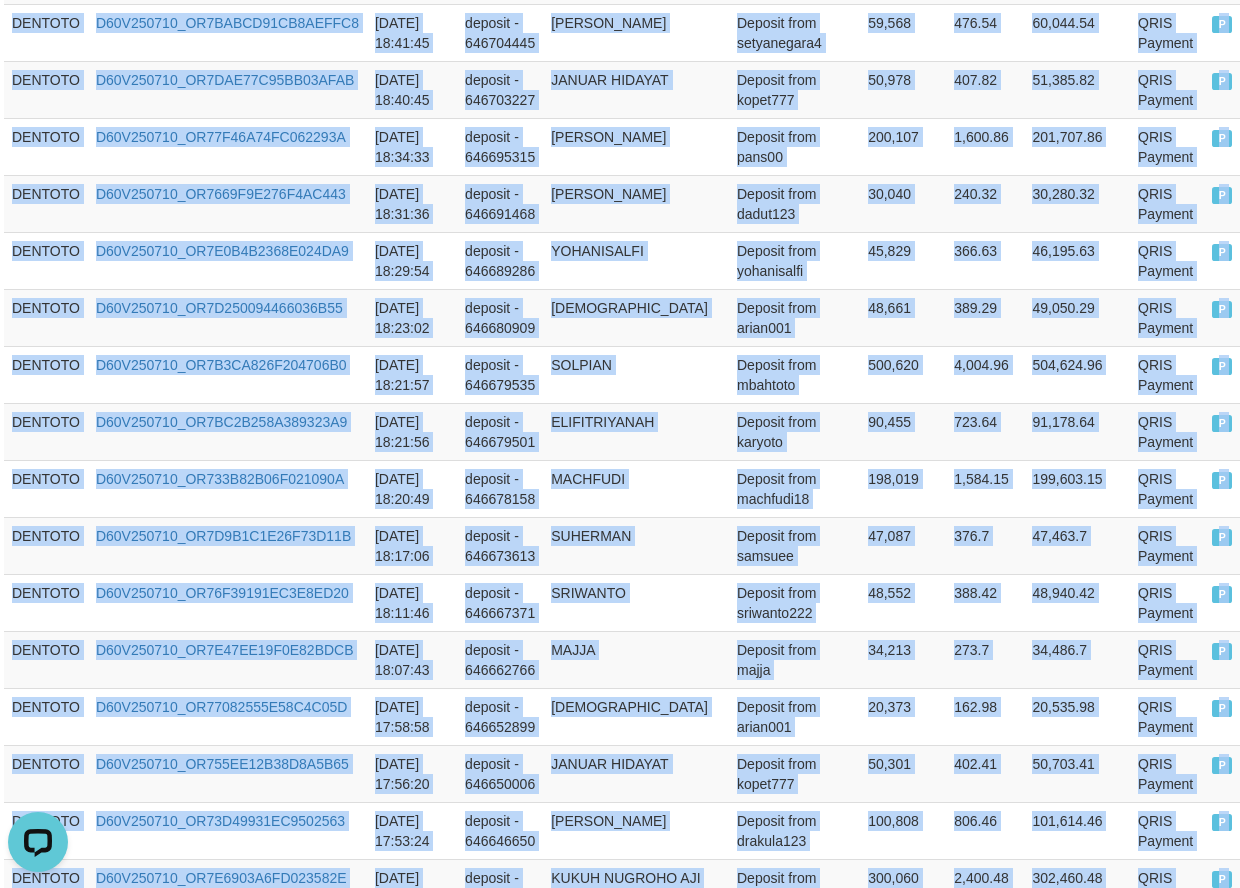 scroll, scrollTop: 0, scrollLeft: 11, axis: horizontal 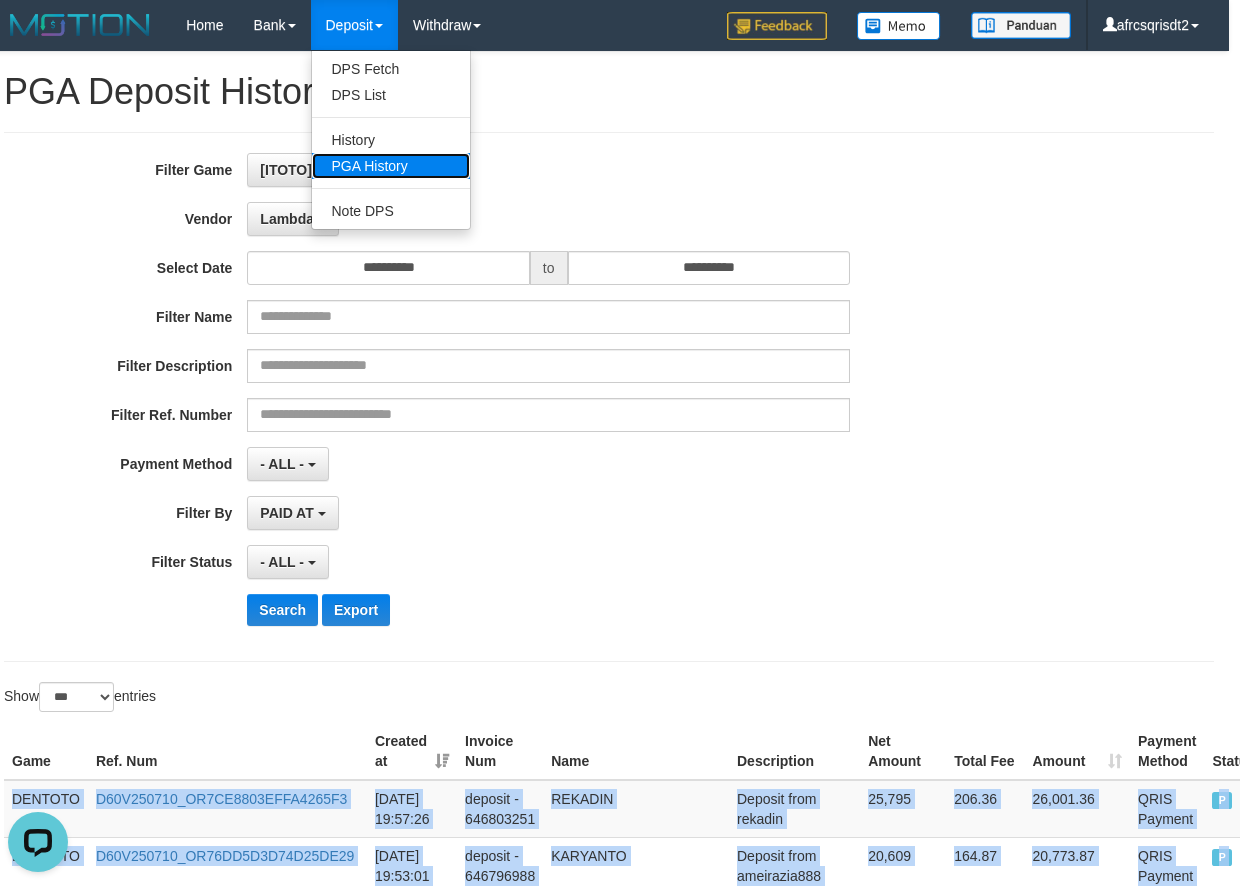 click on "PGA History" at bounding box center [391, 166] 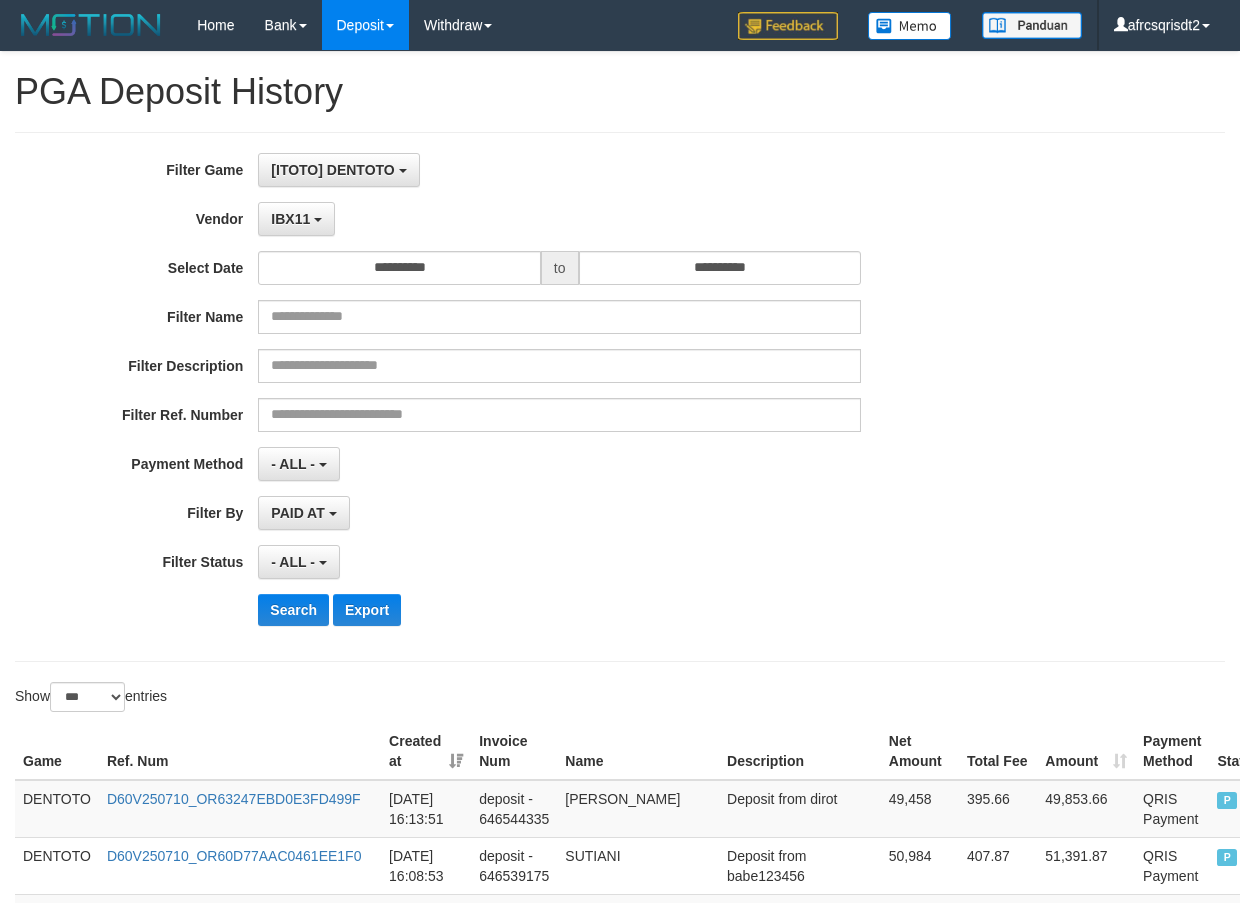 select on "**********" 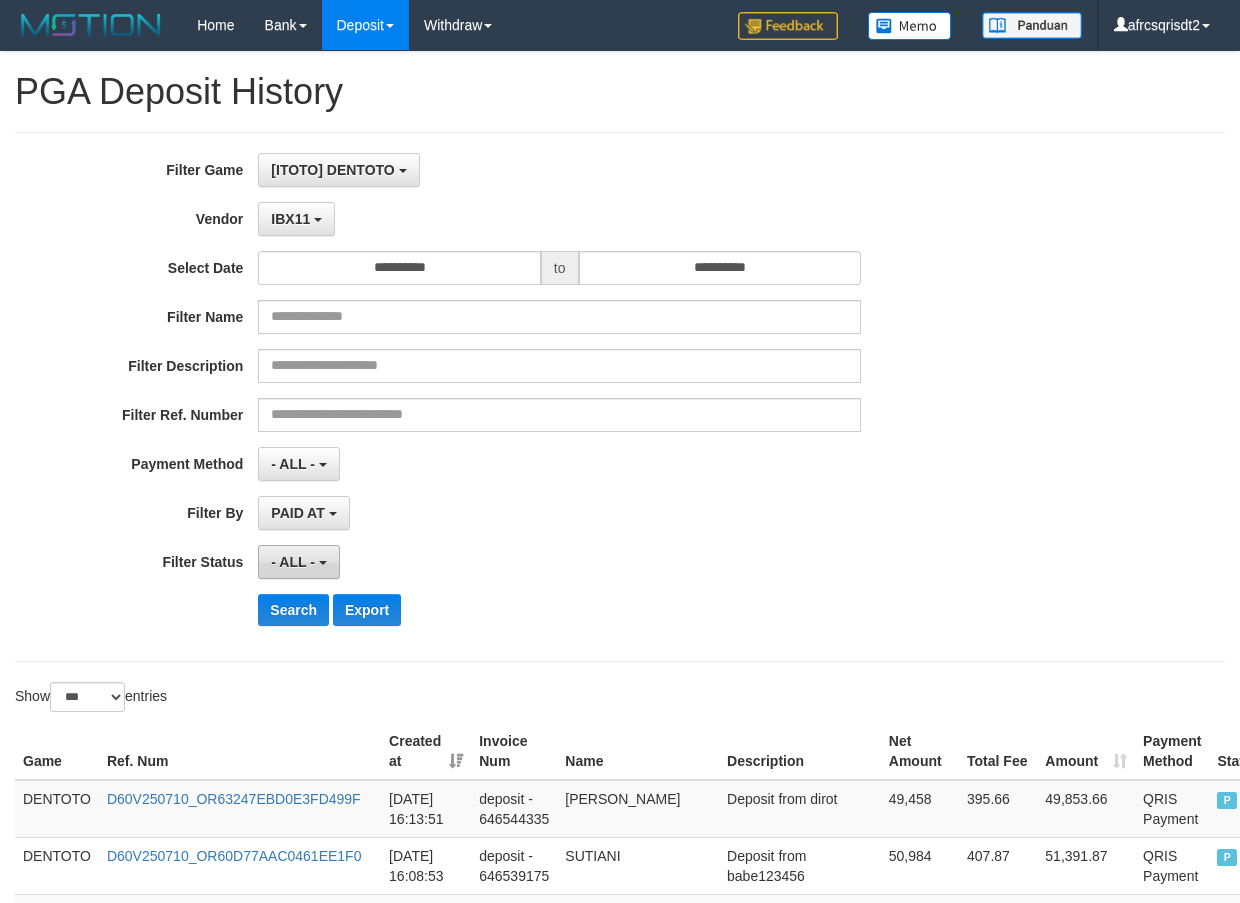 scroll, scrollTop: 333, scrollLeft: 0, axis: vertical 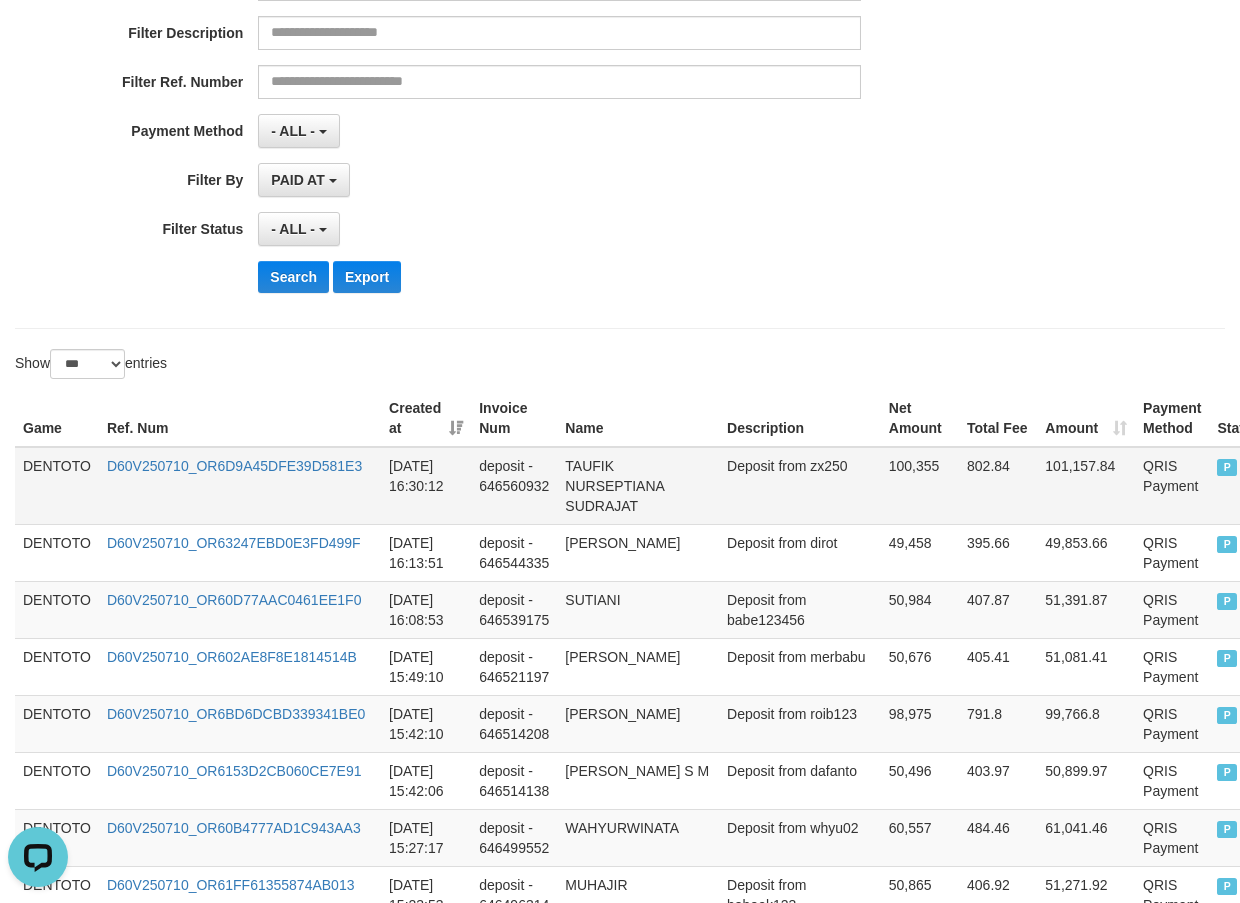 click on "DENTOTO" at bounding box center [57, 486] 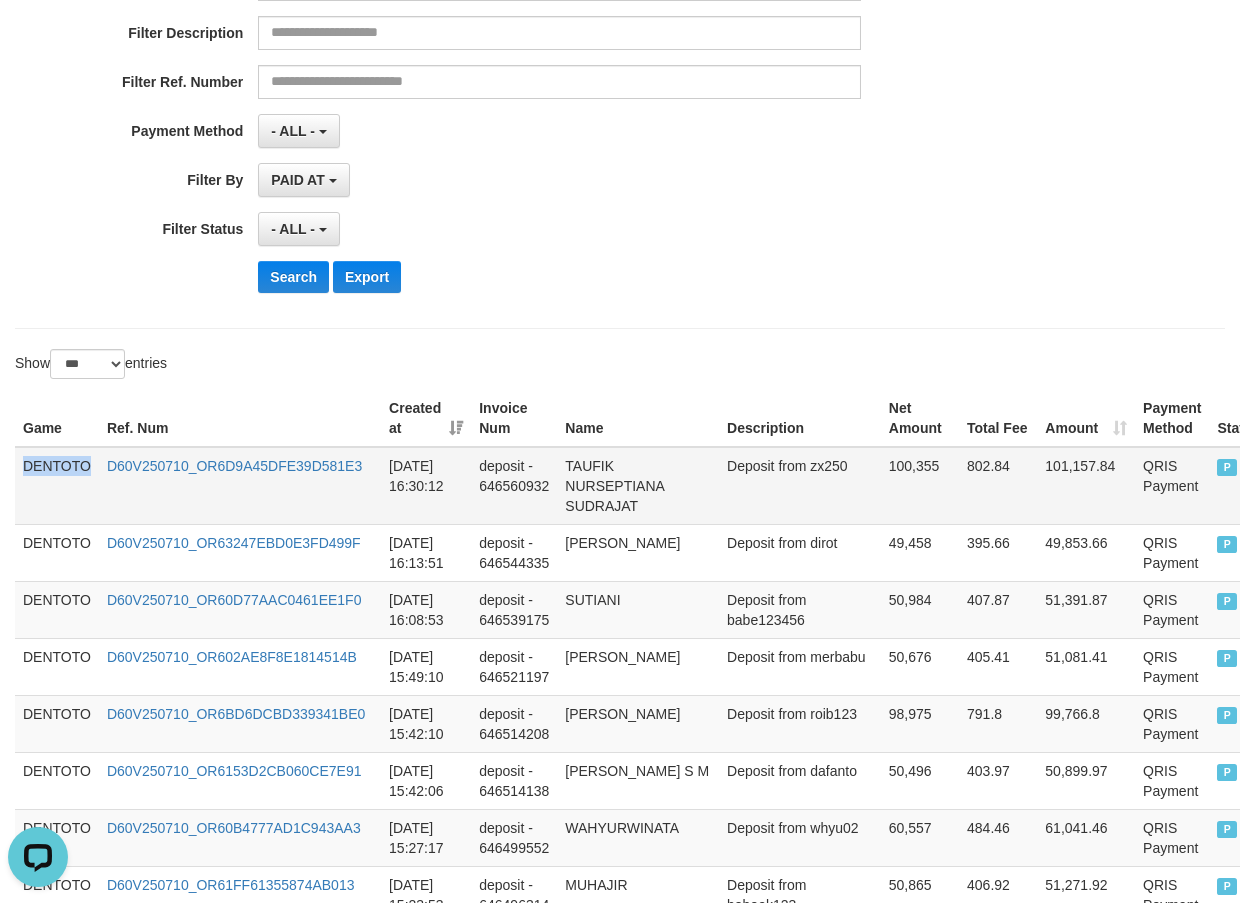 click on "DENTOTO" at bounding box center [57, 486] 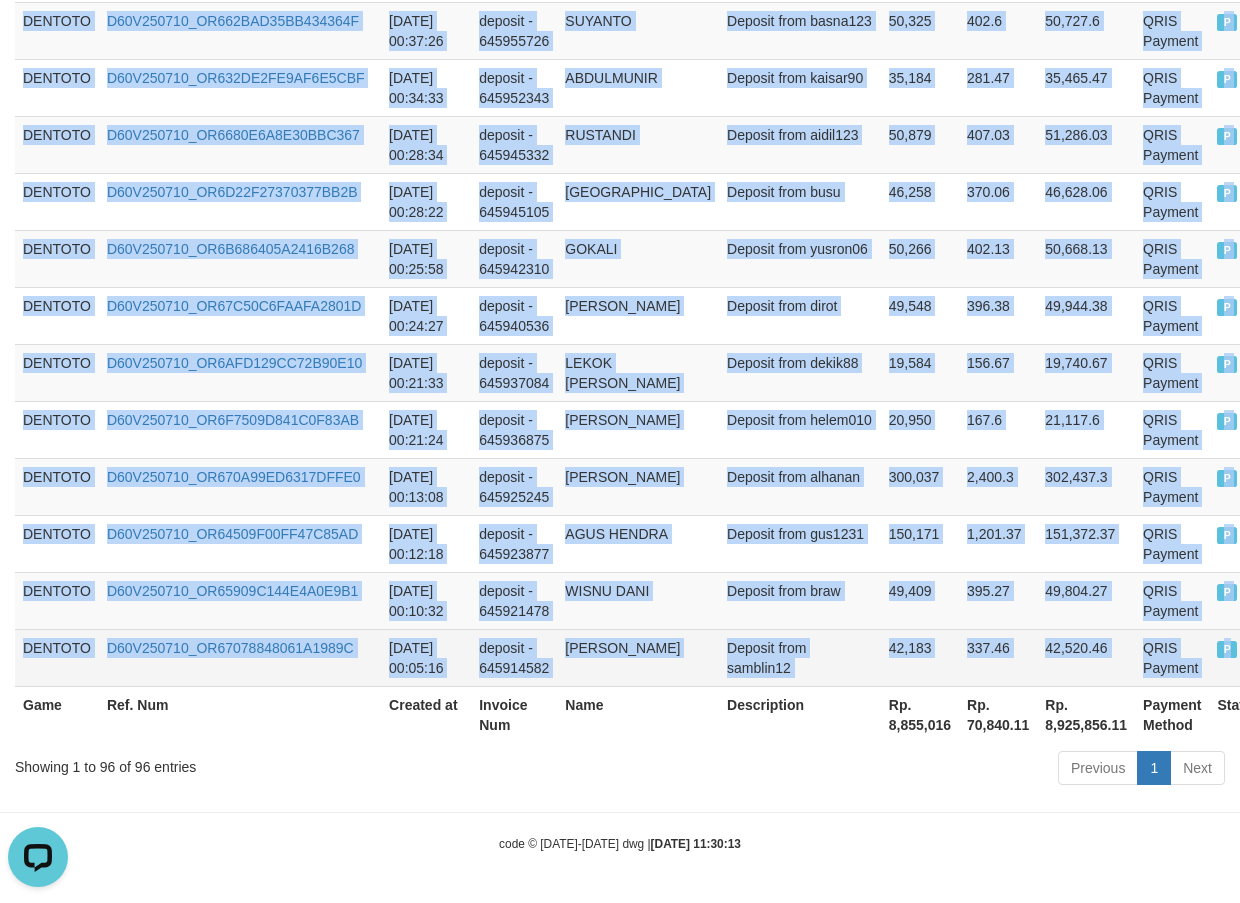 click on "P" at bounding box center [1238, 657] 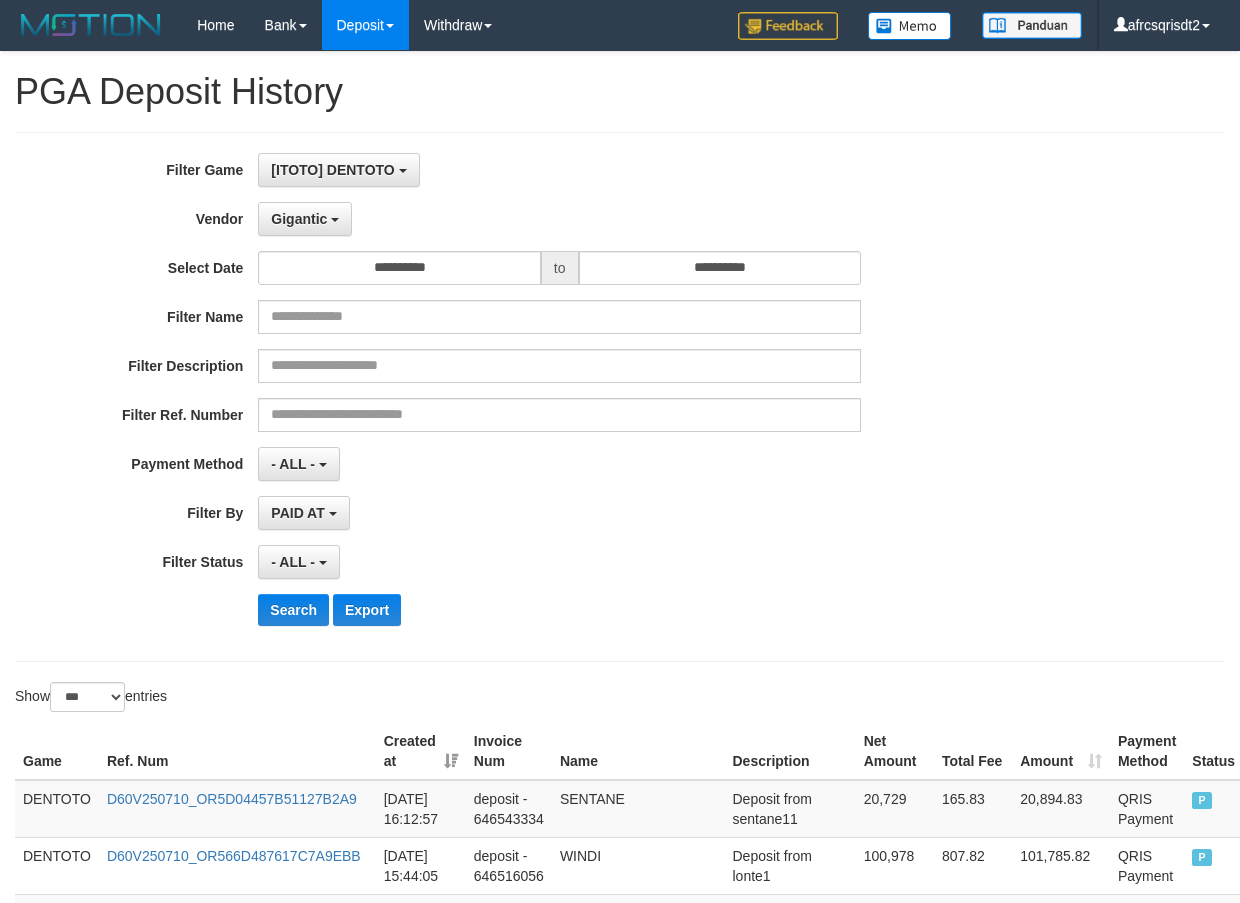 select on "**********" 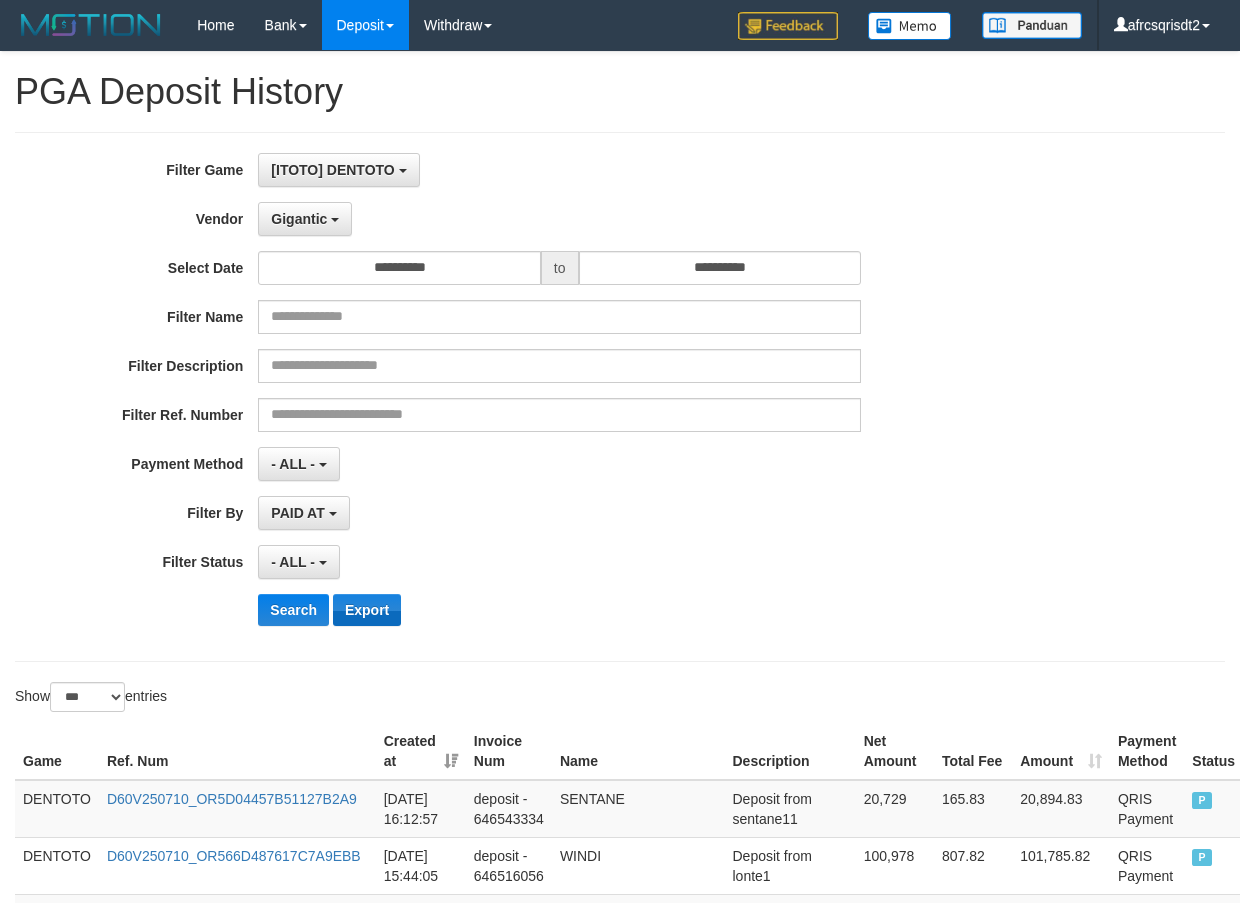 scroll, scrollTop: 333, scrollLeft: 0, axis: vertical 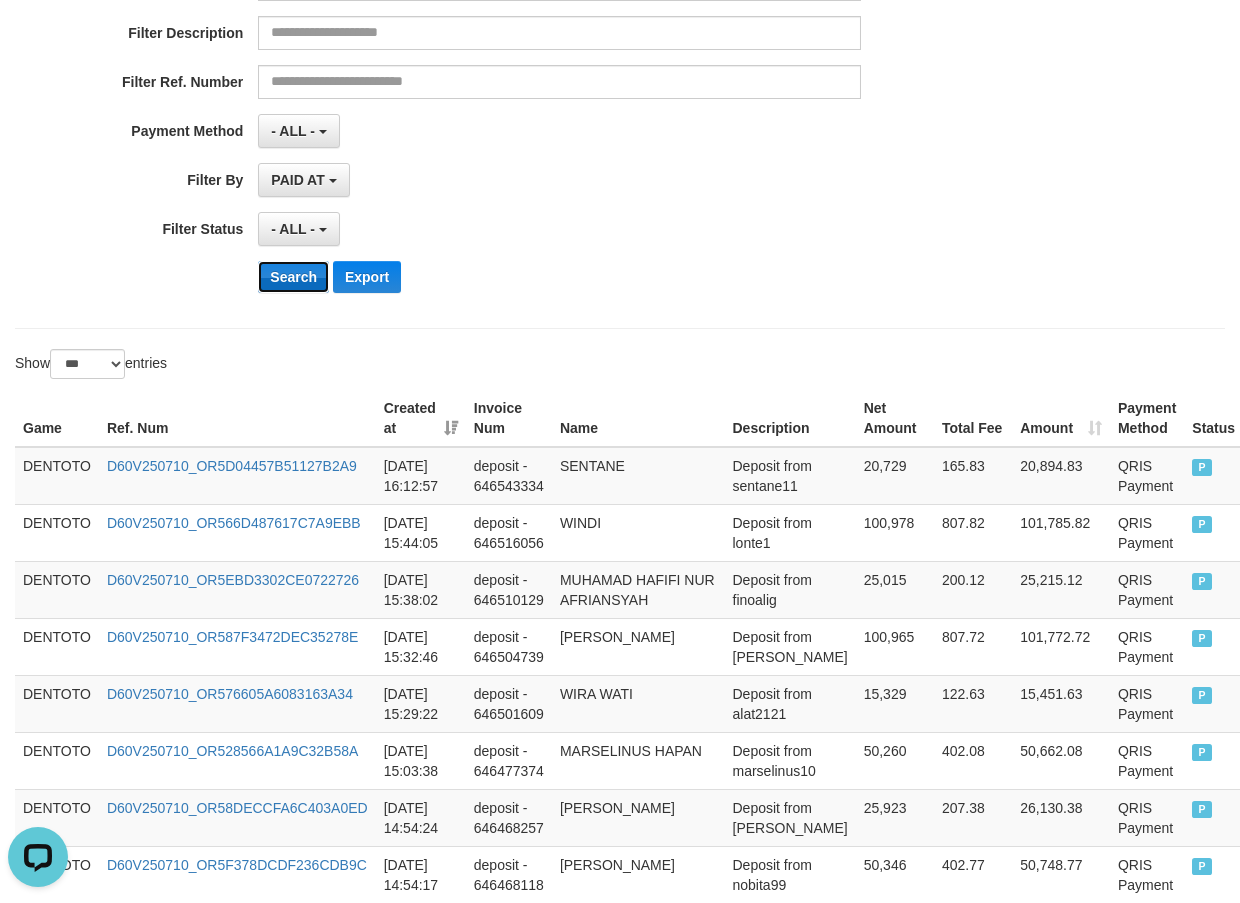 click on "Search" at bounding box center [293, 277] 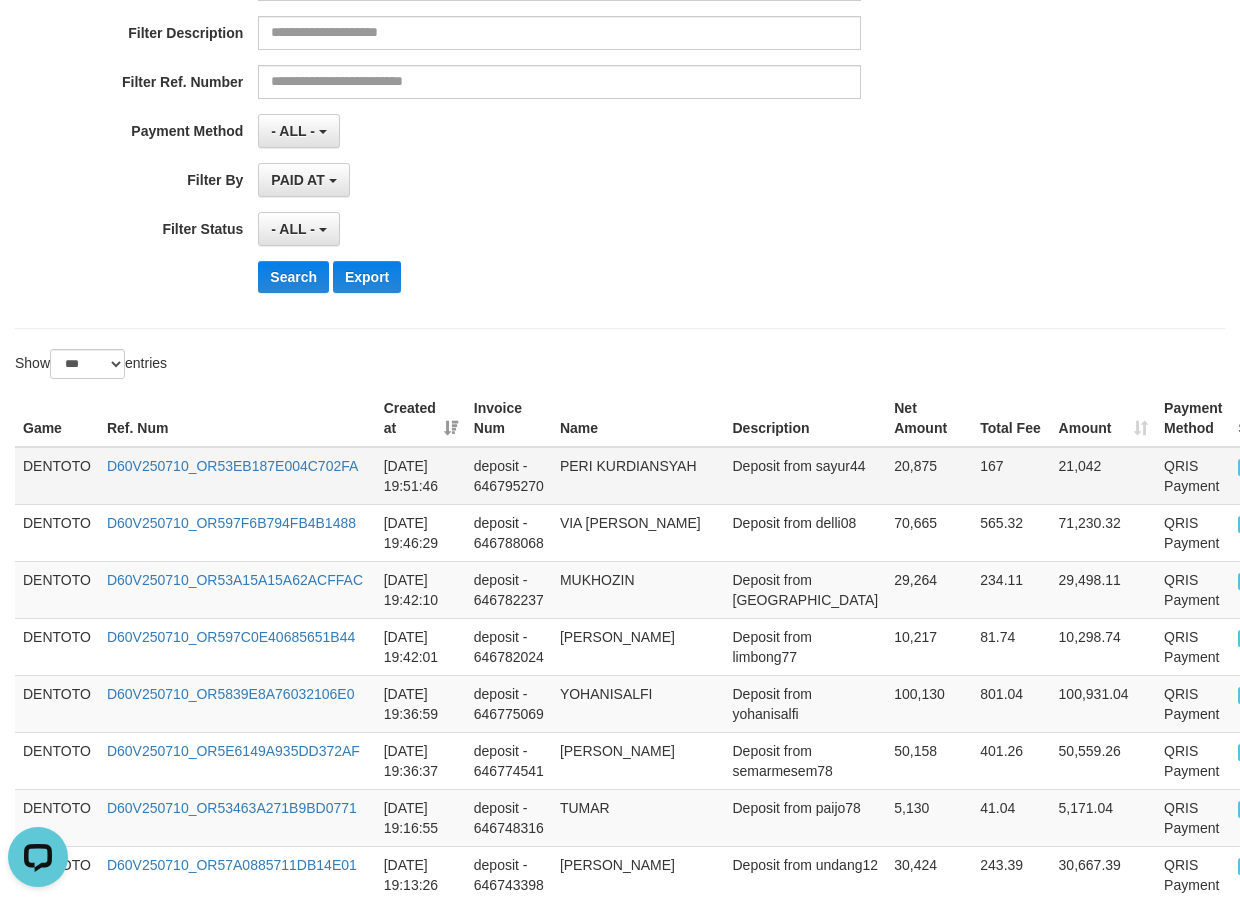 click on "DENTOTO" at bounding box center (57, 476) 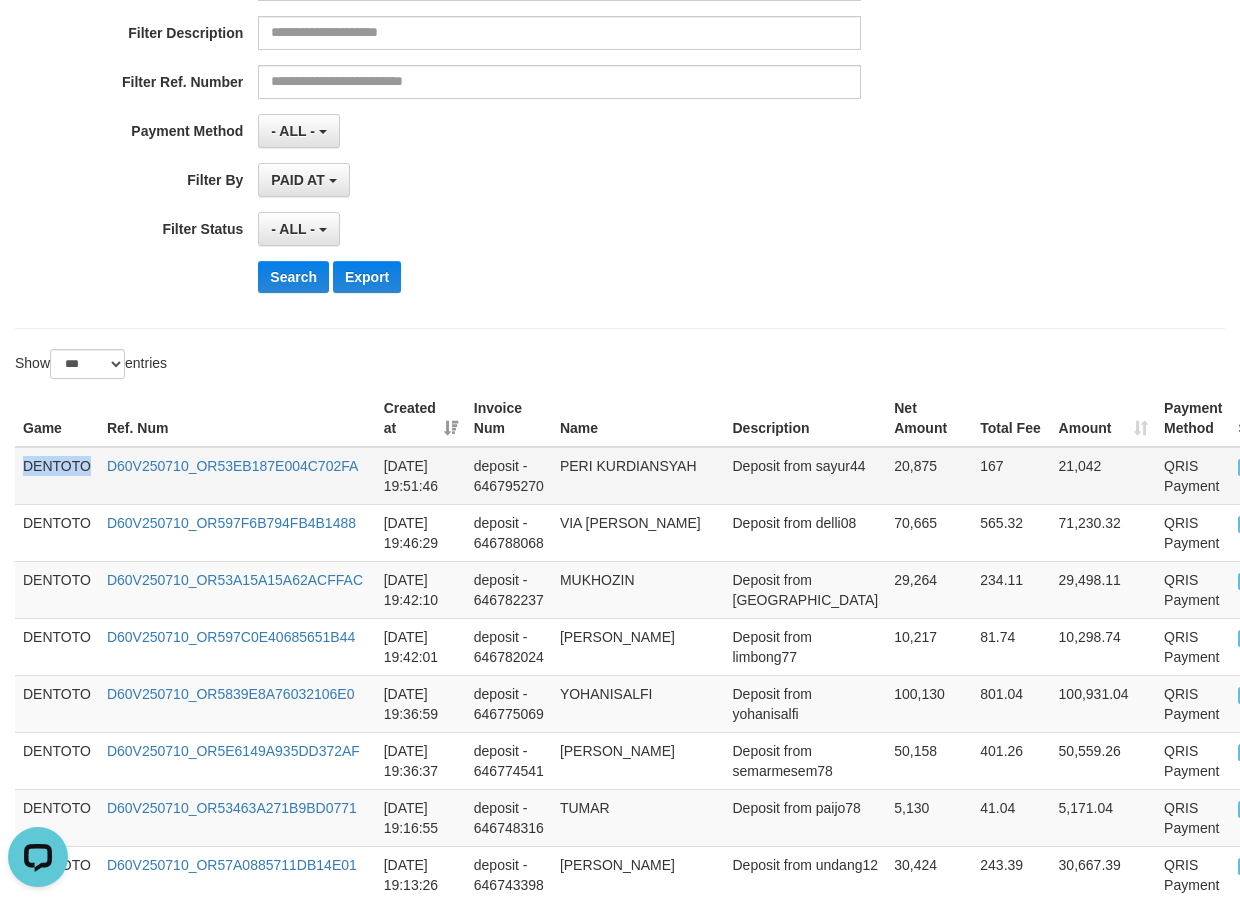 click on "DENTOTO" at bounding box center [57, 476] 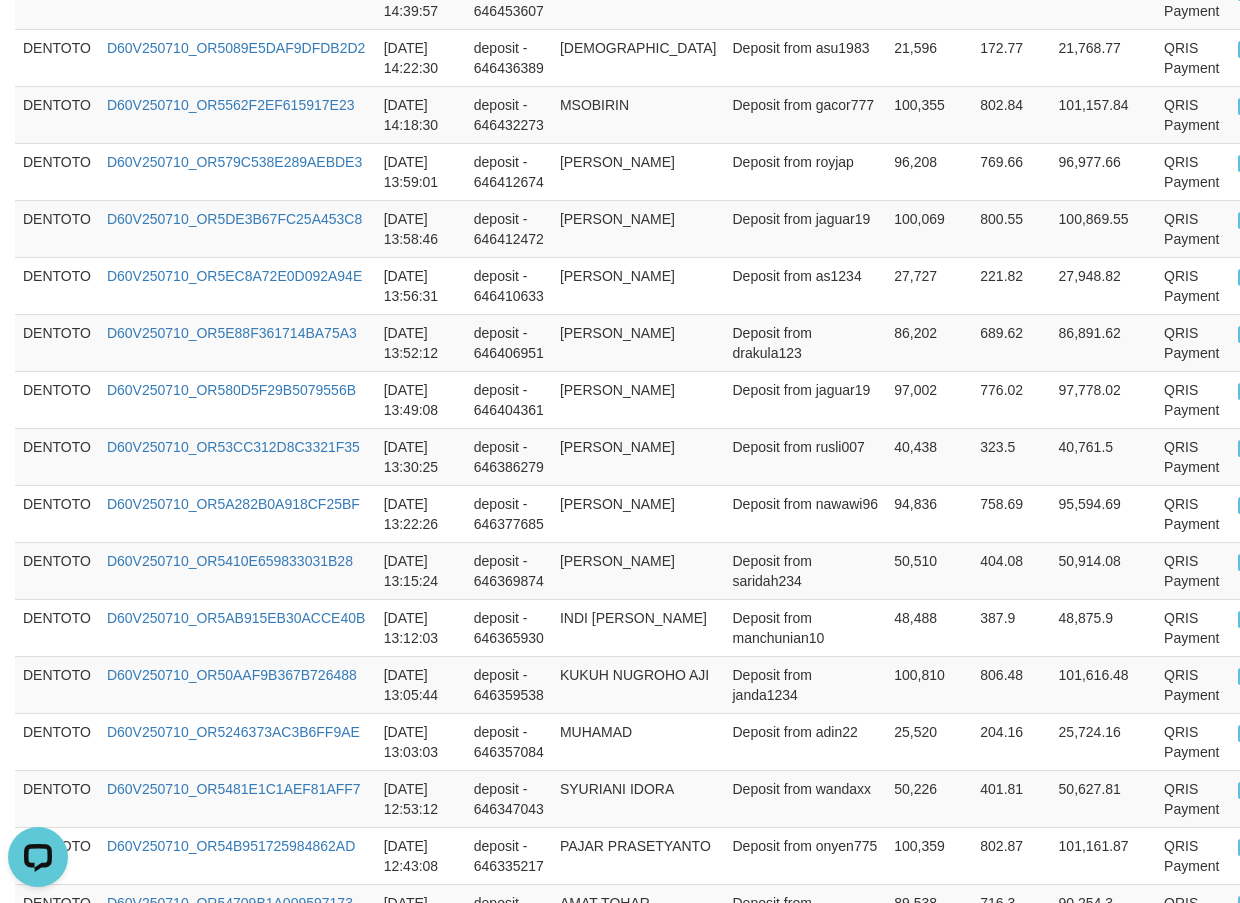 scroll, scrollTop: 5854, scrollLeft: 0, axis: vertical 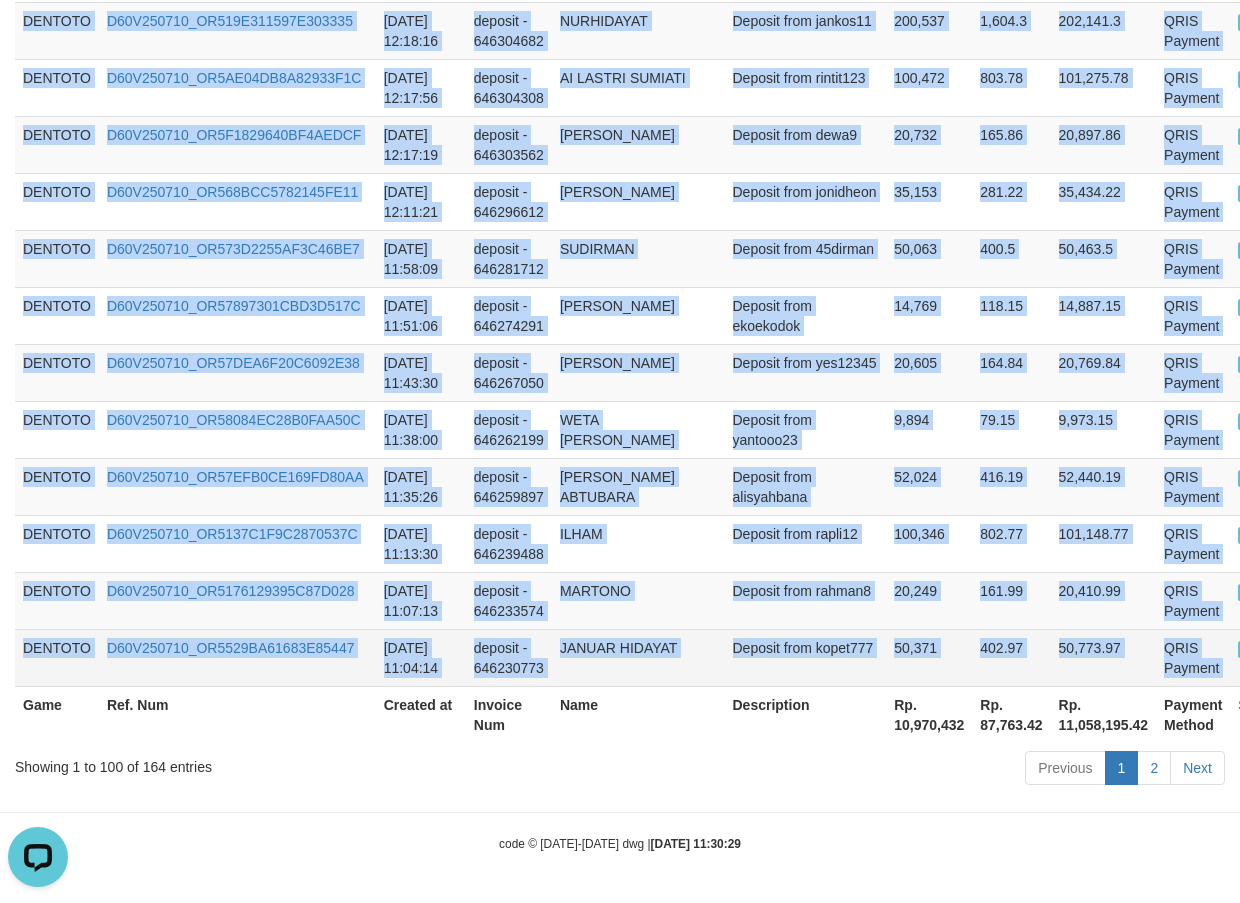 click on "P" at bounding box center (1248, 649) 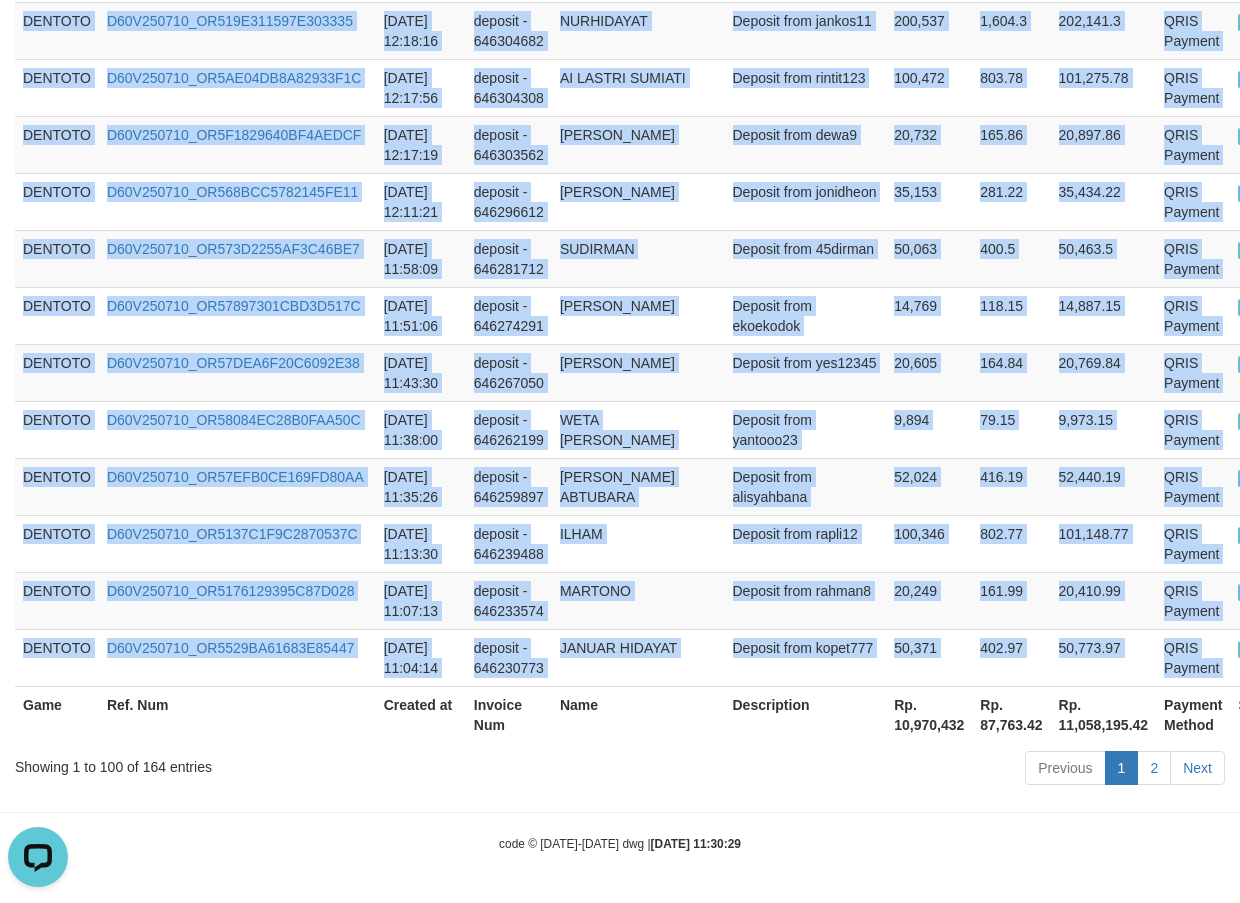 copy on "DENTOTO D60V250710_OR53EB187E004C702FA 2025-07-10 19:51:46 deposit - 646795270 PERI KURDIANSYAH Deposit from sayur44 20,875 167 21,042 QRIS Payment P   DENTOTO D60V250710_OR597F6B794FB4B1488 2025-07-10 19:46:29 deposit - 646788068 VIA PRIANTI Deposit from delli08 70,665 565.32 71,230.32 QRIS Payment P   DENTOTO D60V250710_OR53A15A15A62ACFFAC 2025-07-10 19:42:10 deposit - 646782237 MUKHOZIN Deposit from sanji 29,264 234.11 29,498.11 QRIS Payment P   DENTOTO D60V250710_OR597C0E40685651B44 2025-07-10 19:42:01 deposit - 646782024 DIAR NURLI Deposit from limbong77 10,217 81.74 10,298.74 QRIS Payment P   DENTOTO D60V250710_OR5839E8A76032106E0 2025-07-10 19:36:59 deposit - 646775069 YOHANISALFI Deposit from yohanisalfi 100,130 801.04 100,931.04 QRIS Payment P   DENTOTO D60V250710_OR5E6149A935DD372AF 2025-07-10 19:36:37 deposit - 646774541 ARIS SUSANTO Deposit from semarmesem78 50,158 401.26 50,559.26 QRIS Payment P   DENTOTO D60V250710_OR53463A271B9BD0771 2025-07-10 19:16:55 deposit - 646748316 TUMAR Deposit from..." 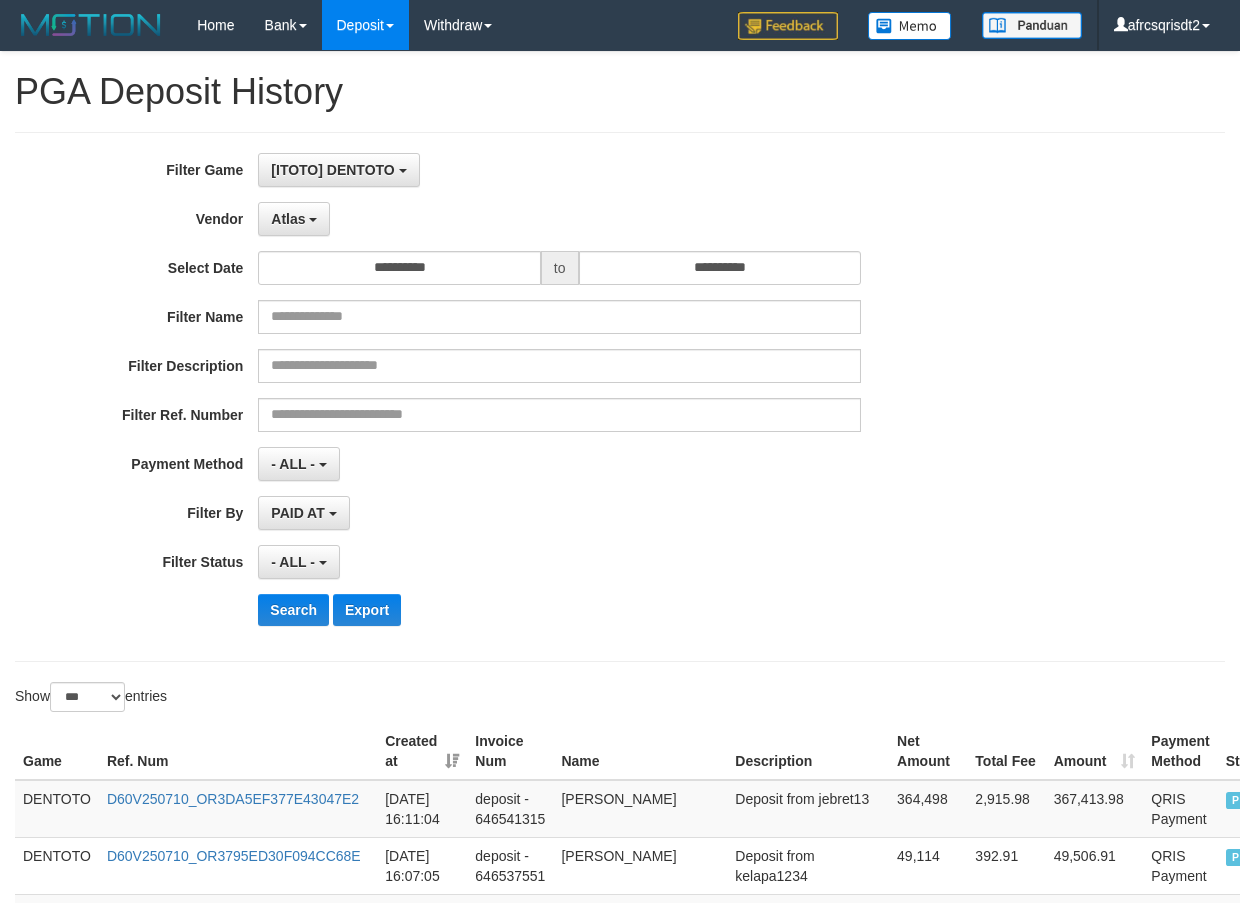 select on "**********" 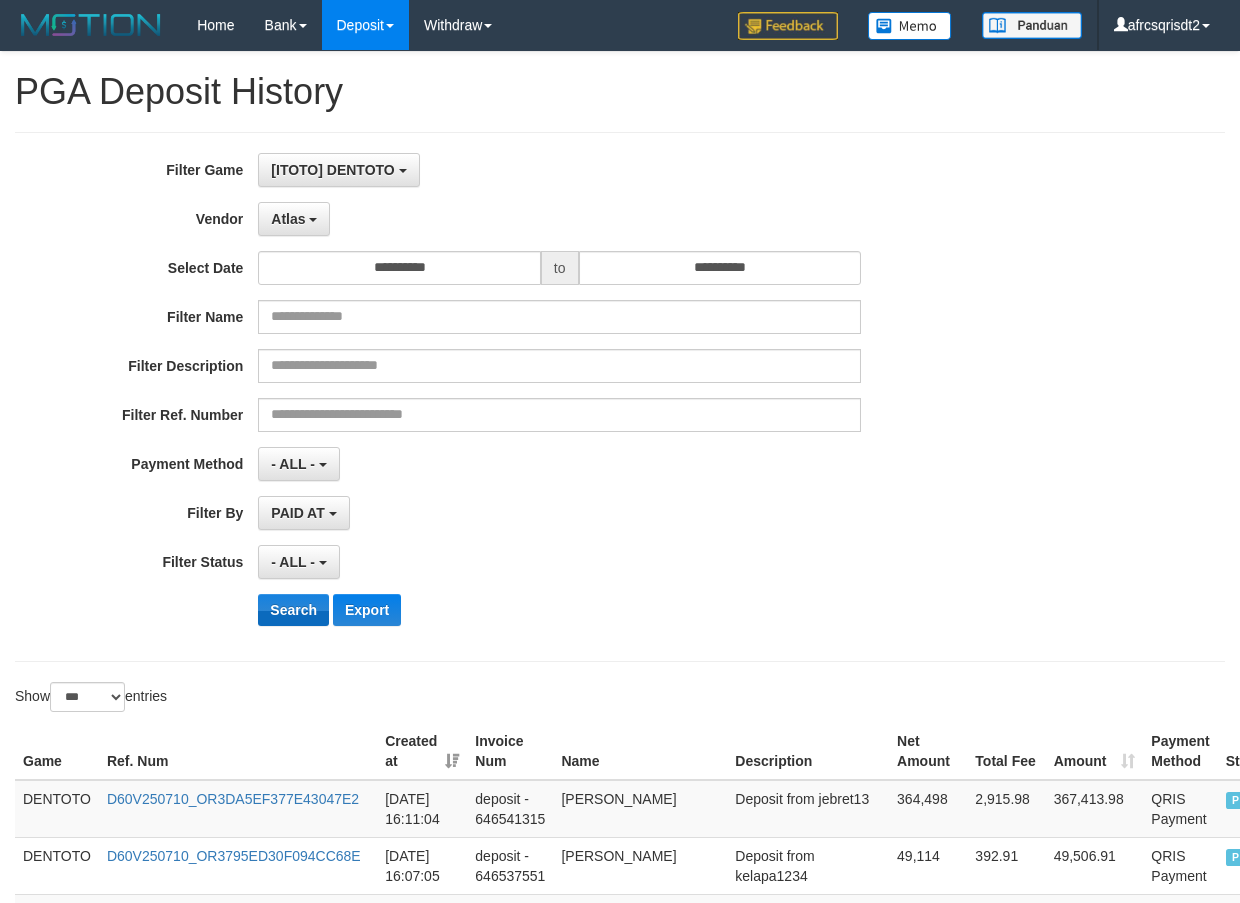 scroll, scrollTop: 333, scrollLeft: 0, axis: vertical 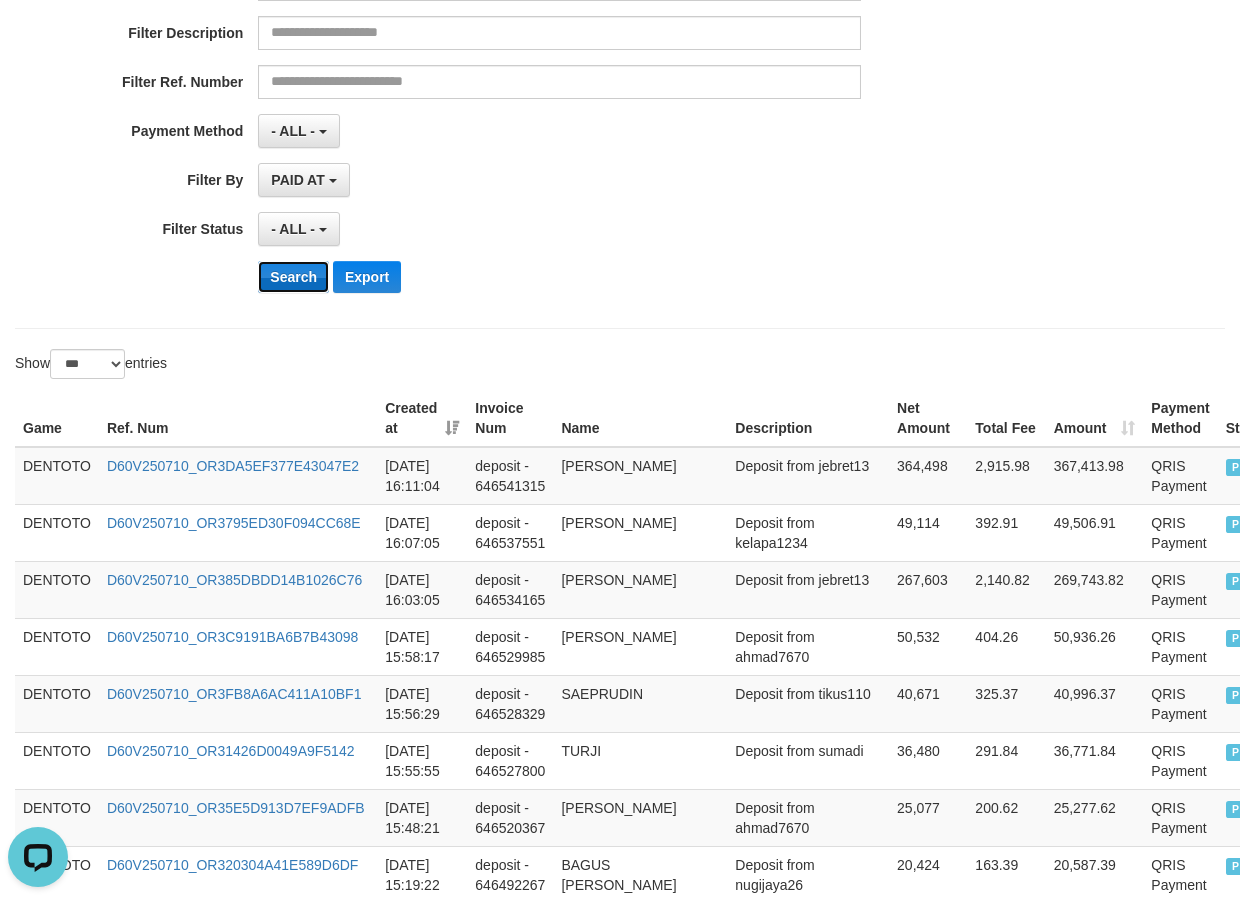 click on "Search" at bounding box center (293, 277) 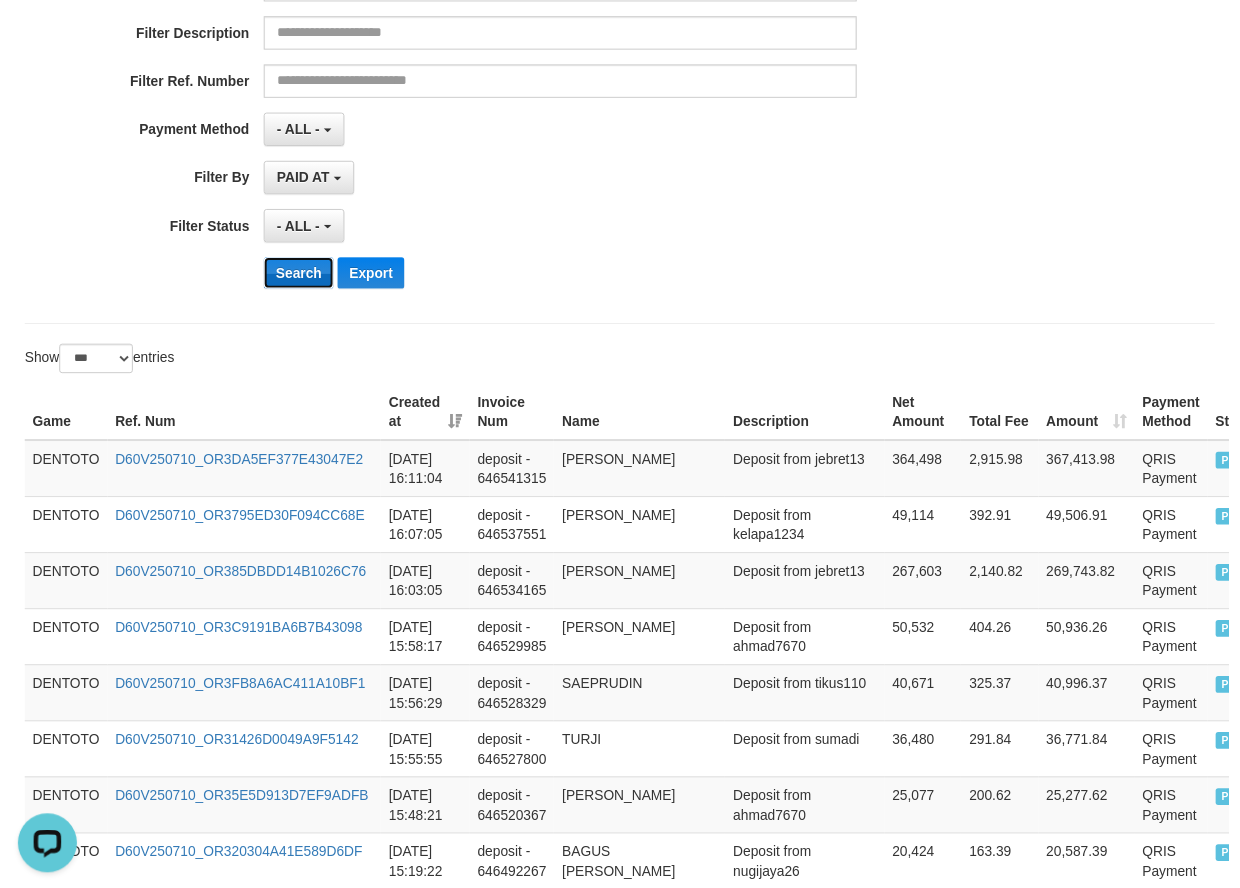 scroll, scrollTop: 0, scrollLeft: 0, axis: both 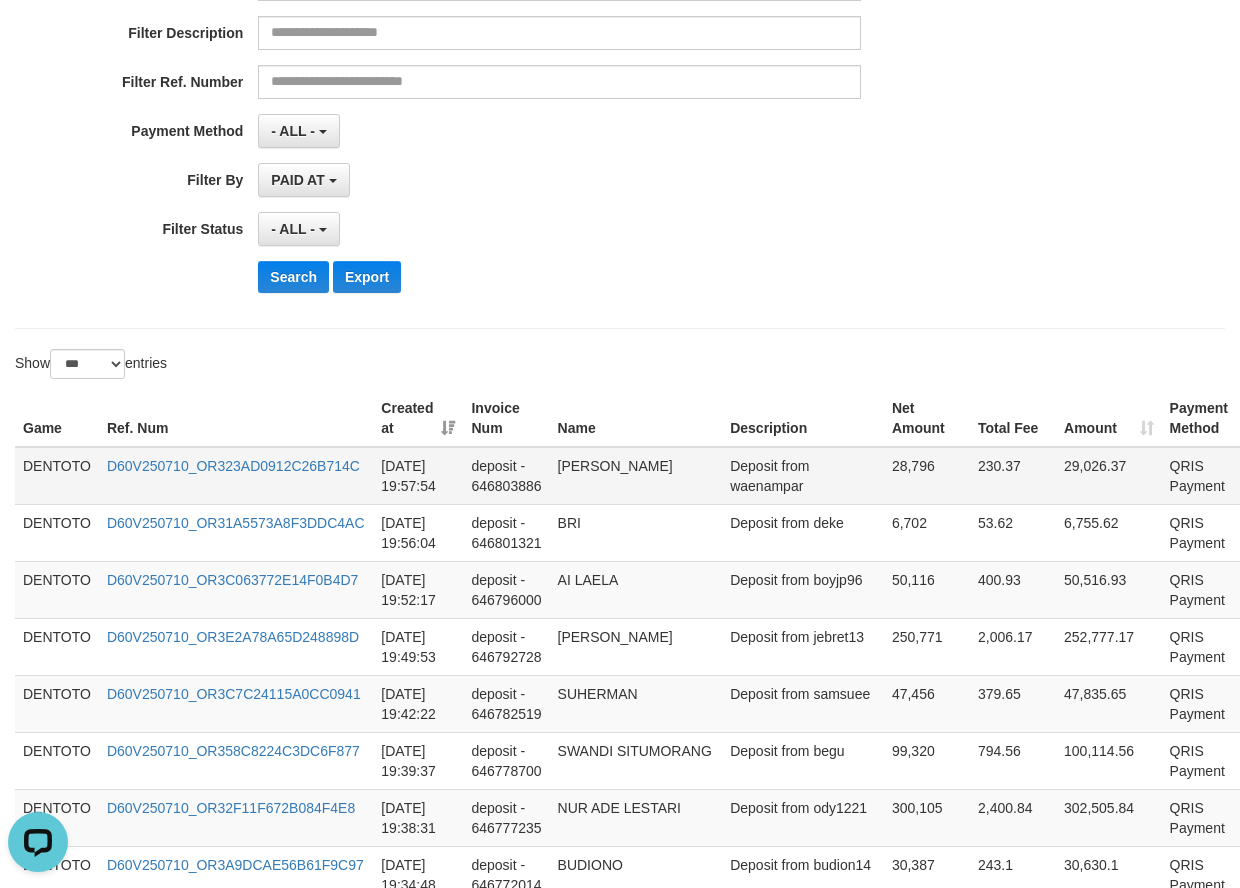 click on "DENTOTO" at bounding box center (57, 476) 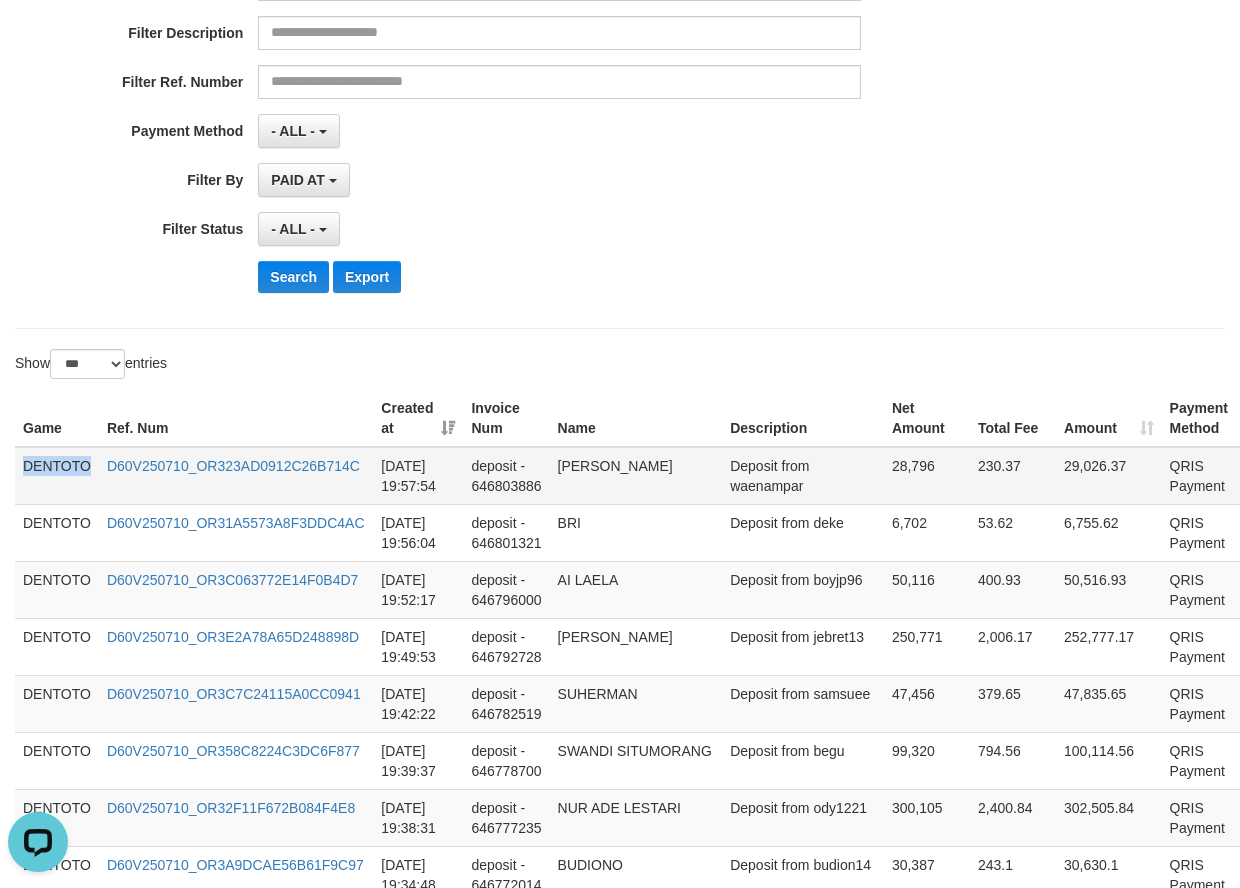 click on "DENTOTO" at bounding box center (57, 476) 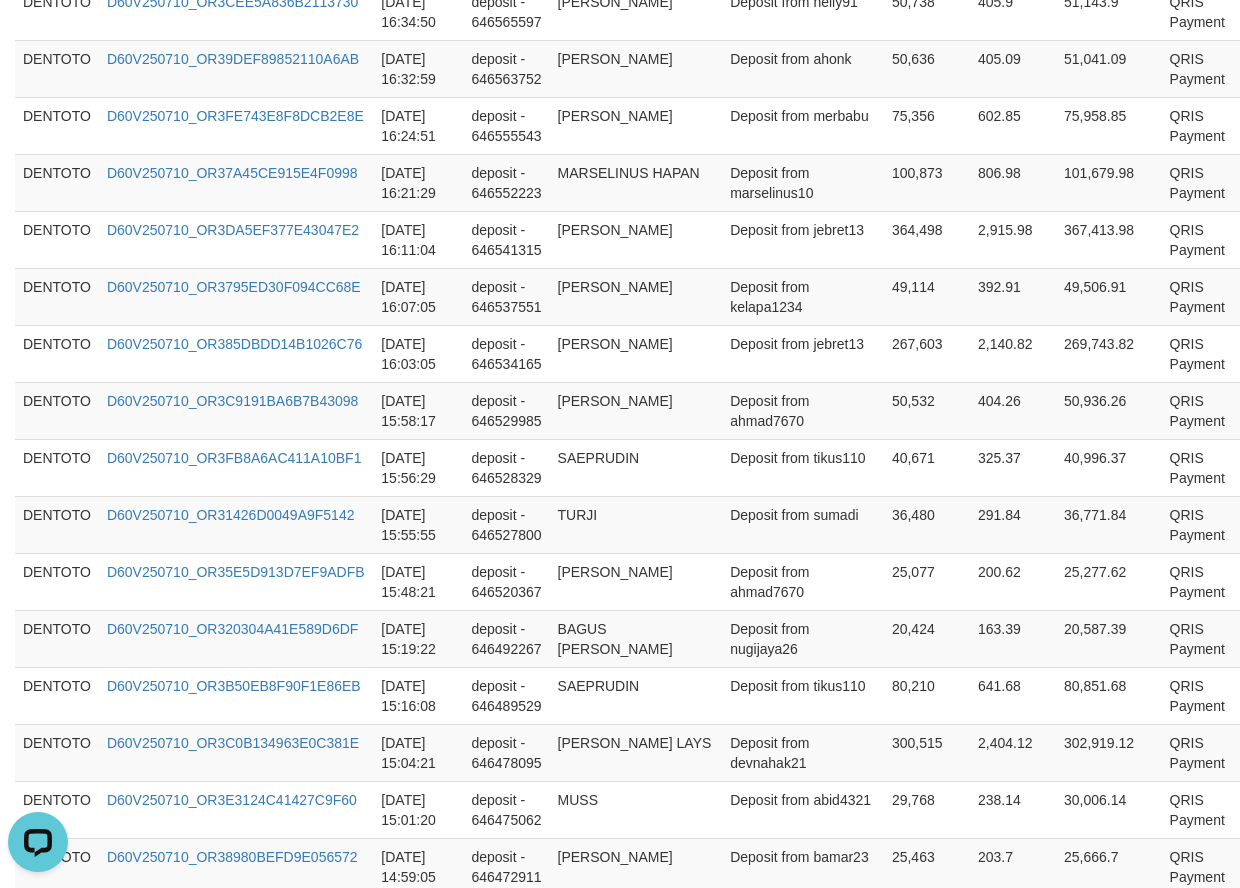 scroll, scrollTop: 5809, scrollLeft: 0, axis: vertical 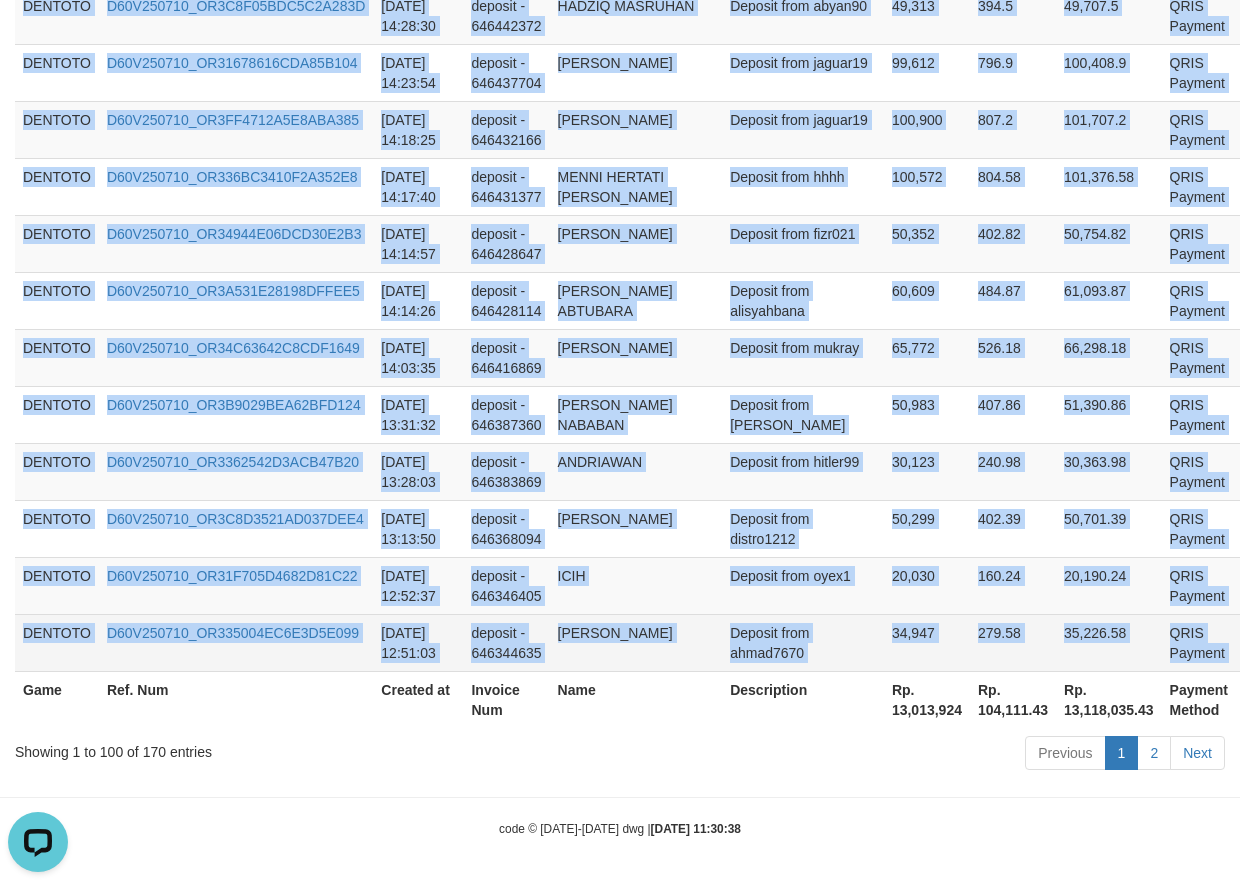 click on "P" at bounding box center [1265, 642] 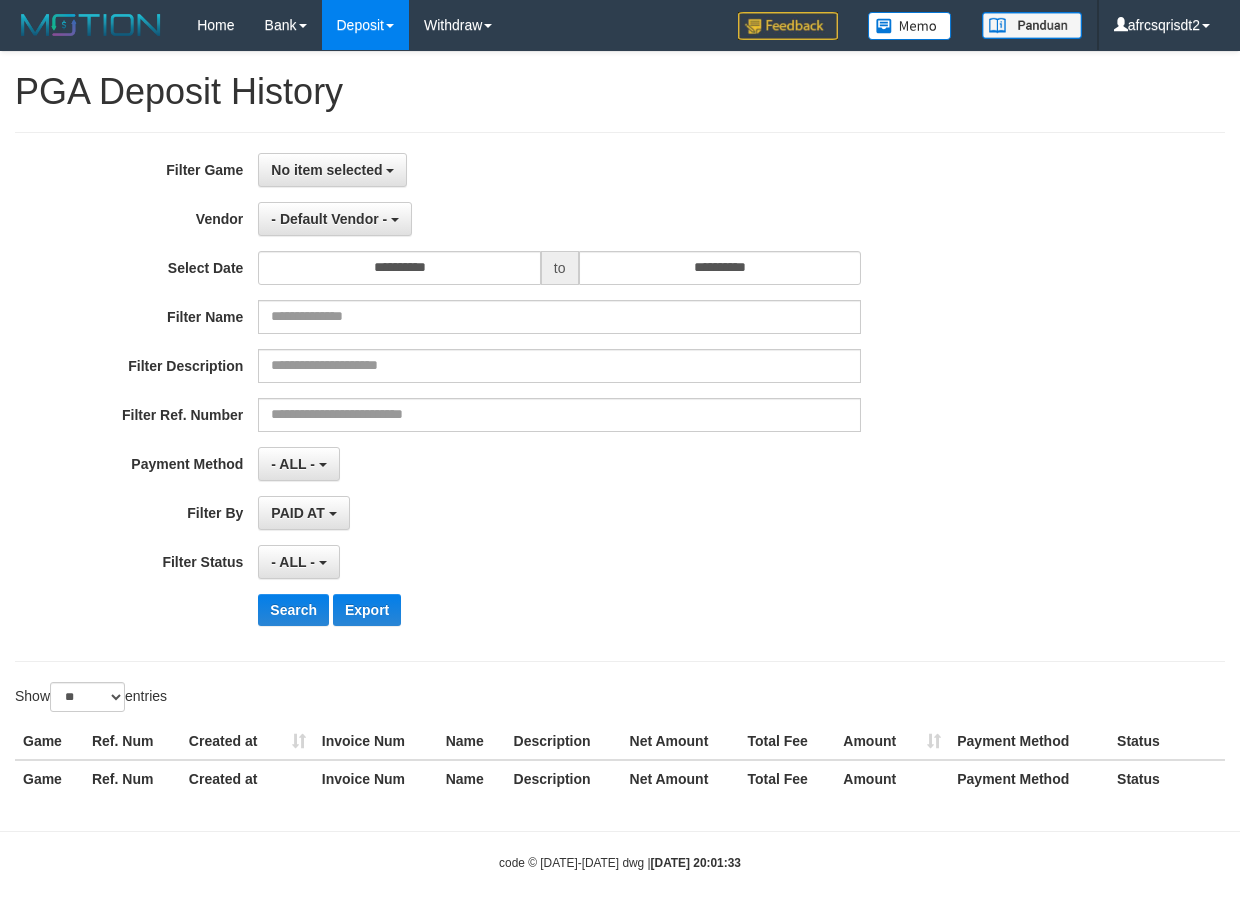 select 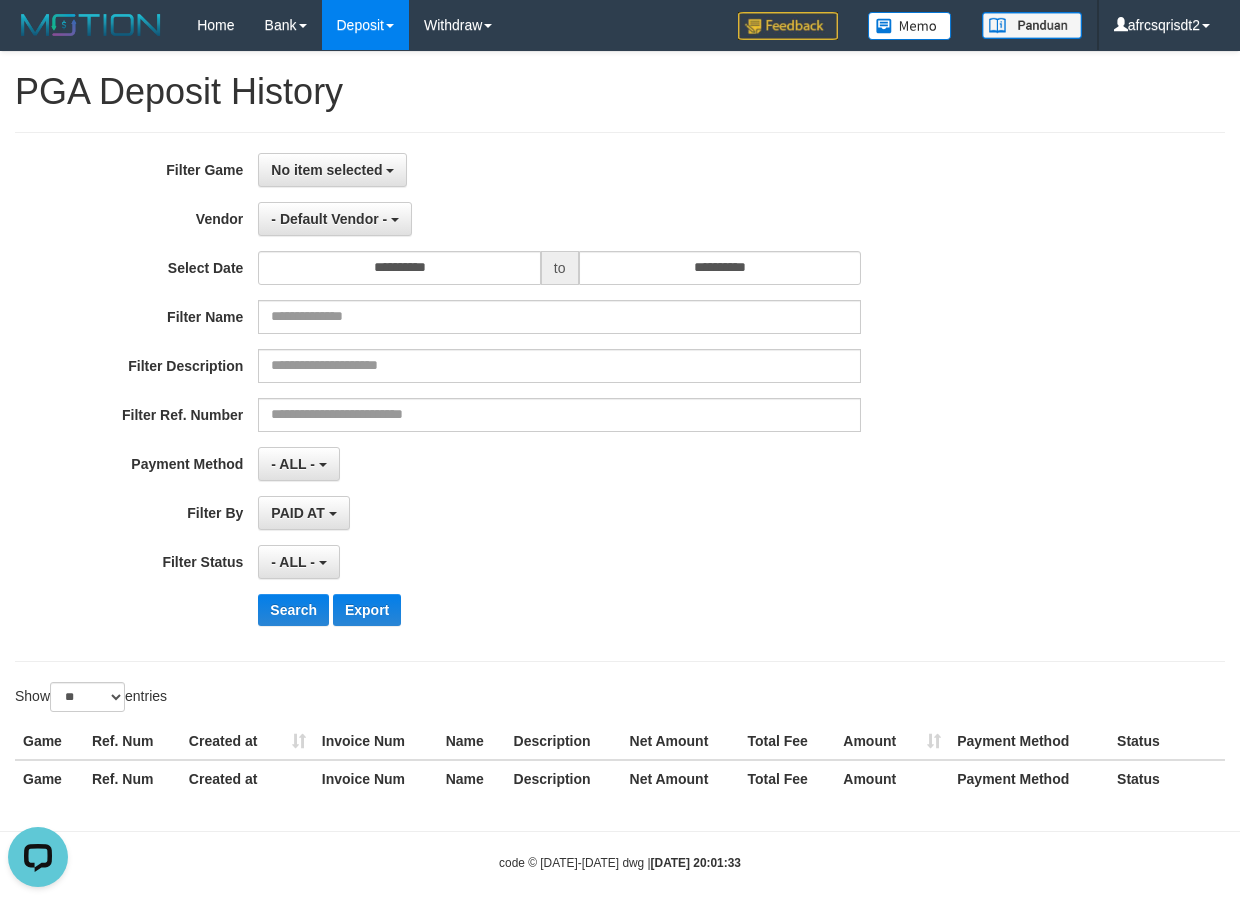 scroll, scrollTop: 0, scrollLeft: 0, axis: both 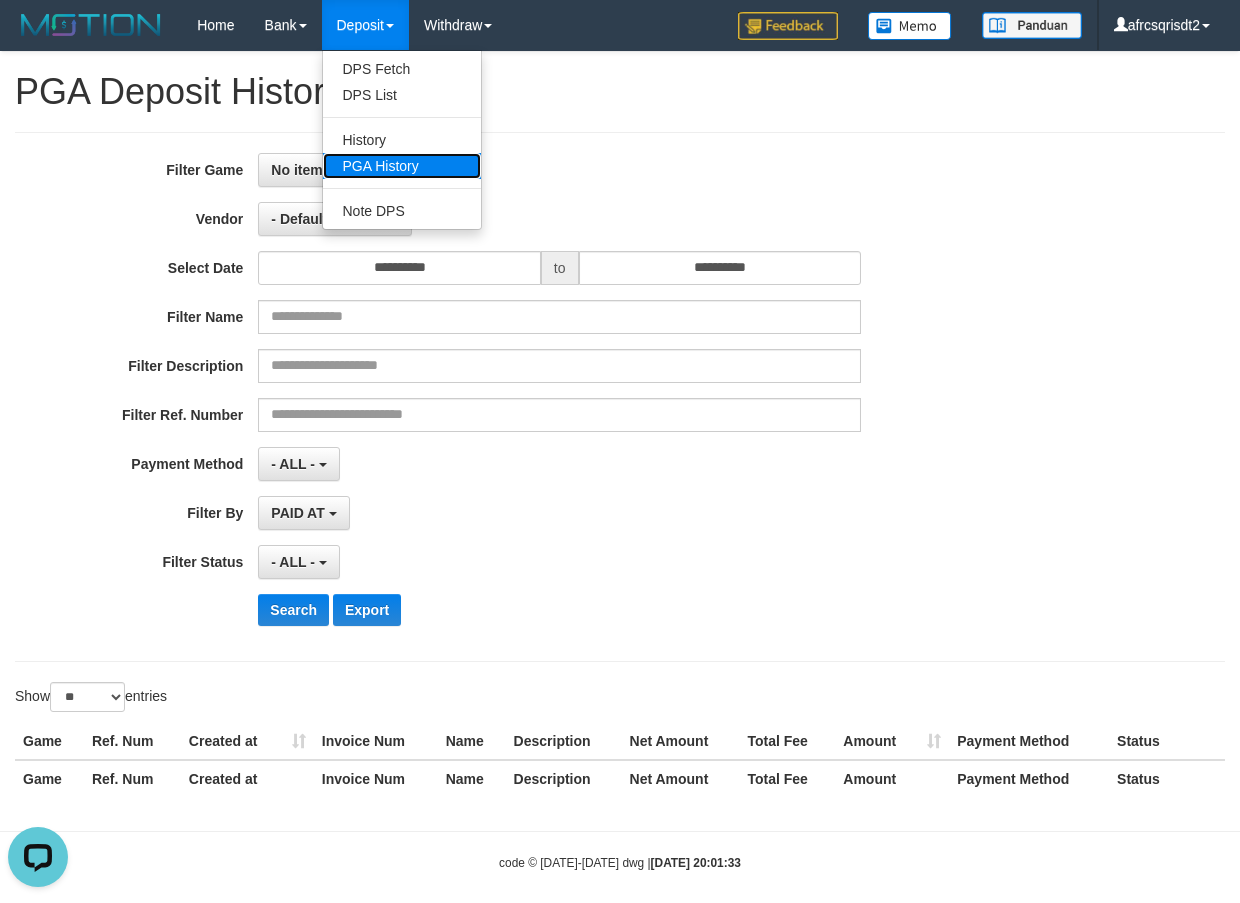 click on "PGA History" at bounding box center (402, 166) 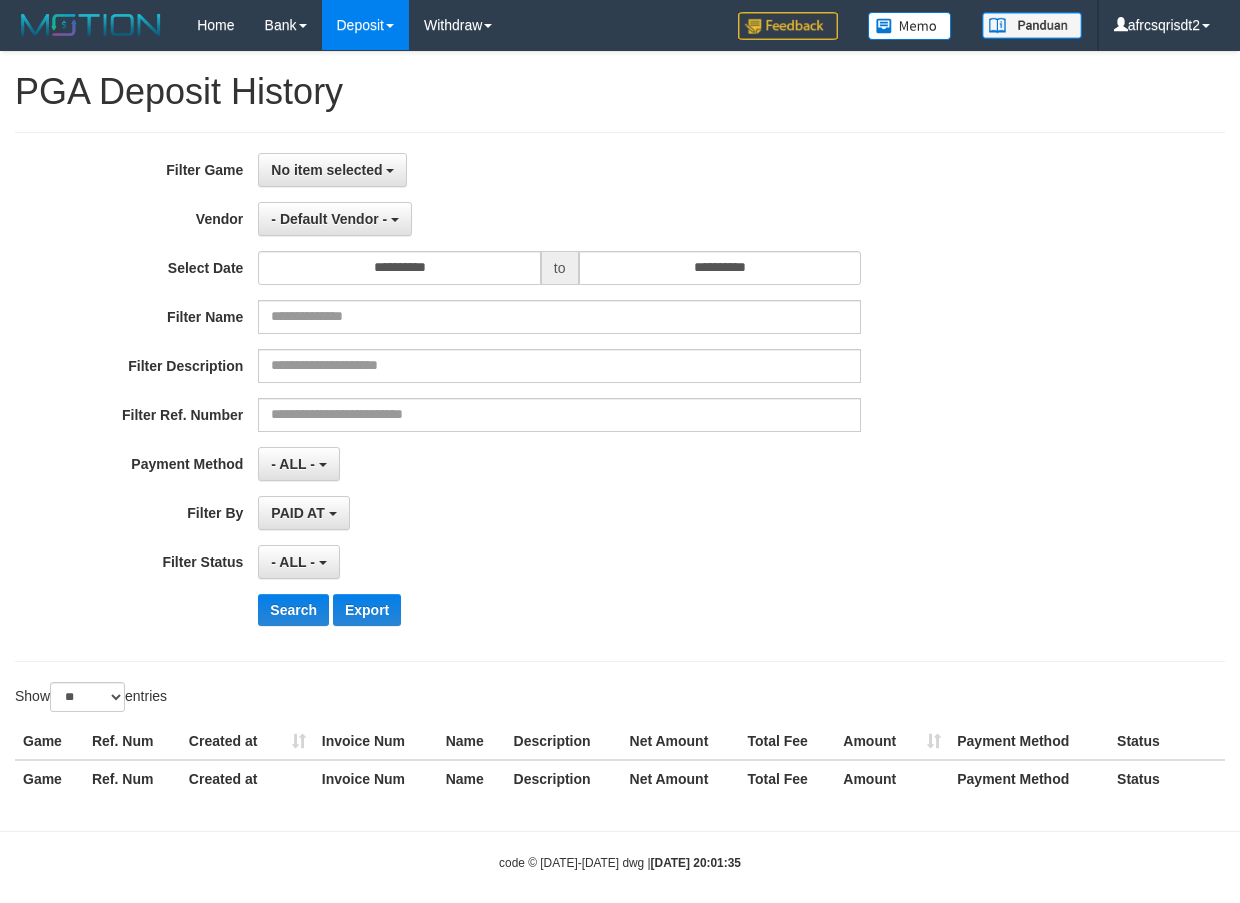 select 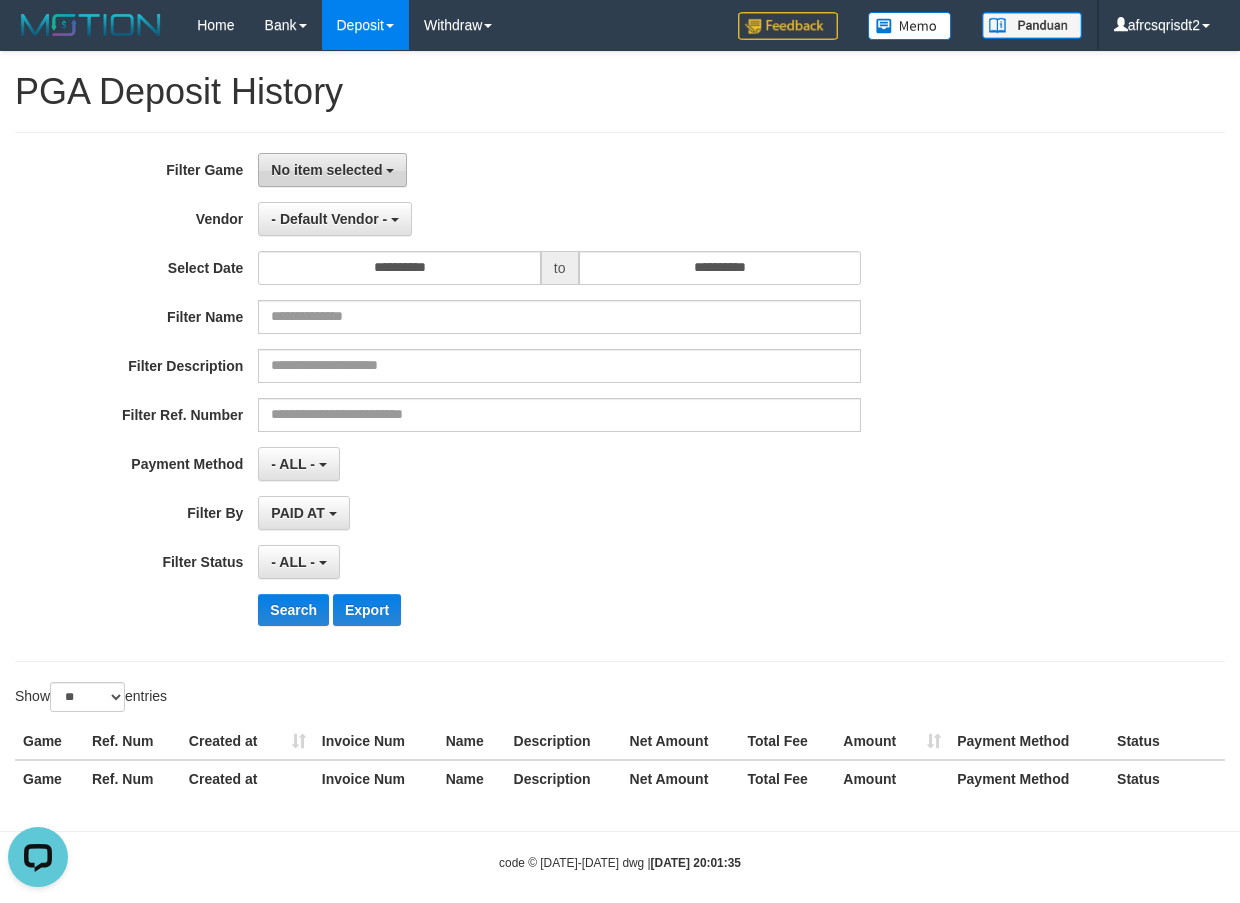 scroll, scrollTop: 0, scrollLeft: 0, axis: both 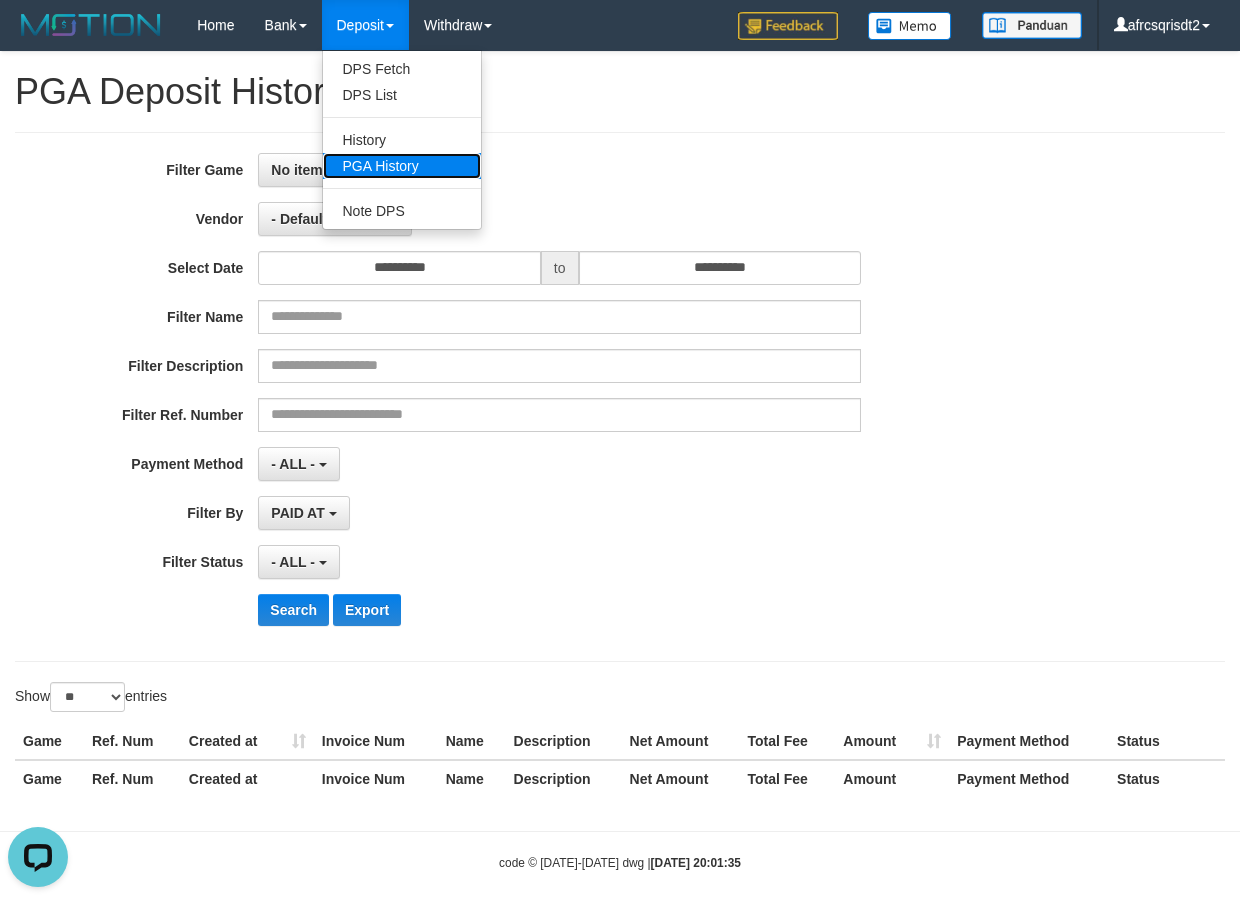 click on "PGA History" at bounding box center (402, 166) 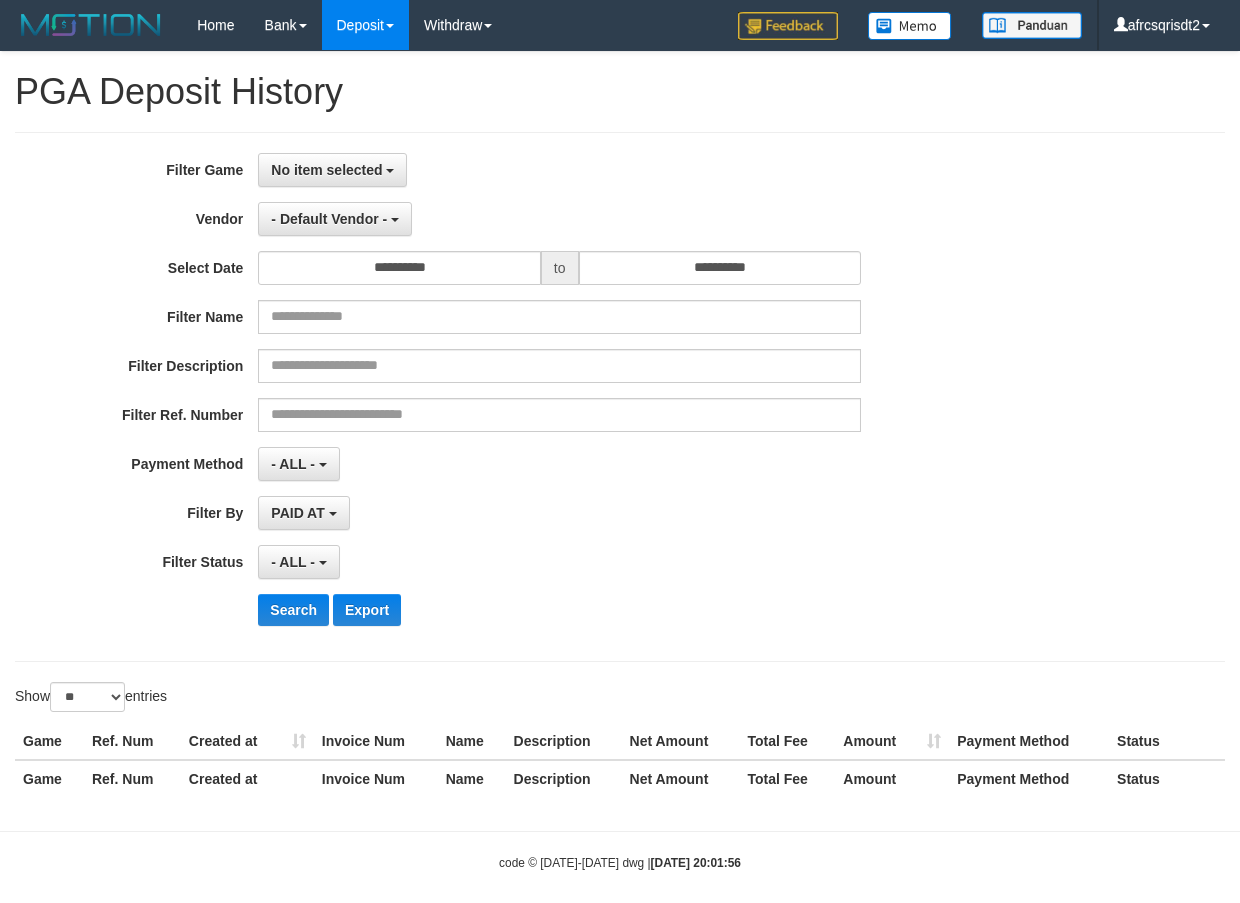 select 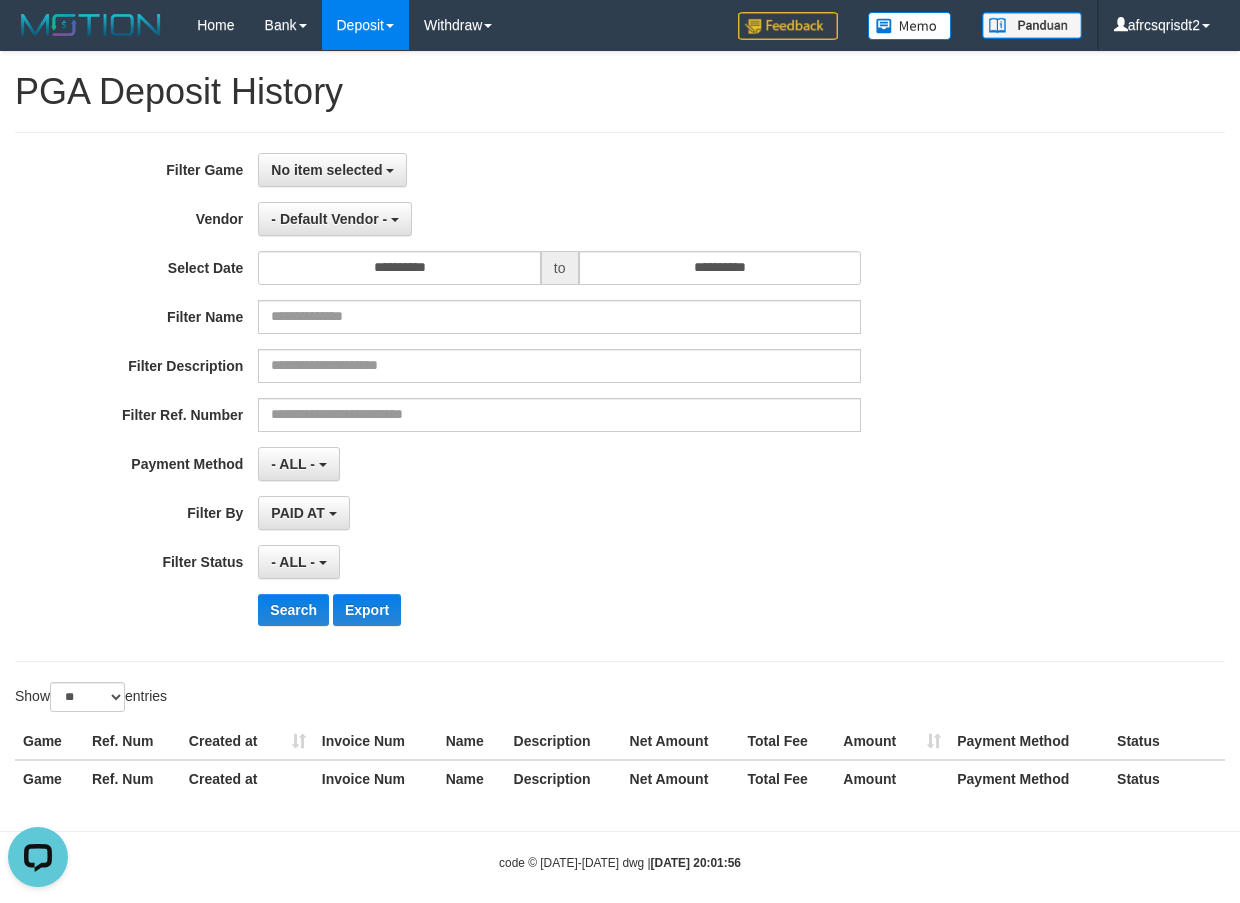 scroll, scrollTop: 0, scrollLeft: 0, axis: both 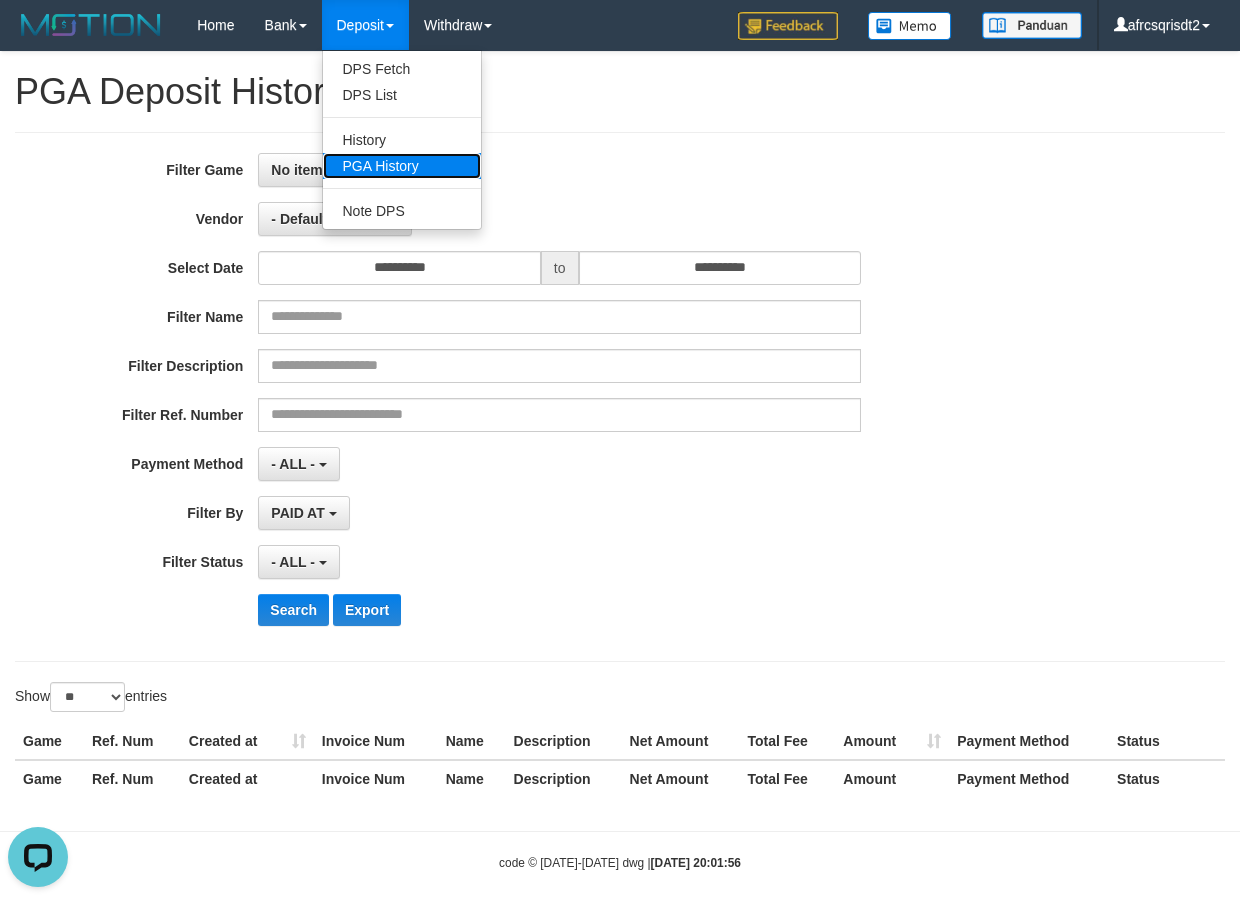 click on "PGA History" at bounding box center (402, 166) 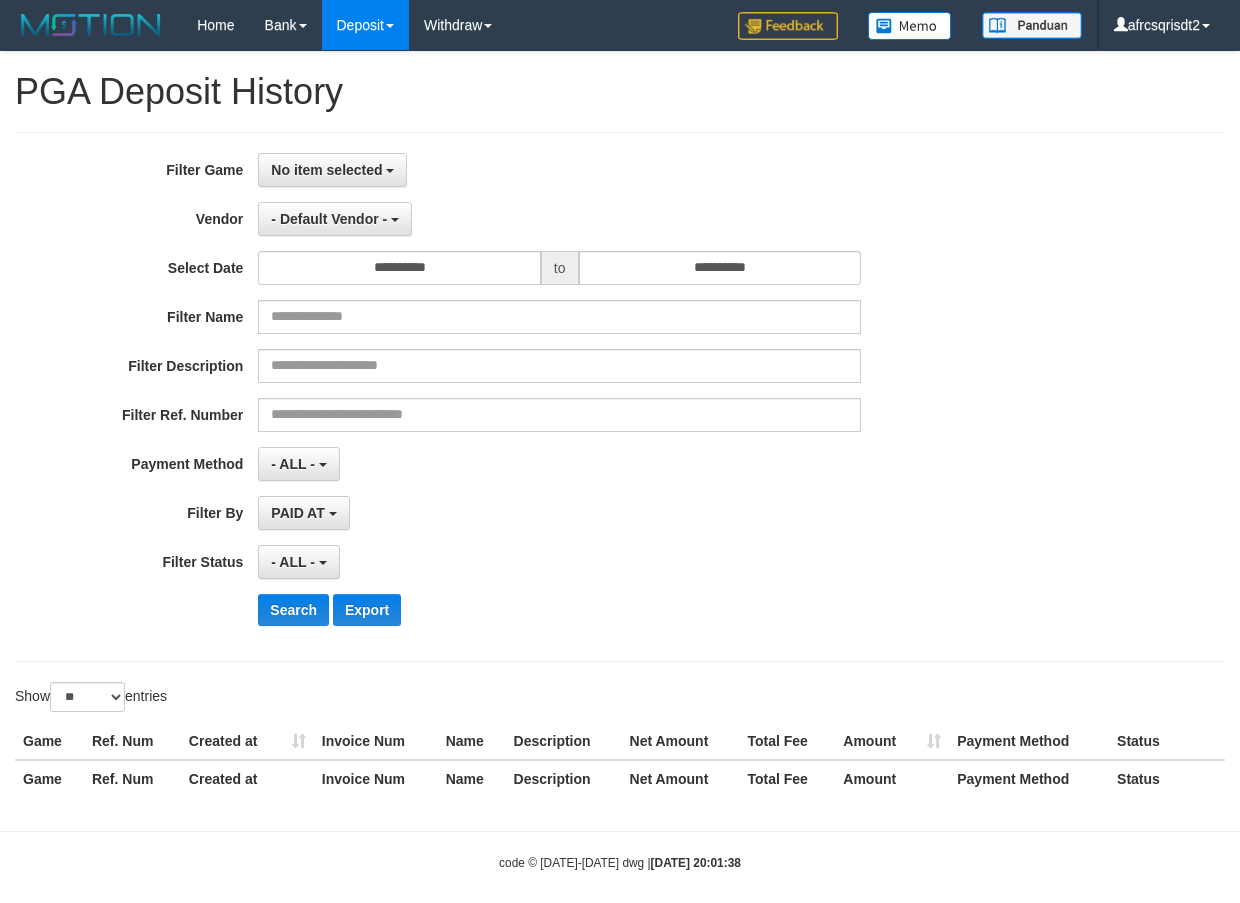select 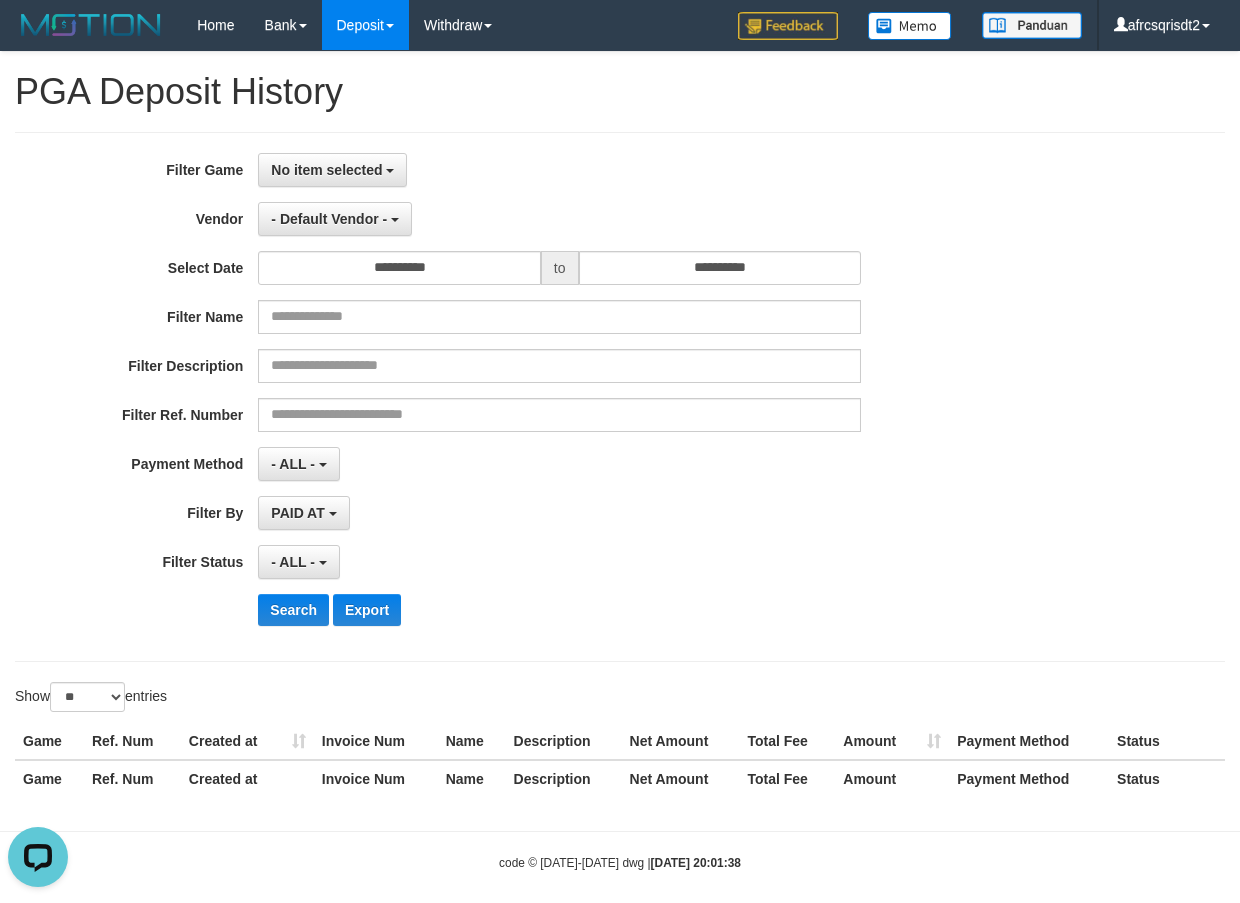 scroll, scrollTop: 0, scrollLeft: 0, axis: both 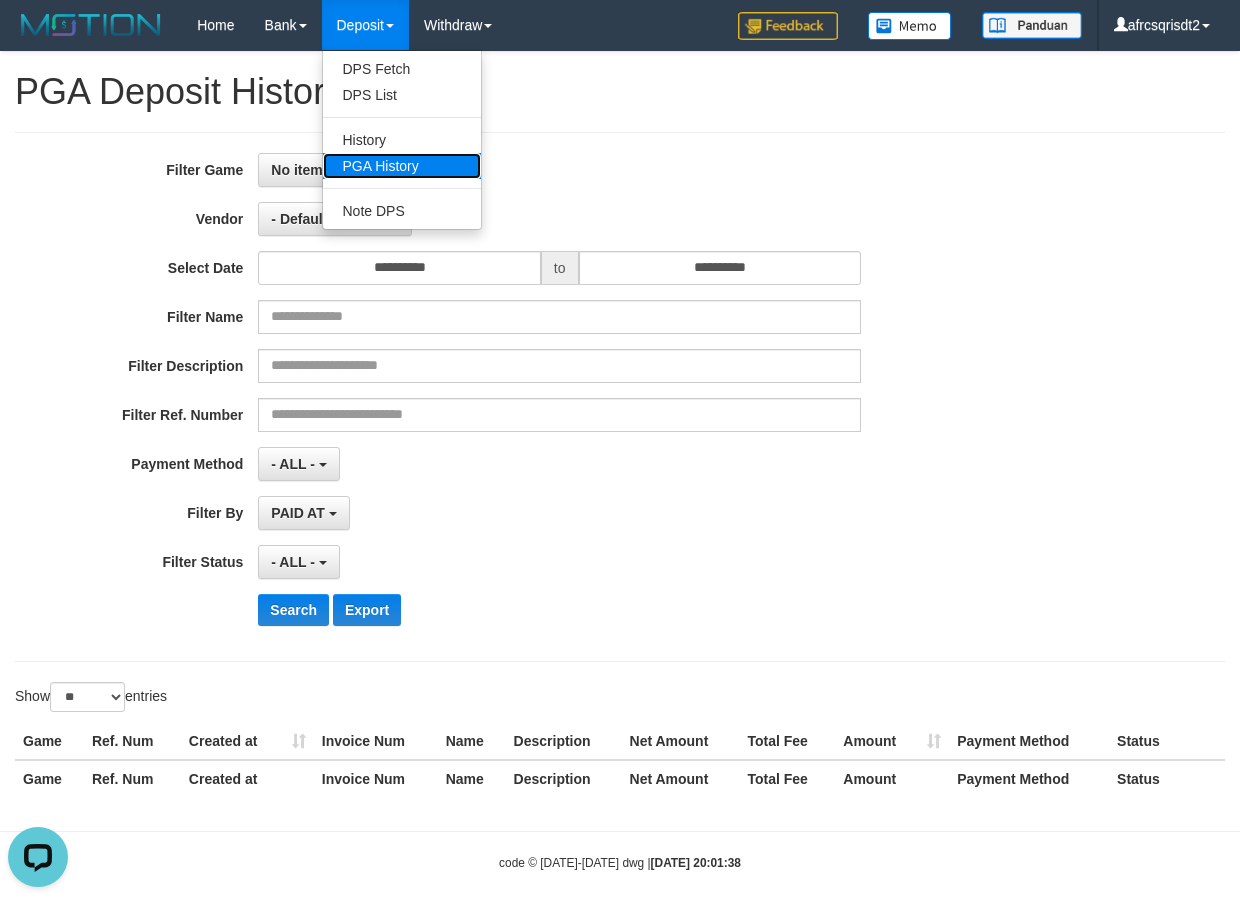 click on "PGA History" at bounding box center [402, 166] 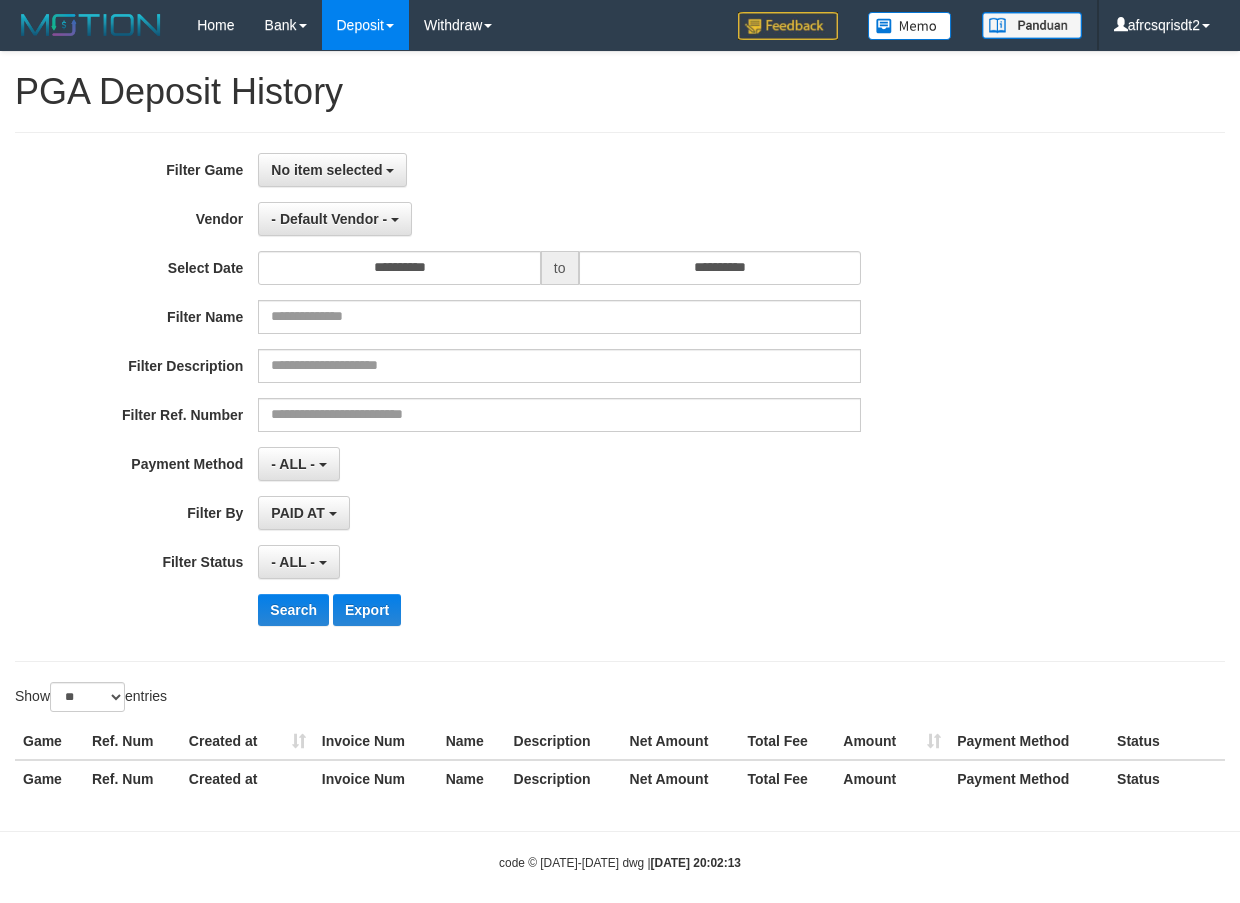 select 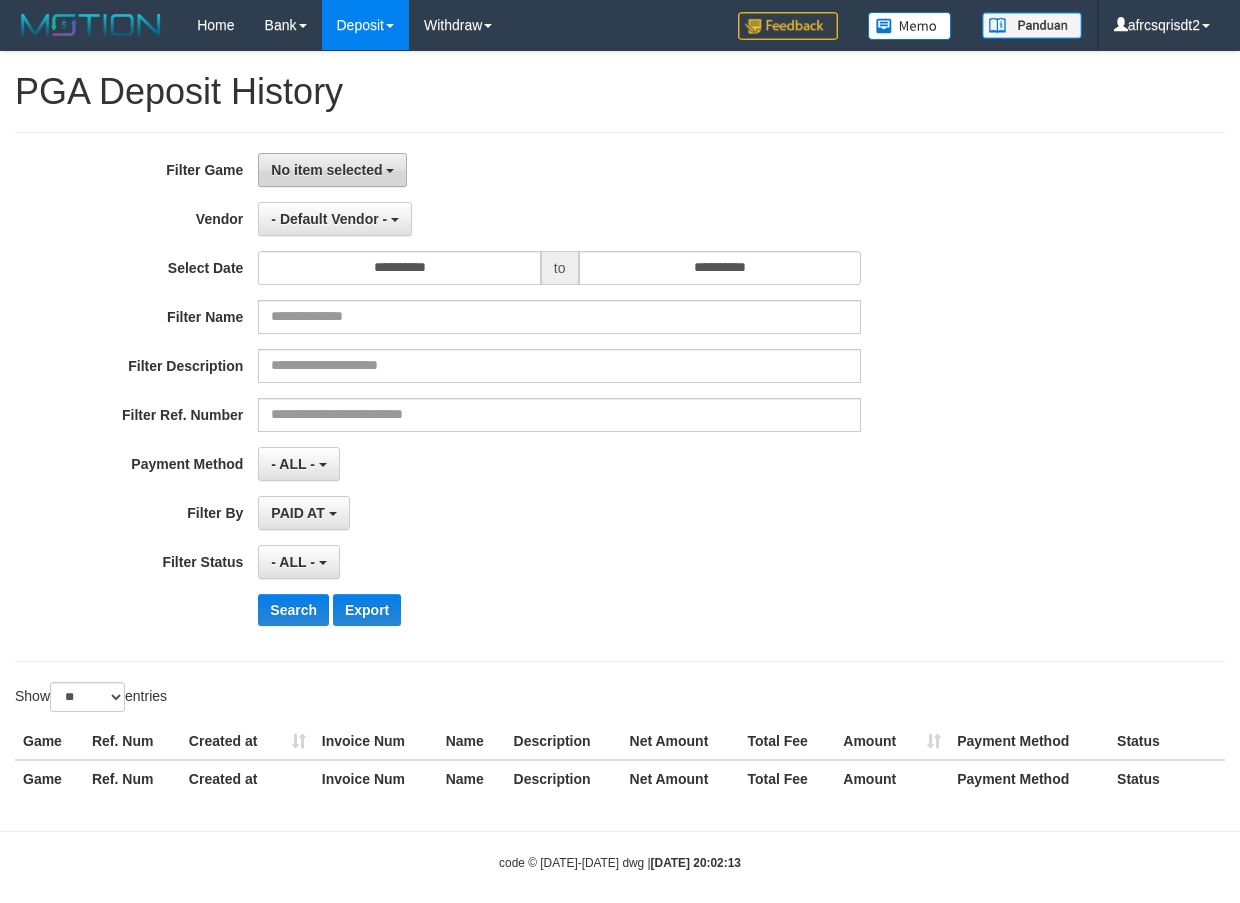 click on "No item selected" at bounding box center (332, 170) 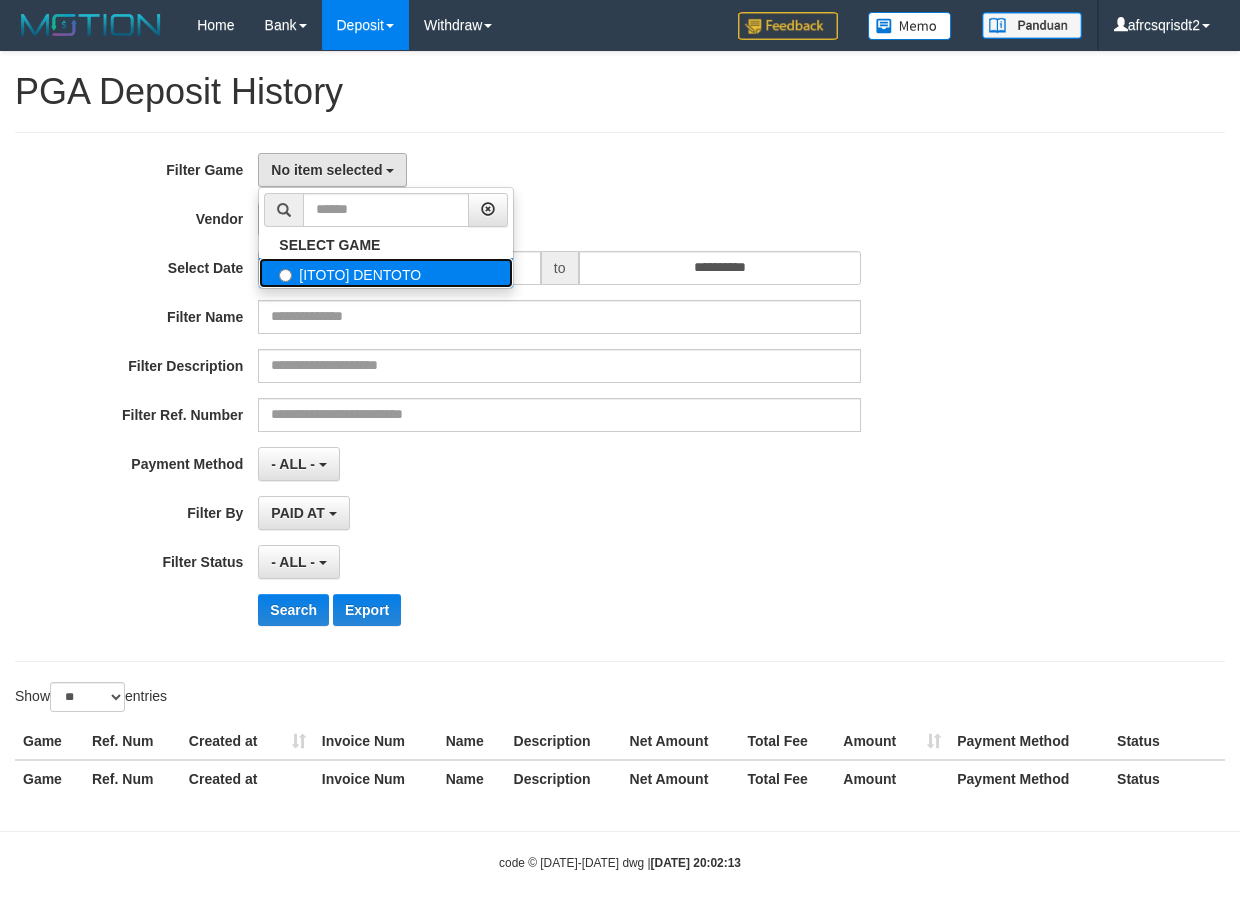 click on "[ITOTO] DENTOTO" at bounding box center (386, 273) 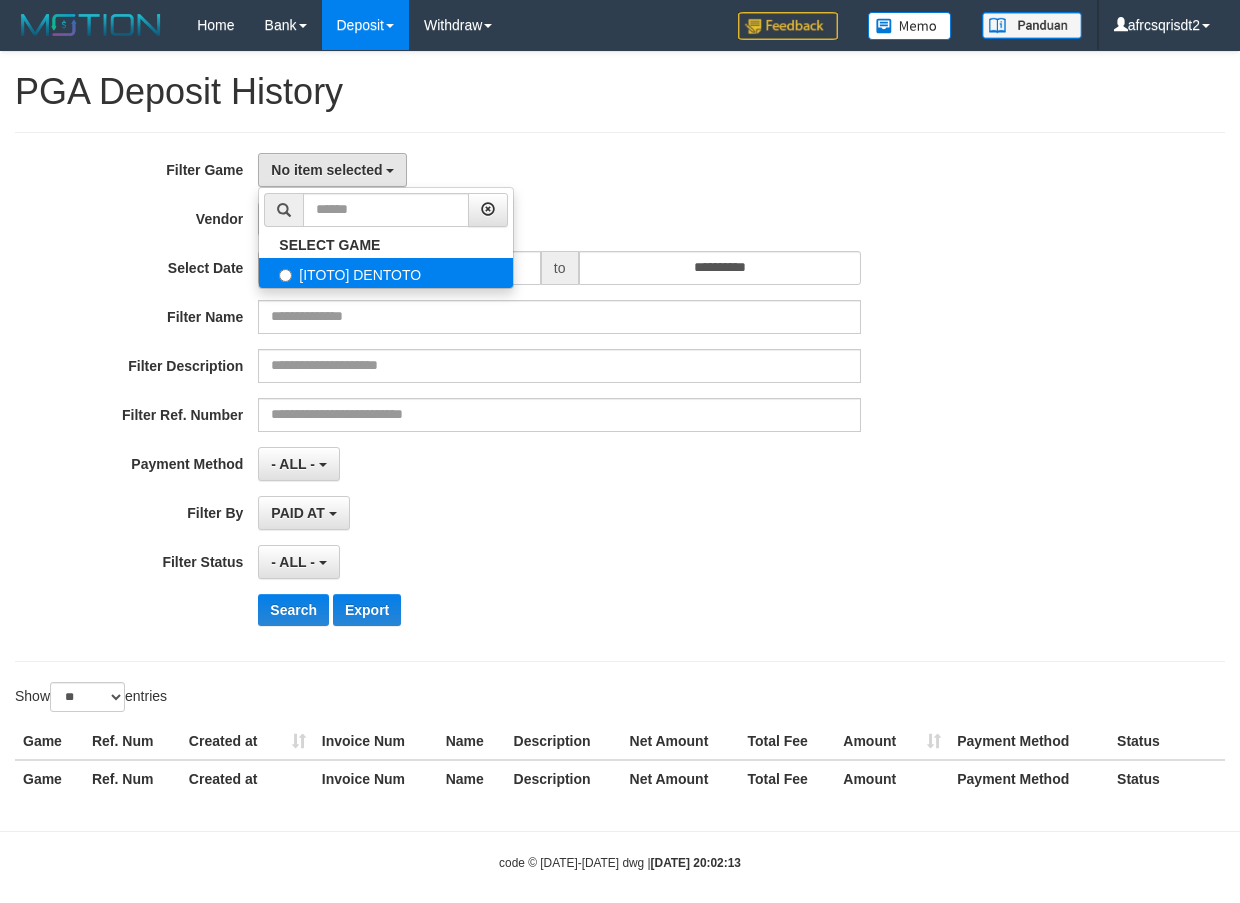 select on "****" 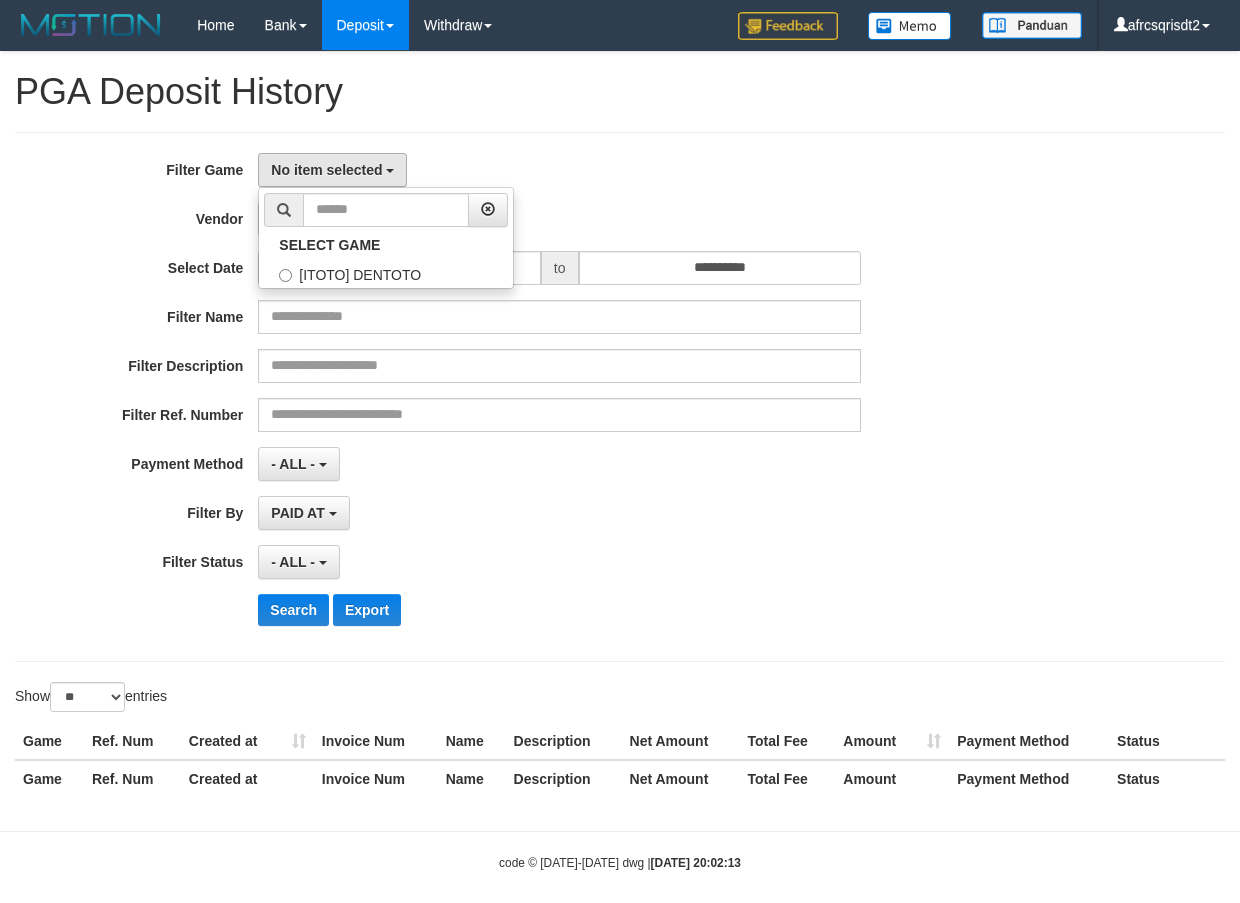 scroll, scrollTop: 18, scrollLeft: 0, axis: vertical 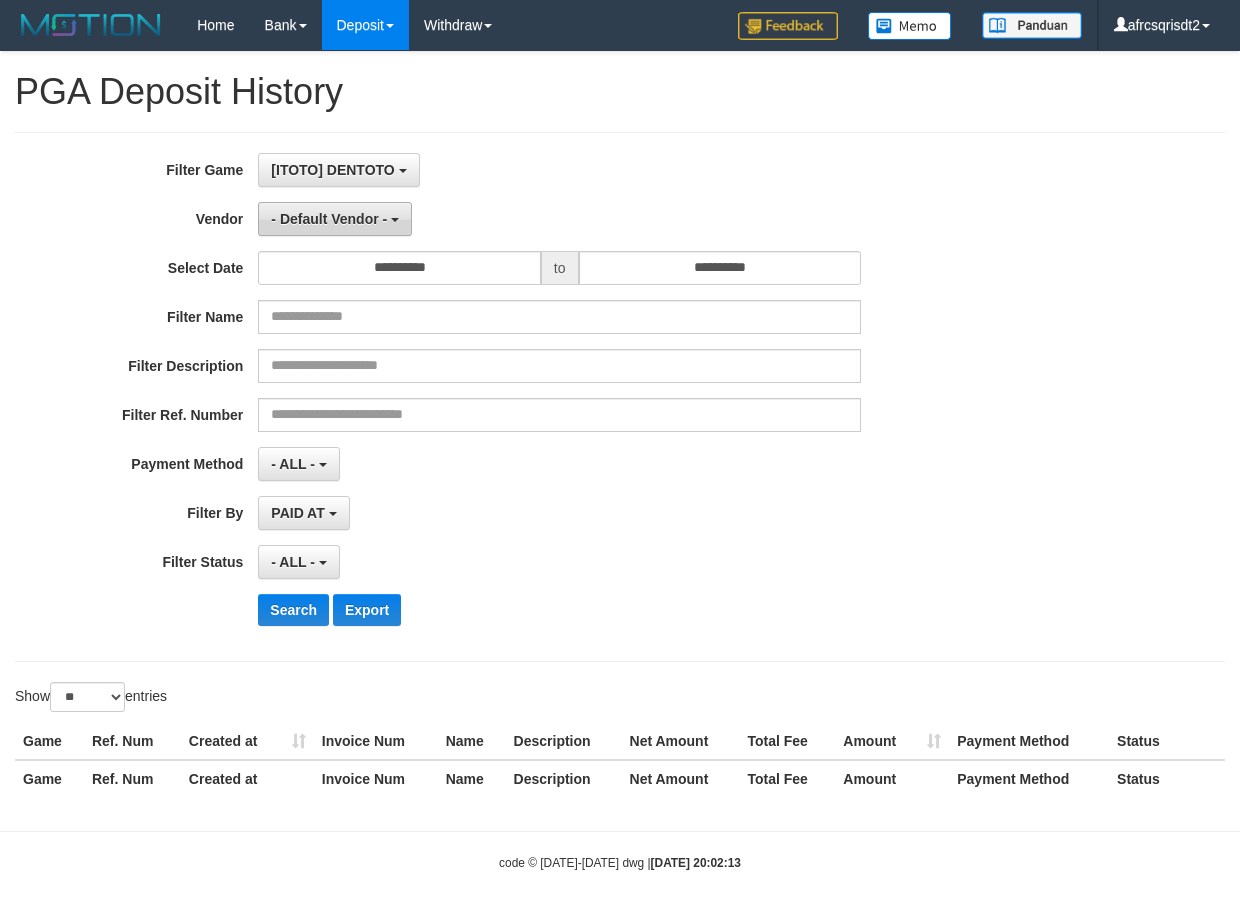 drag, startPoint x: 388, startPoint y: 227, endPoint x: 406, endPoint y: 215, distance: 21.633308 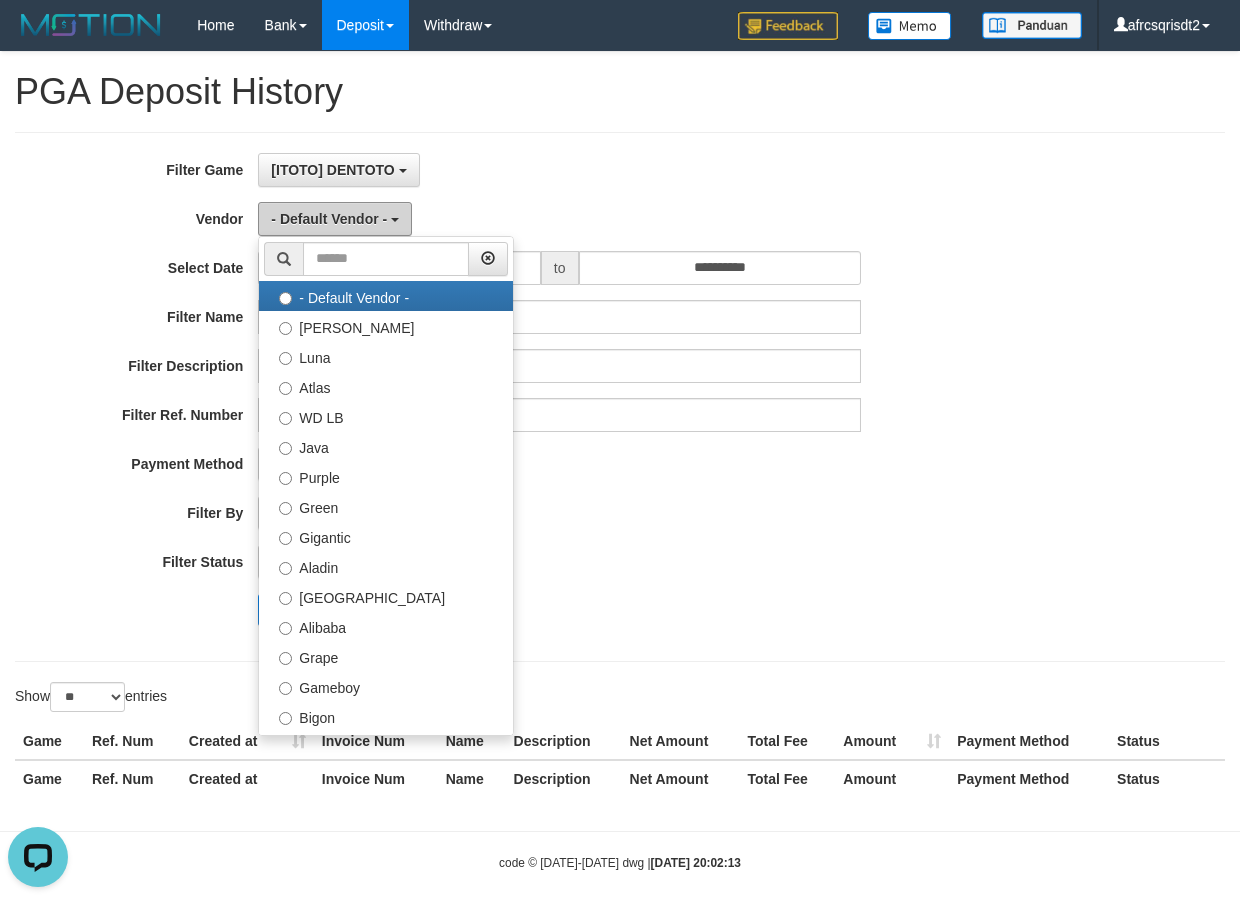 scroll, scrollTop: 0, scrollLeft: 0, axis: both 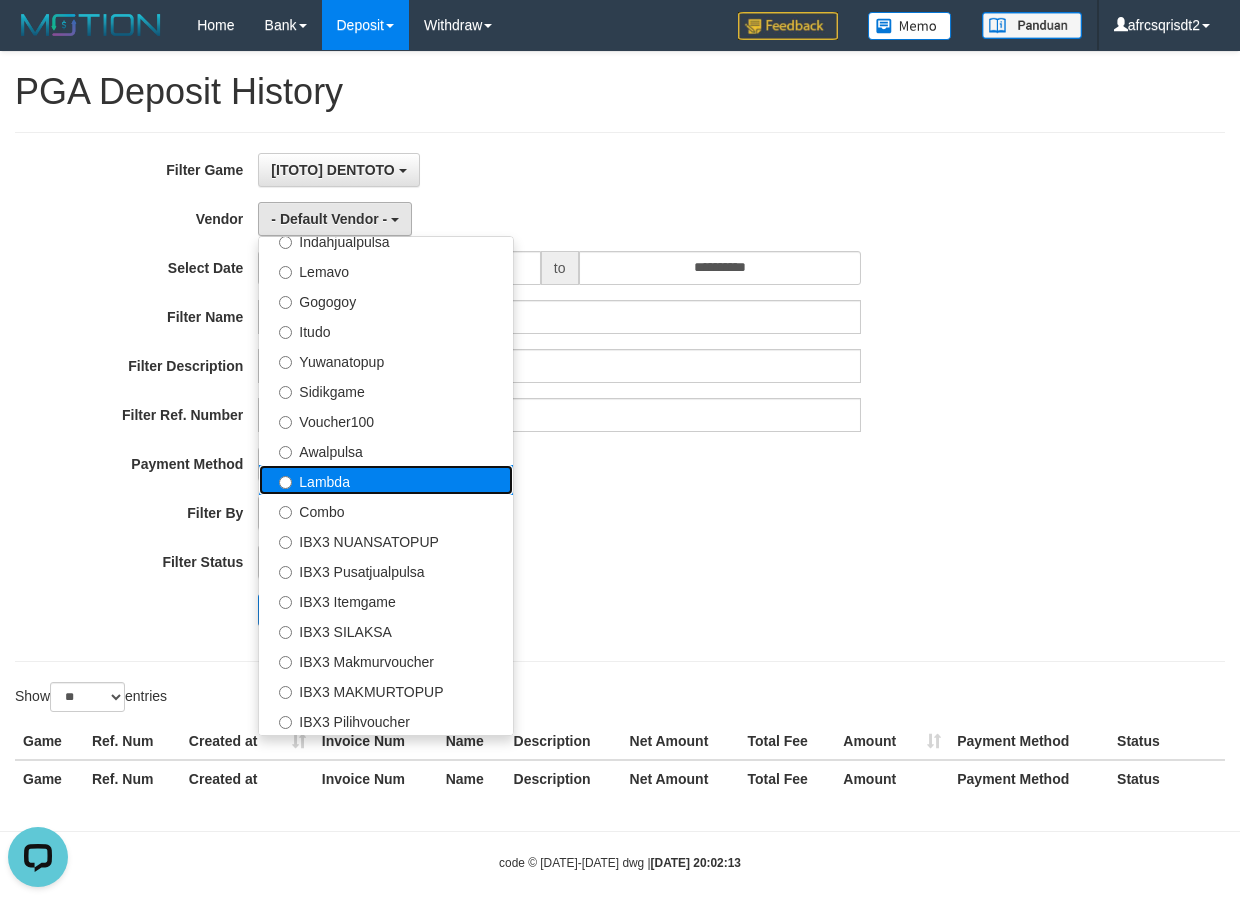 click on "Lambda" at bounding box center (386, 480) 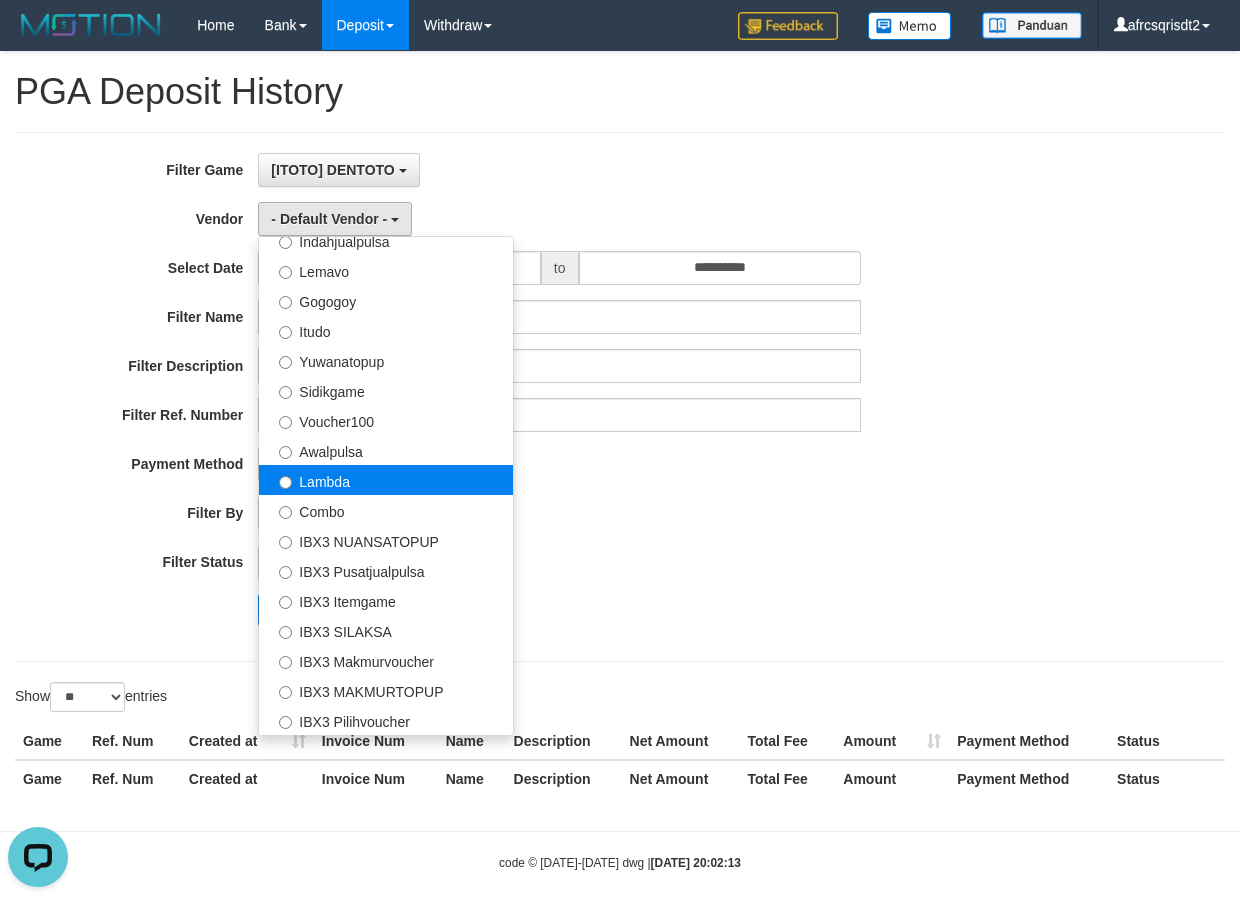 select on "**********" 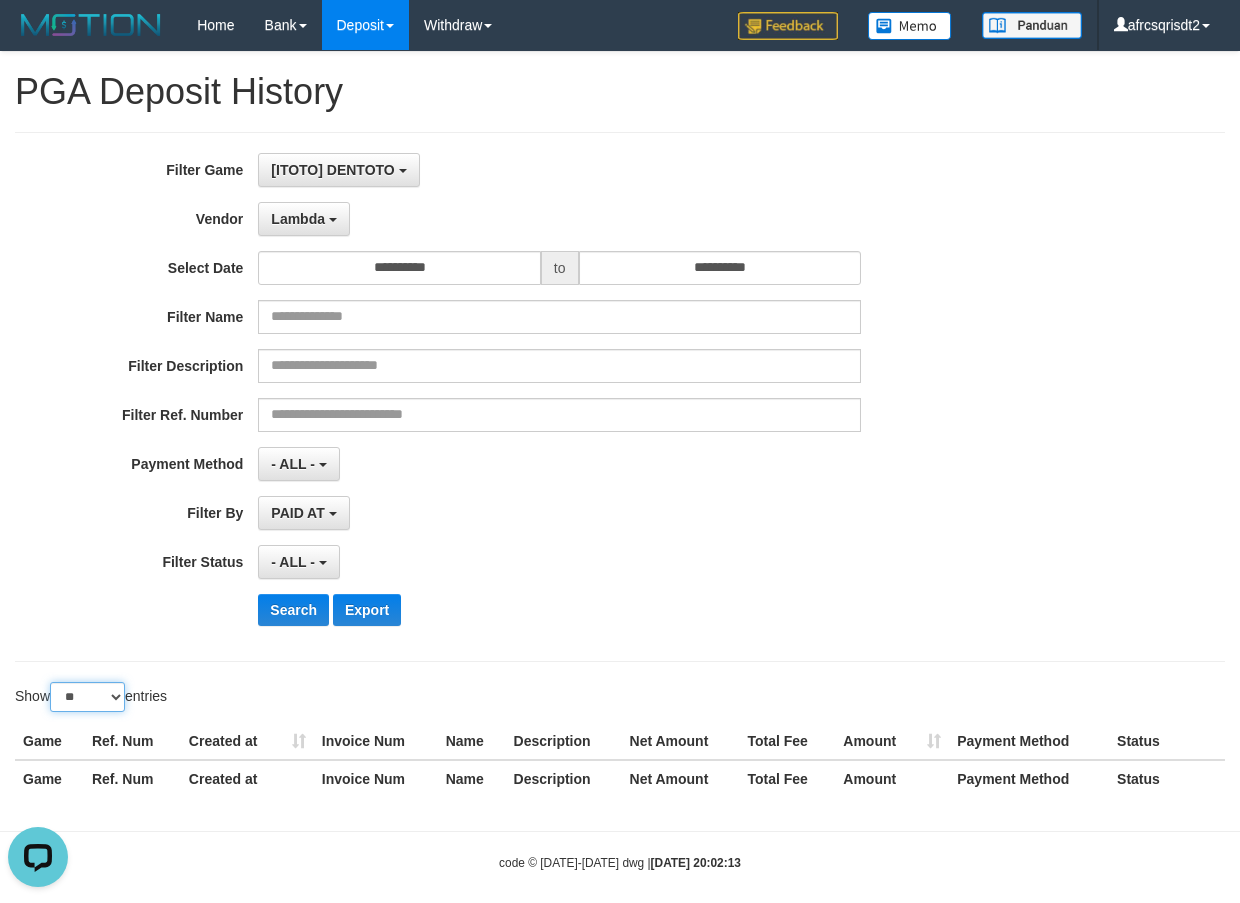 drag, startPoint x: 104, startPoint y: 695, endPoint x: 105, endPoint y: 711, distance: 16.03122 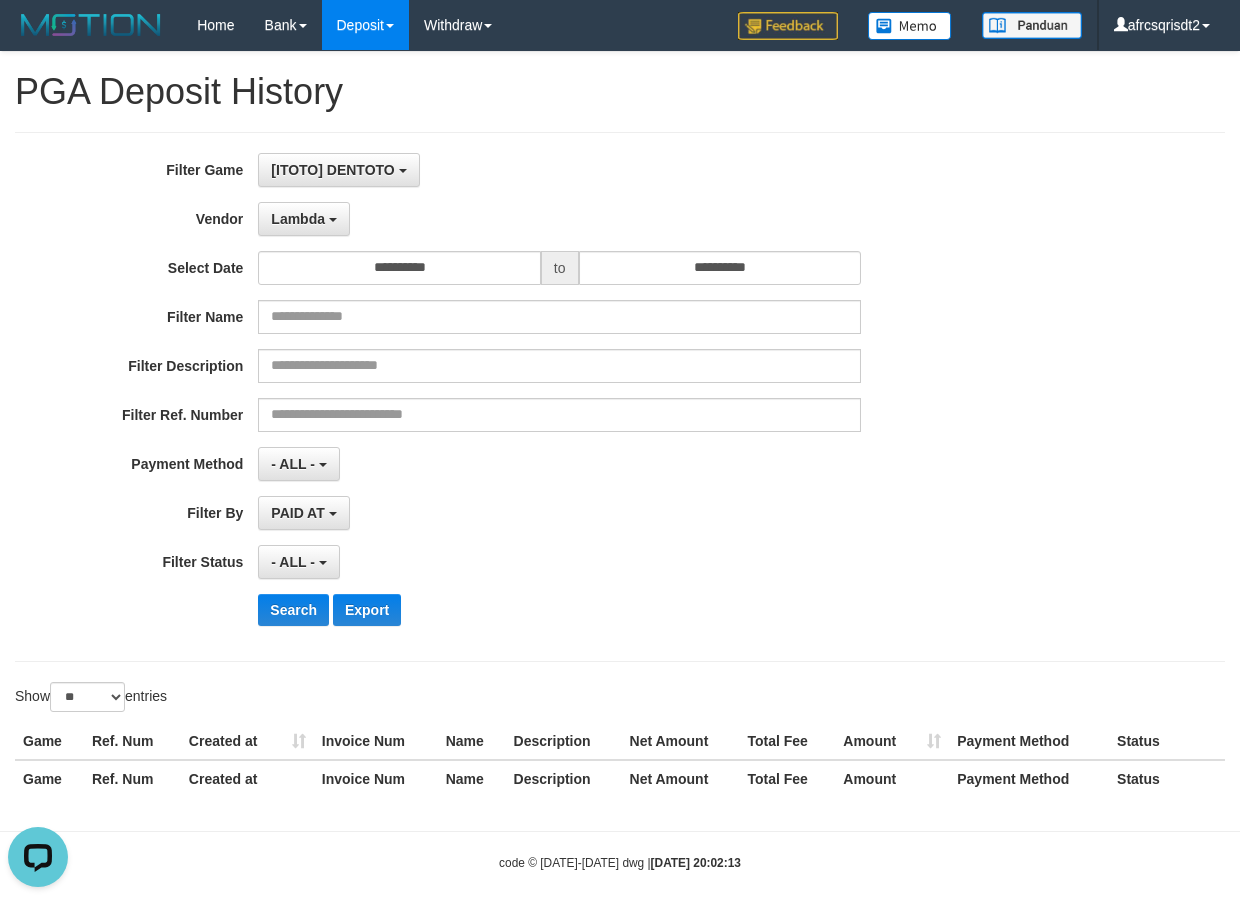 click on "Game Ref. Num Created at Invoice Num Name Description Net Amount Total Fee Amount Payment Method Status
Game Ref. Num Created at Invoice Num Name Description Net Amount Total Fee Amount Payment Method Status
Processing..." at bounding box center (620, 760) 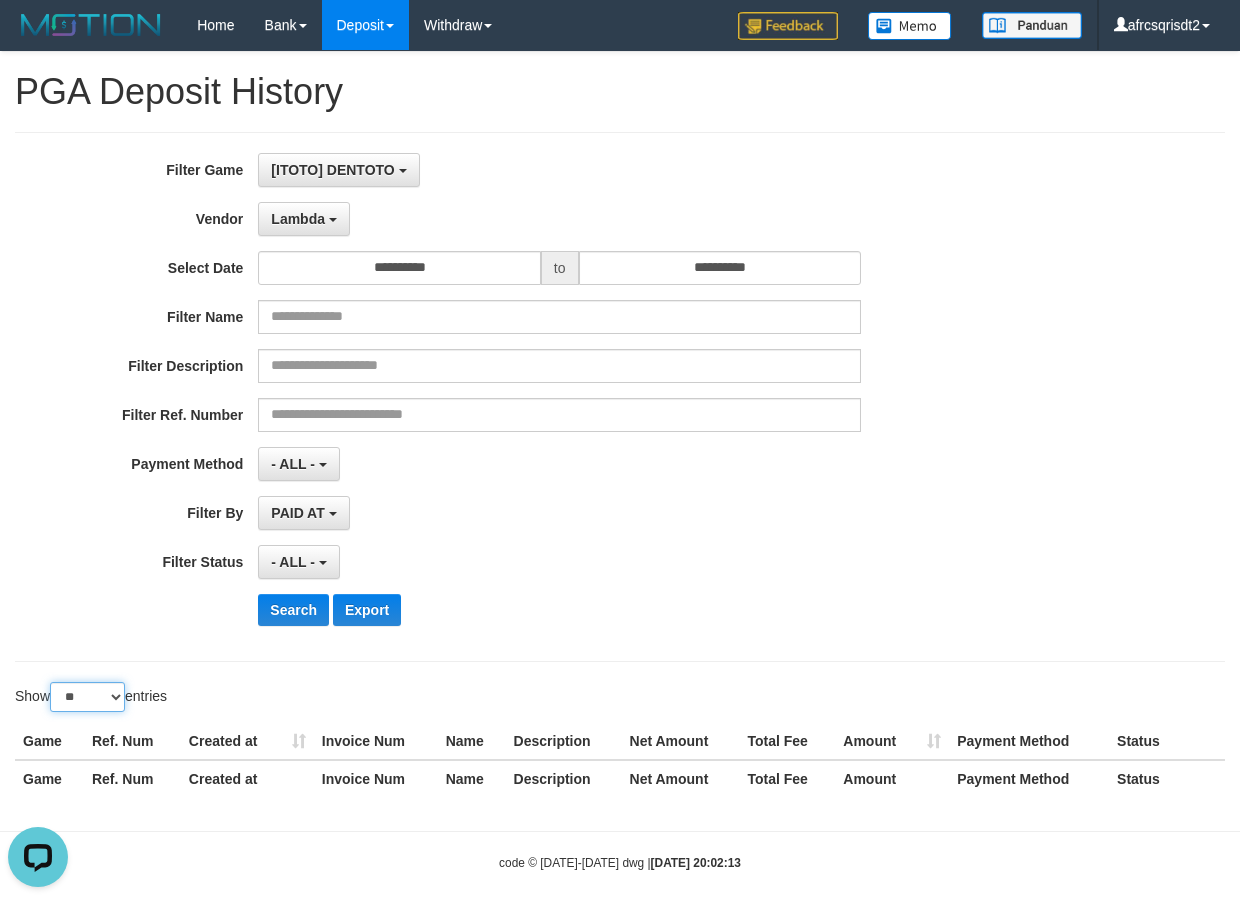 click on "** ** ** ***" at bounding box center (87, 697) 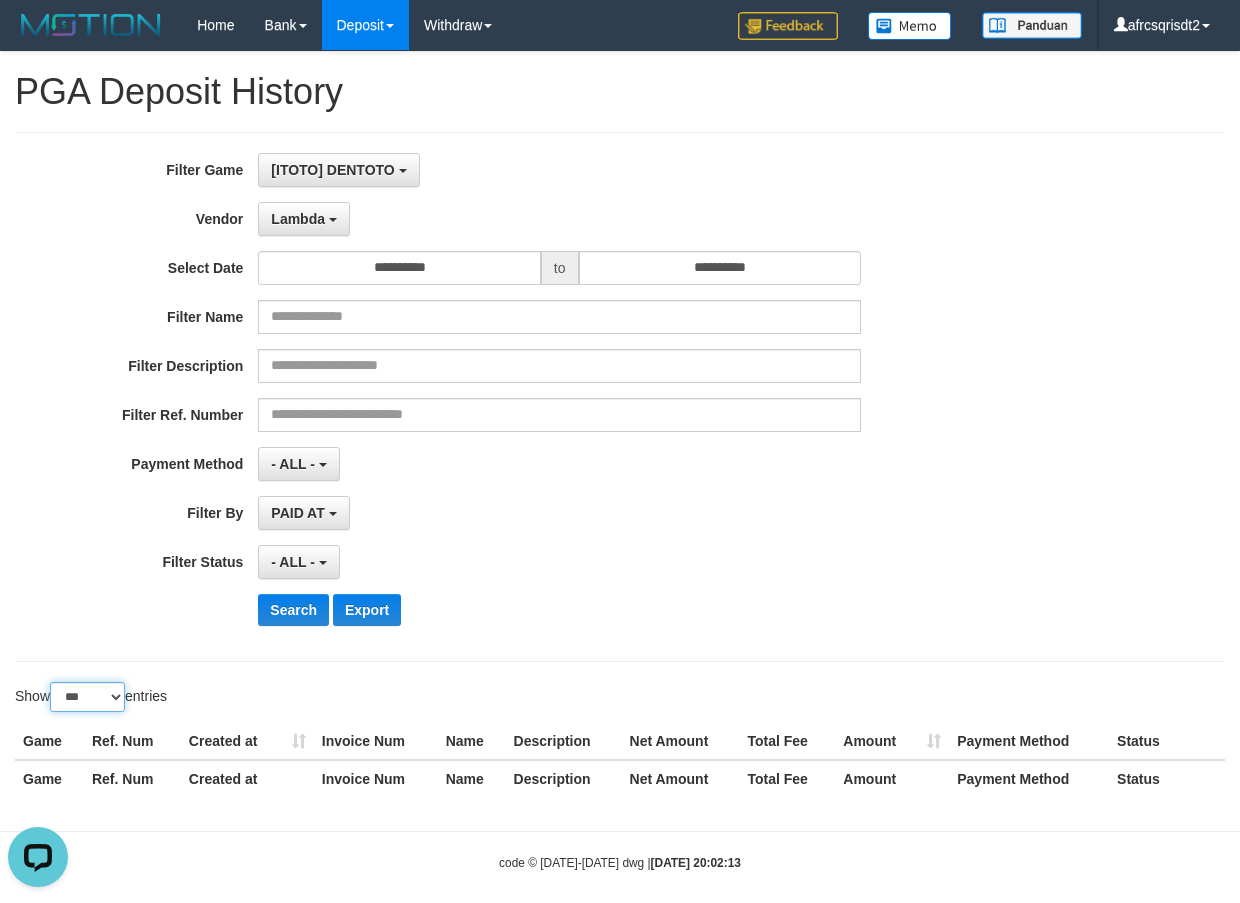 click on "** ** ** ***" at bounding box center (87, 697) 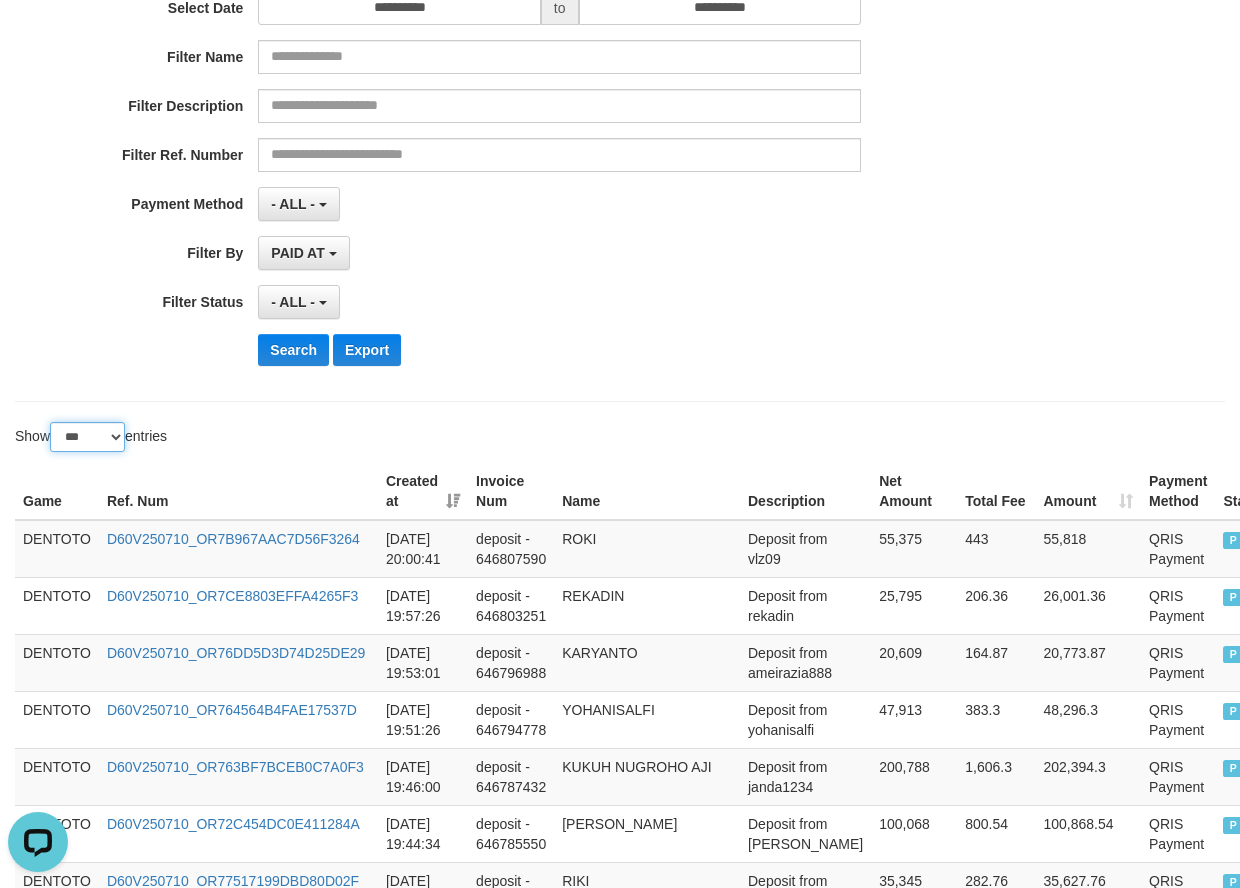 scroll, scrollTop: 333, scrollLeft: 0, axis: vertical 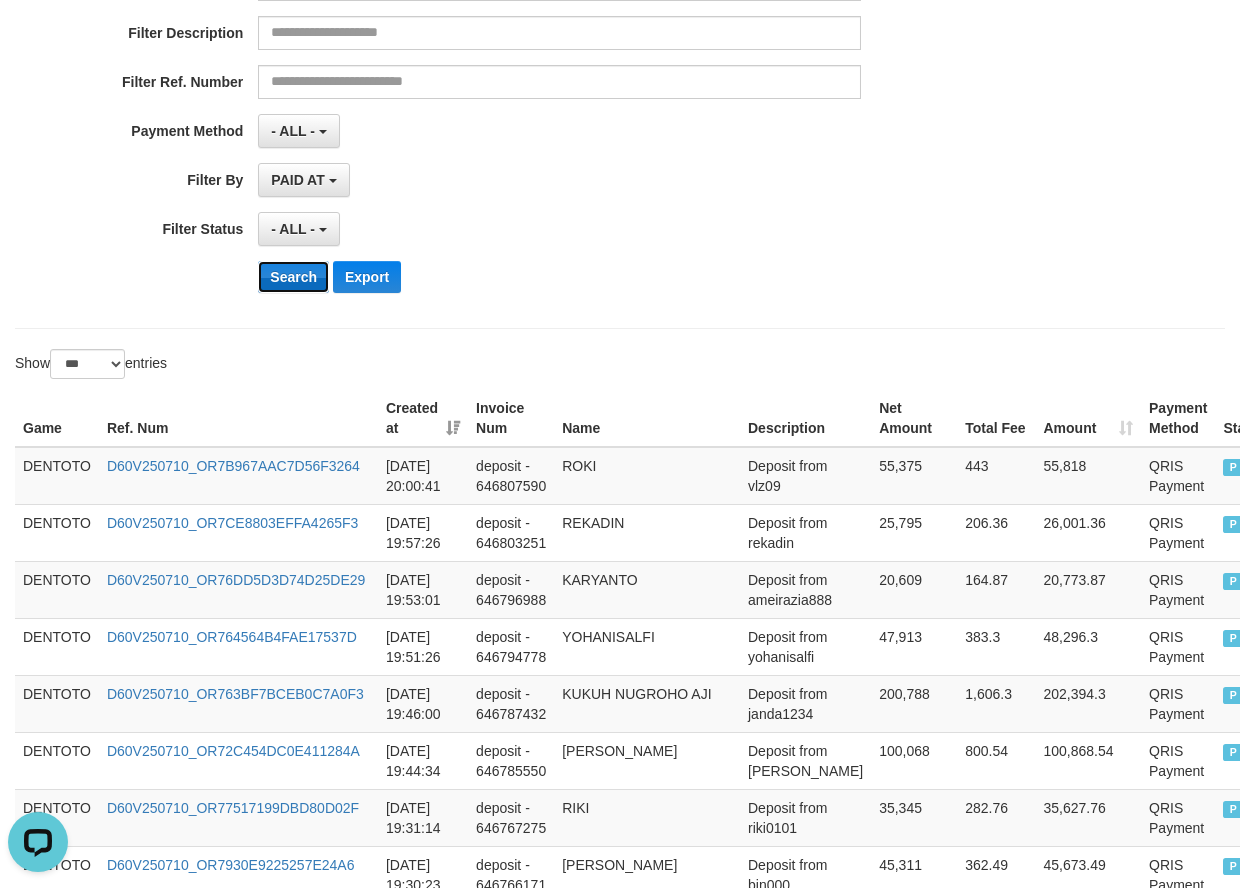 click on "Search" at bounding box center (293, 277) 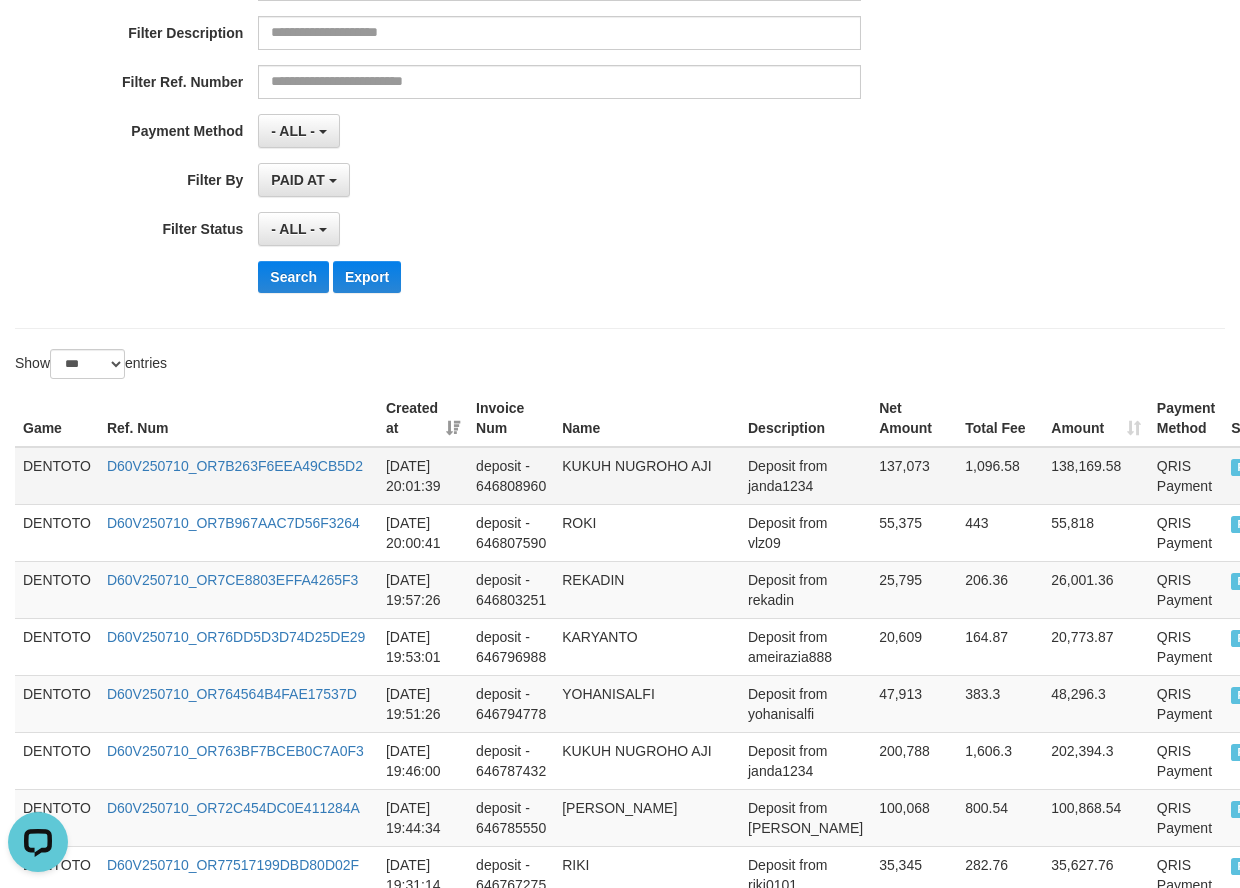 click on "DENTOTO" at bounding box center [57, 476] 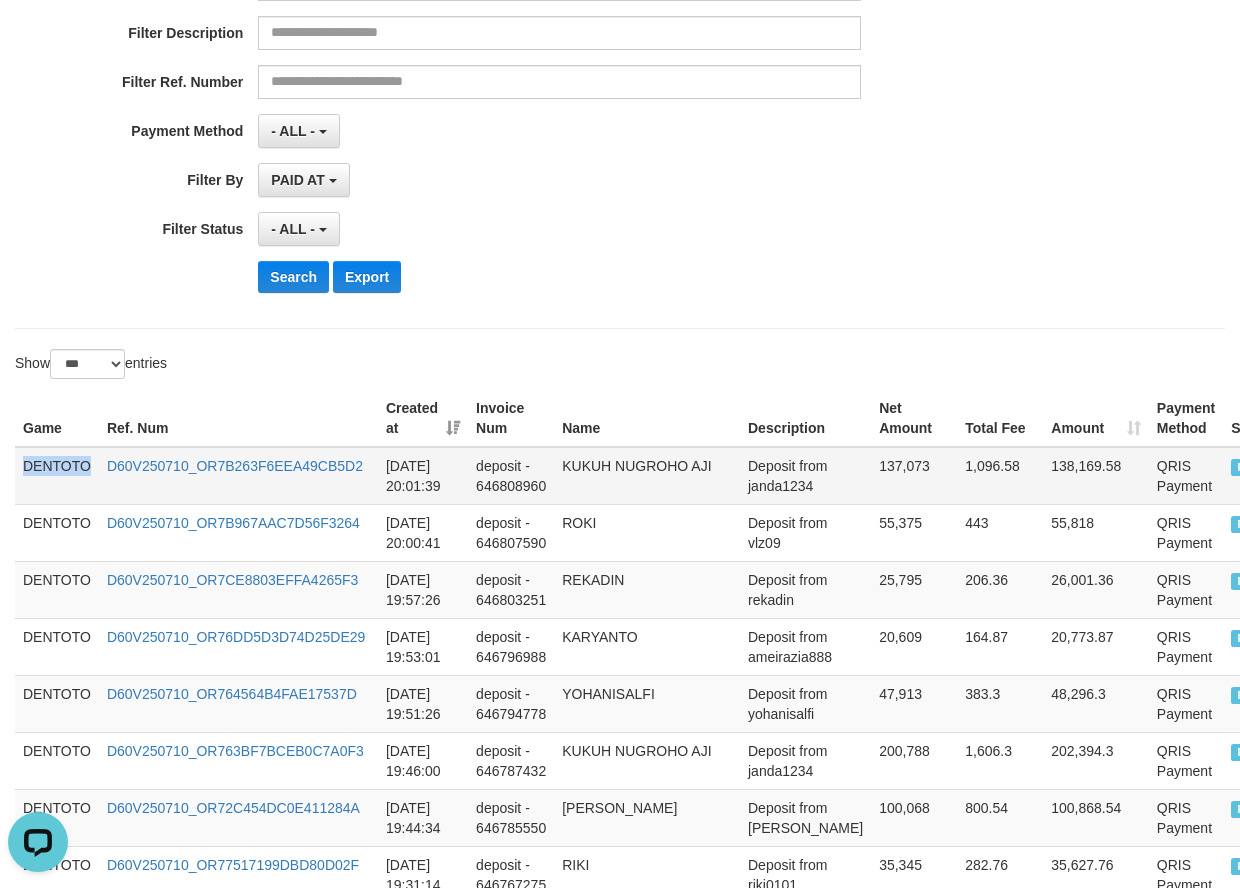 click on "DENTOTO" at bounding box center (57, 476) 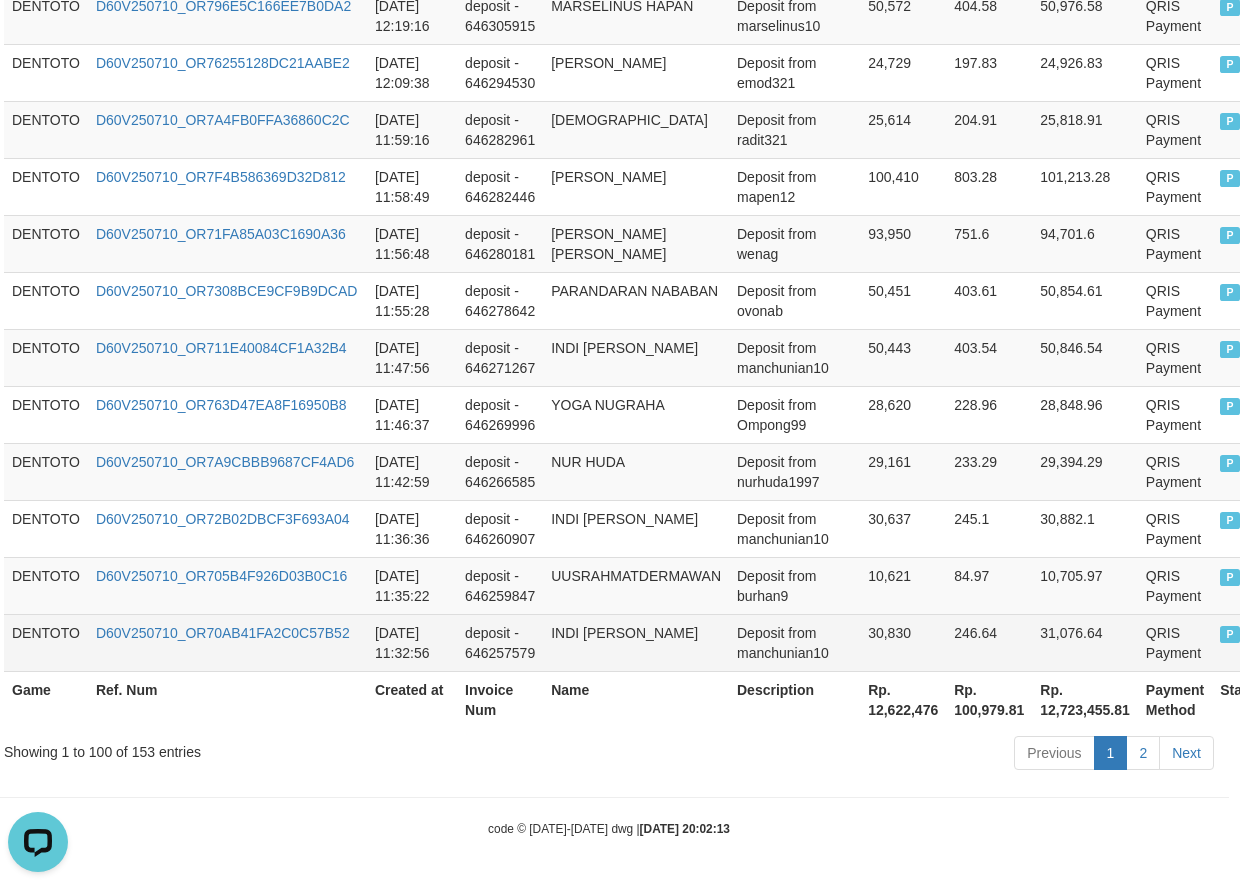 scroll, scrollTop: 5809, scrollLeft: 19, axis: both 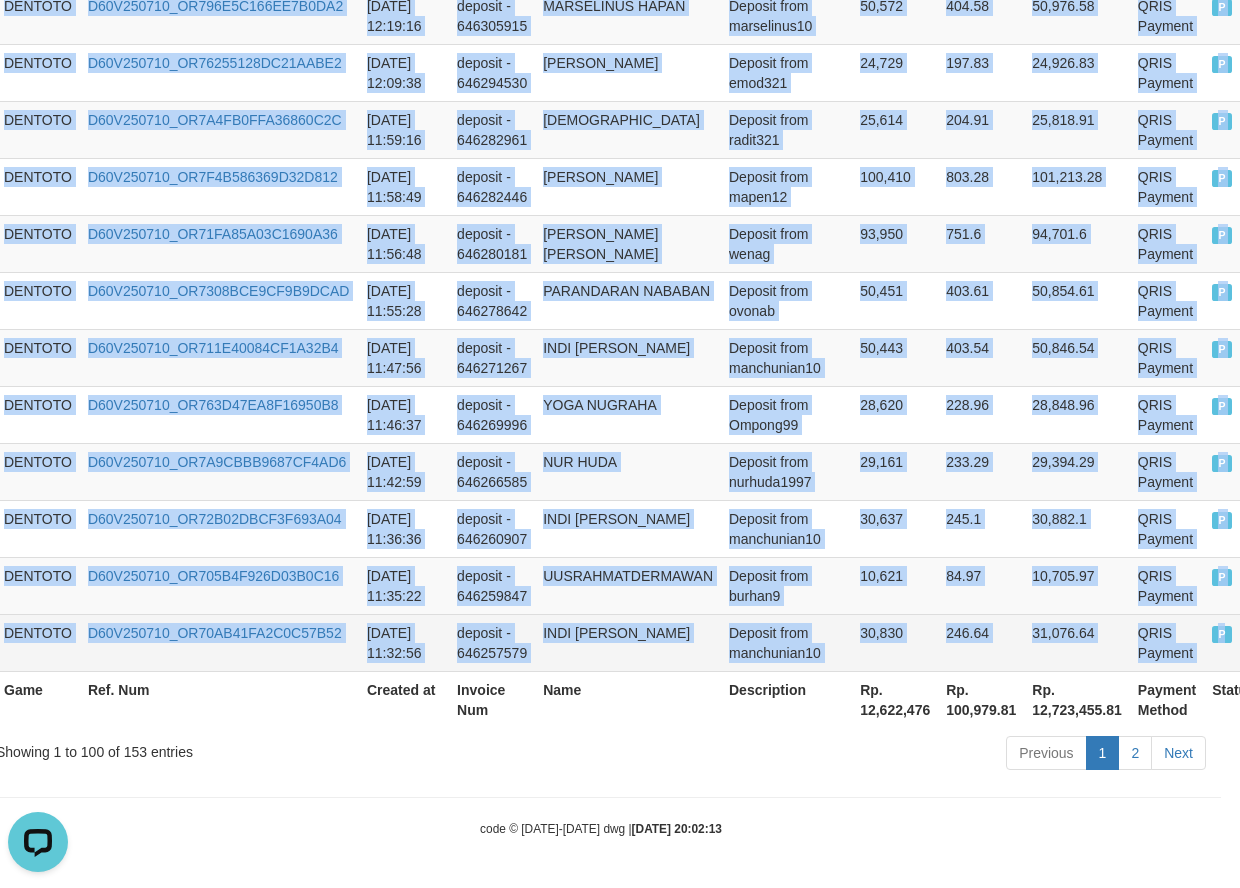 click on "P" at bounding box center (1233, 642) 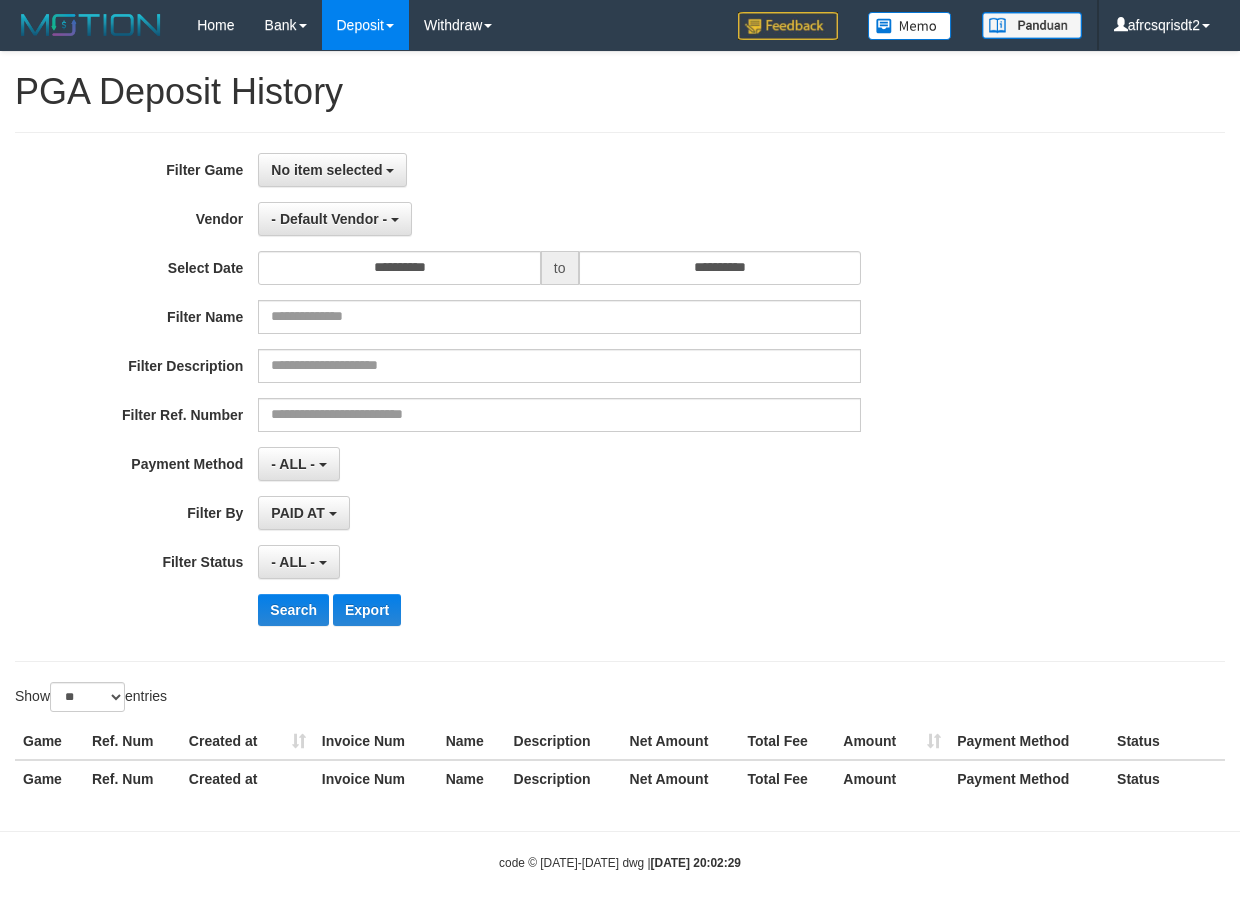 select 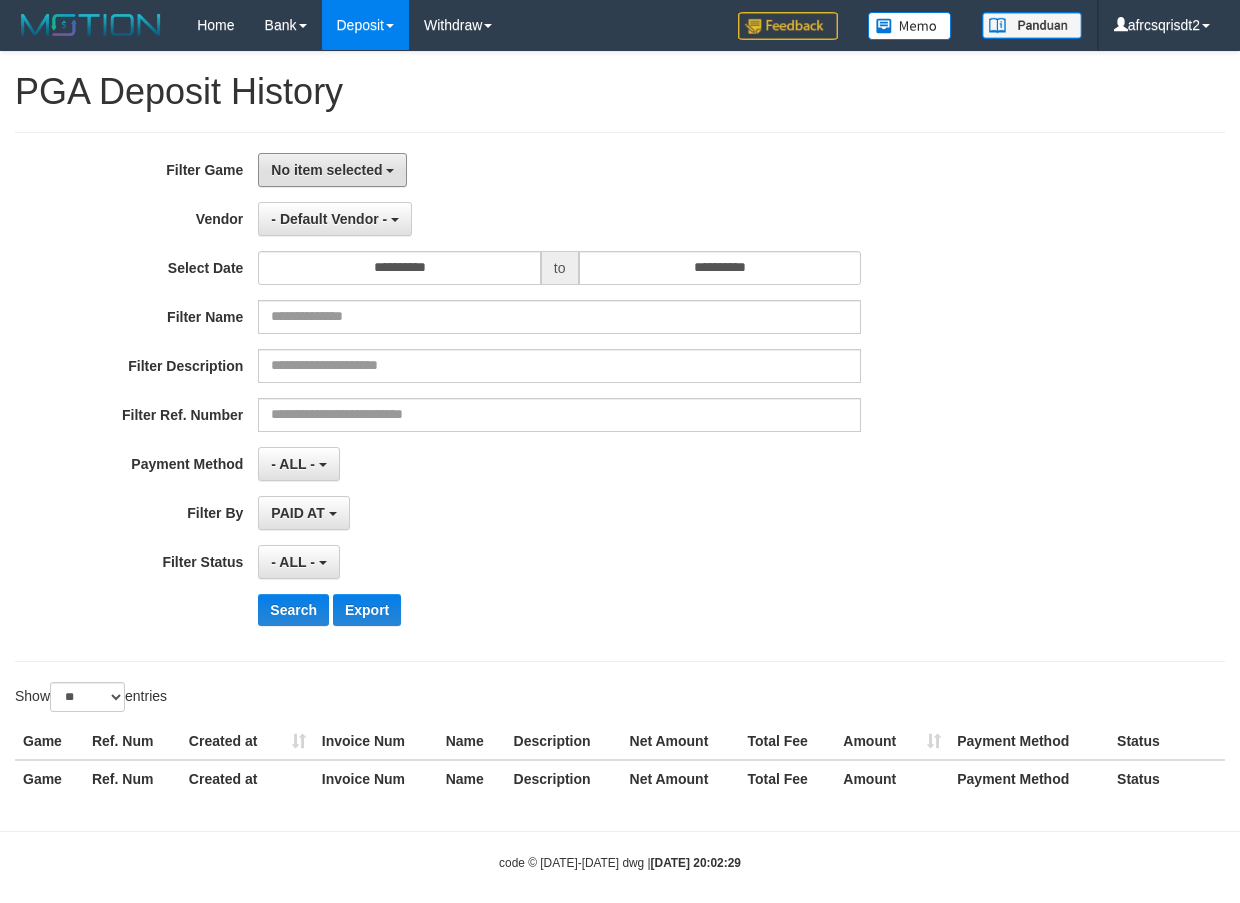 scroll, scrollTop: 0, scrollLeft: 0, axis: both 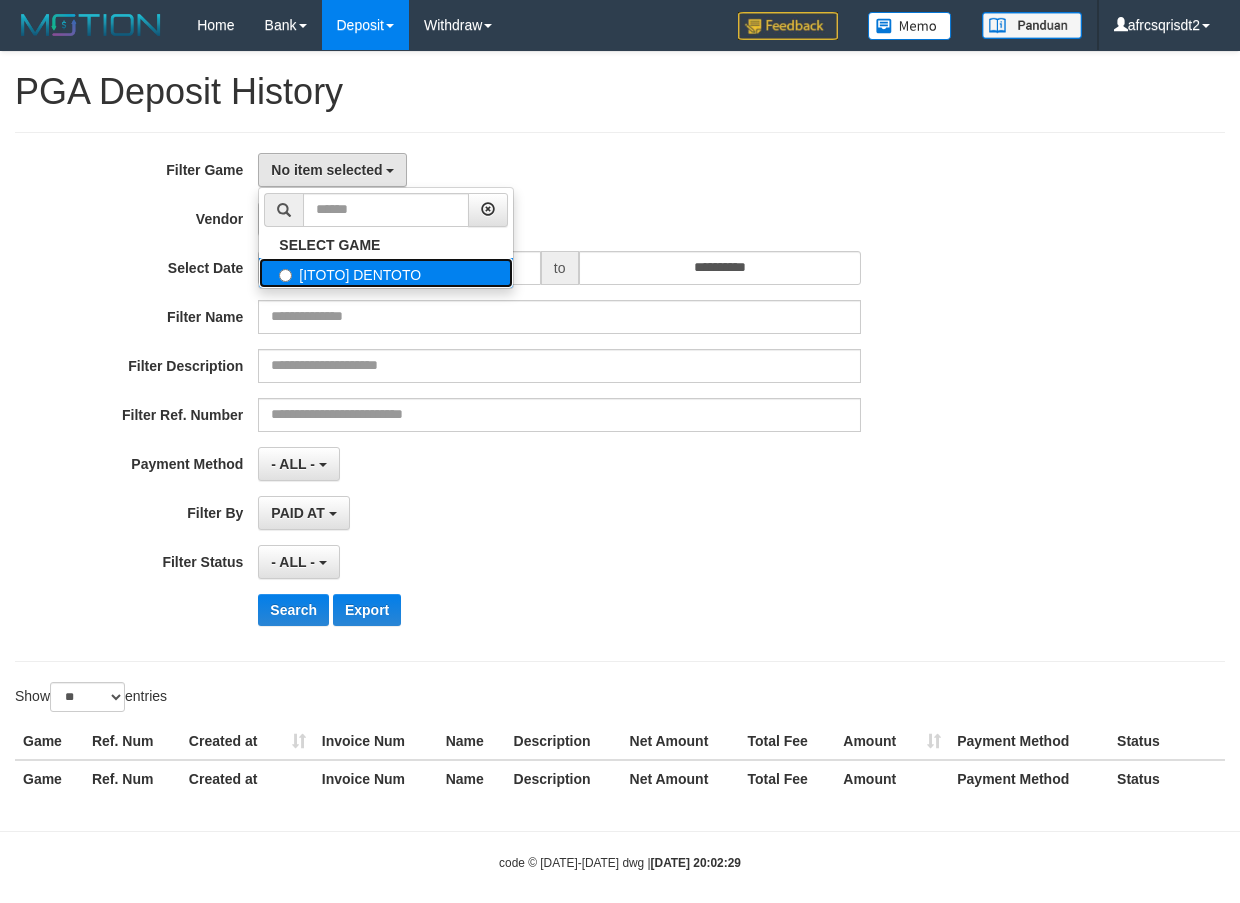click on "[ITOTO] DENTOTO" at bounding box center [386, 273] 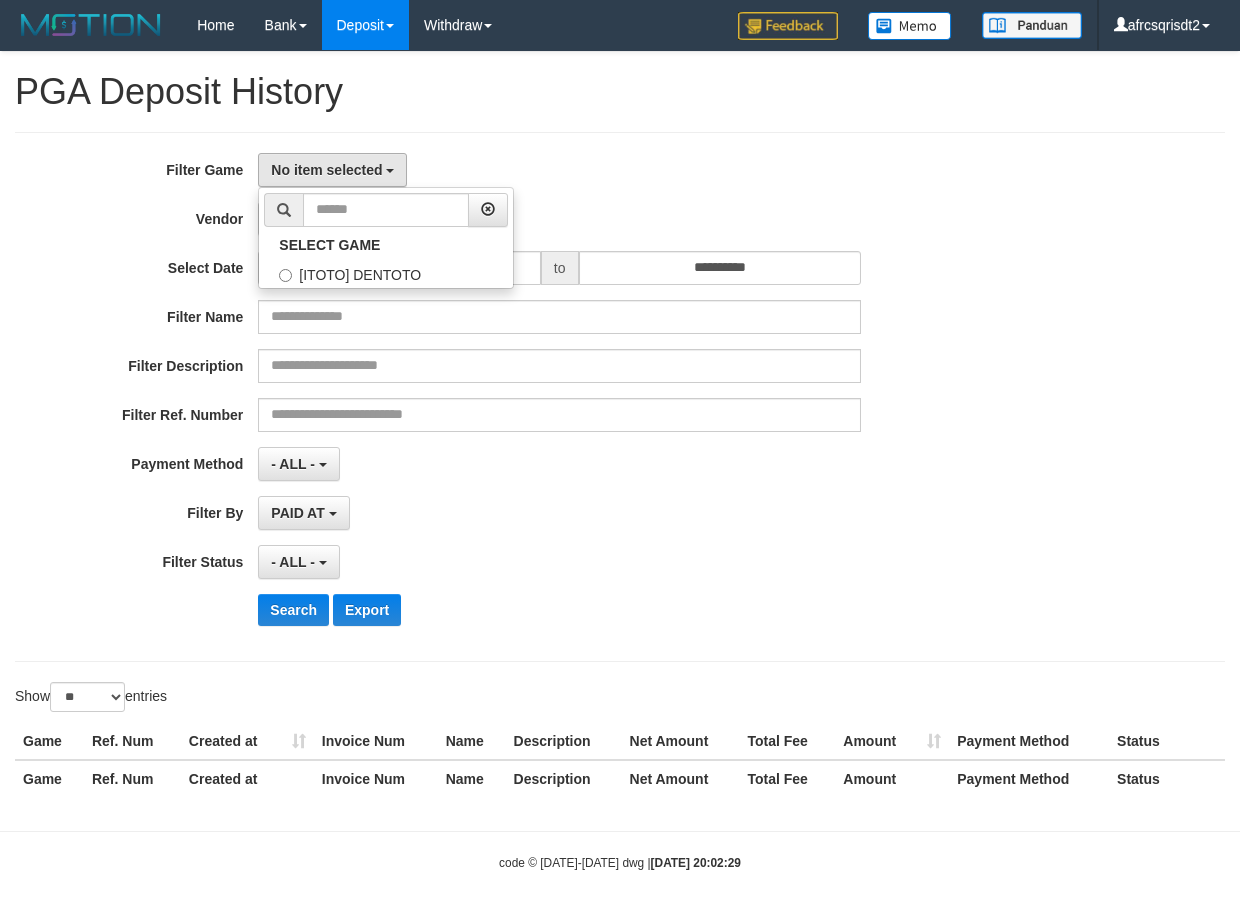 select on "****" 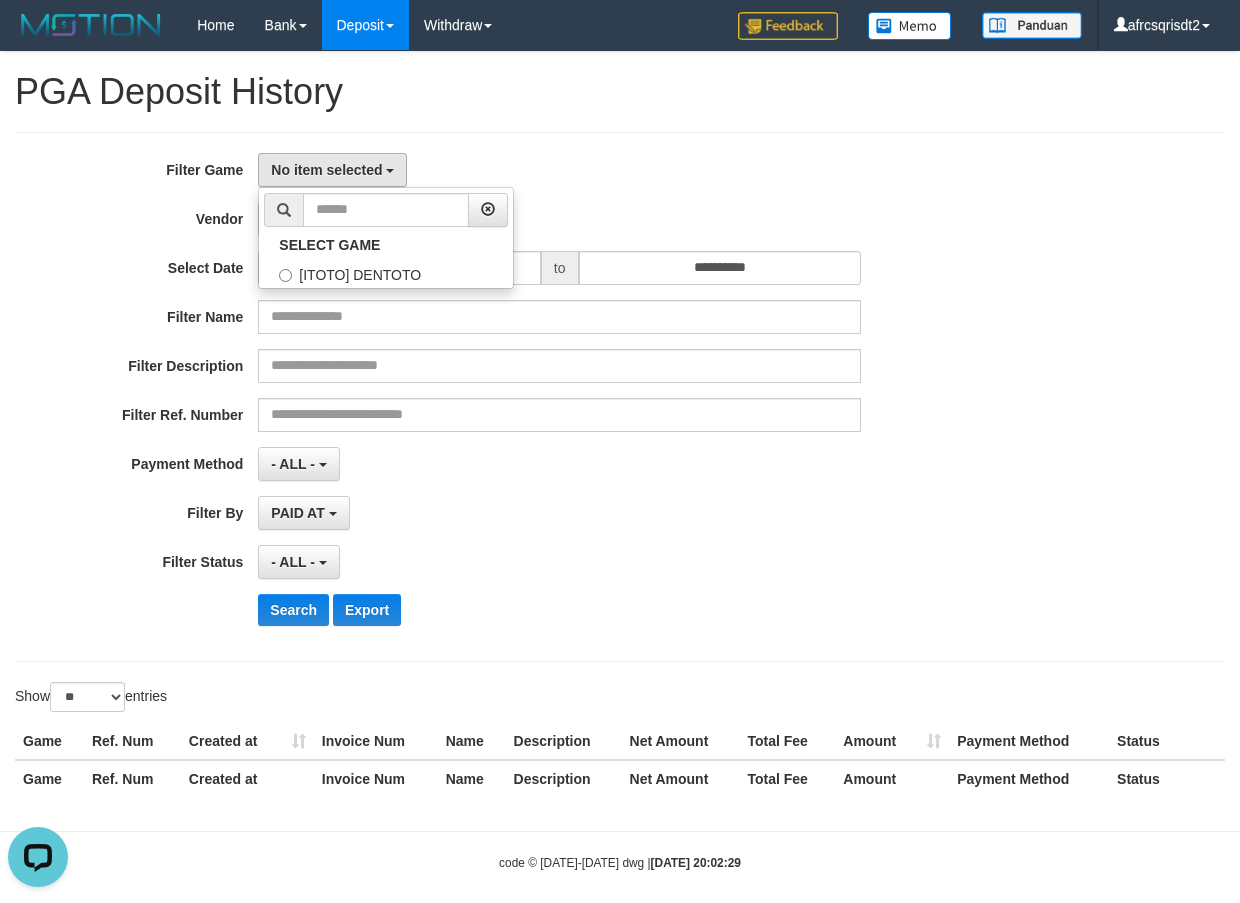 scroll, scrollTop: 0, scrollLeft: 0, axis: both 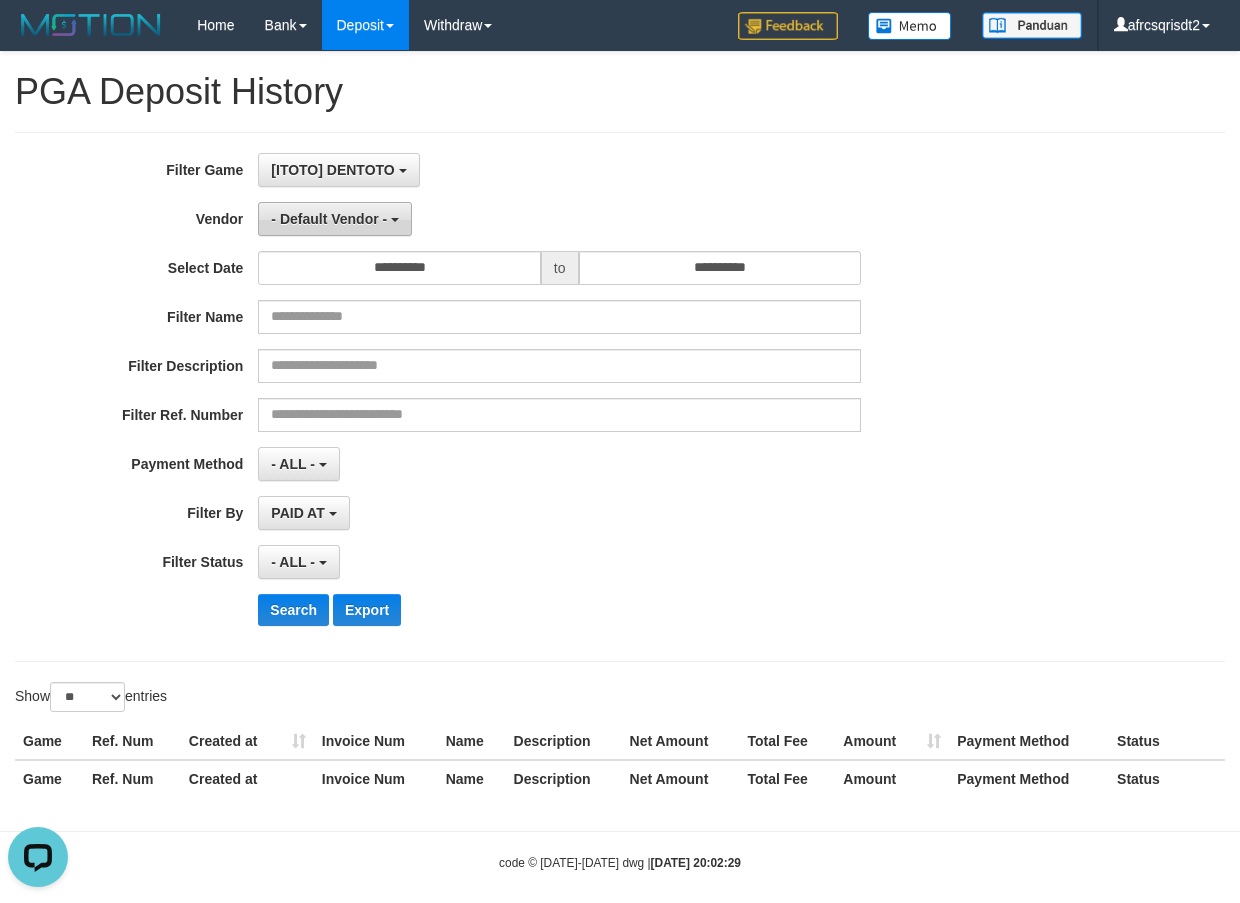 click on "- Default Vendor -" at bounding box center [329, 219] 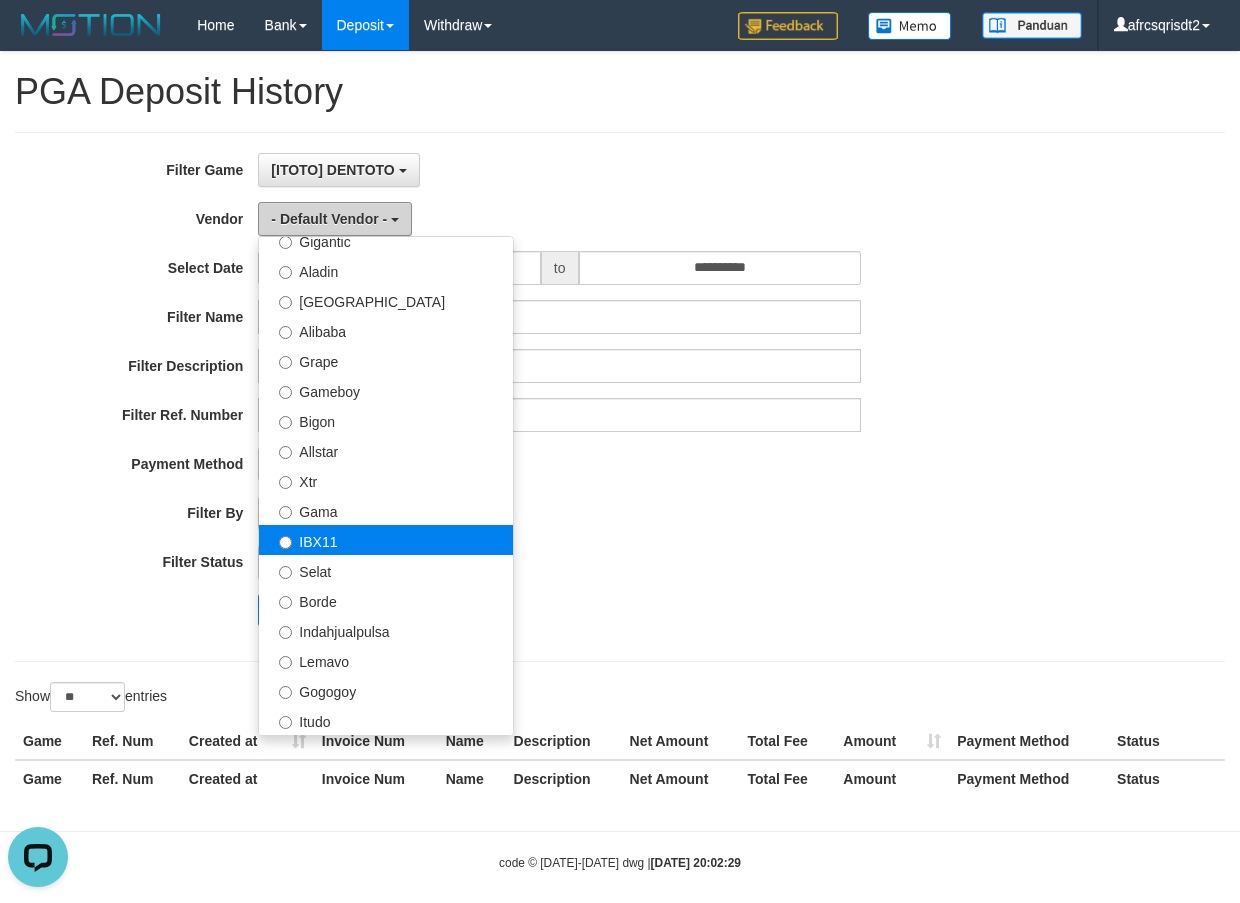 scroll, scrollTop: 333, scrollLeft: 0, axis: vertical 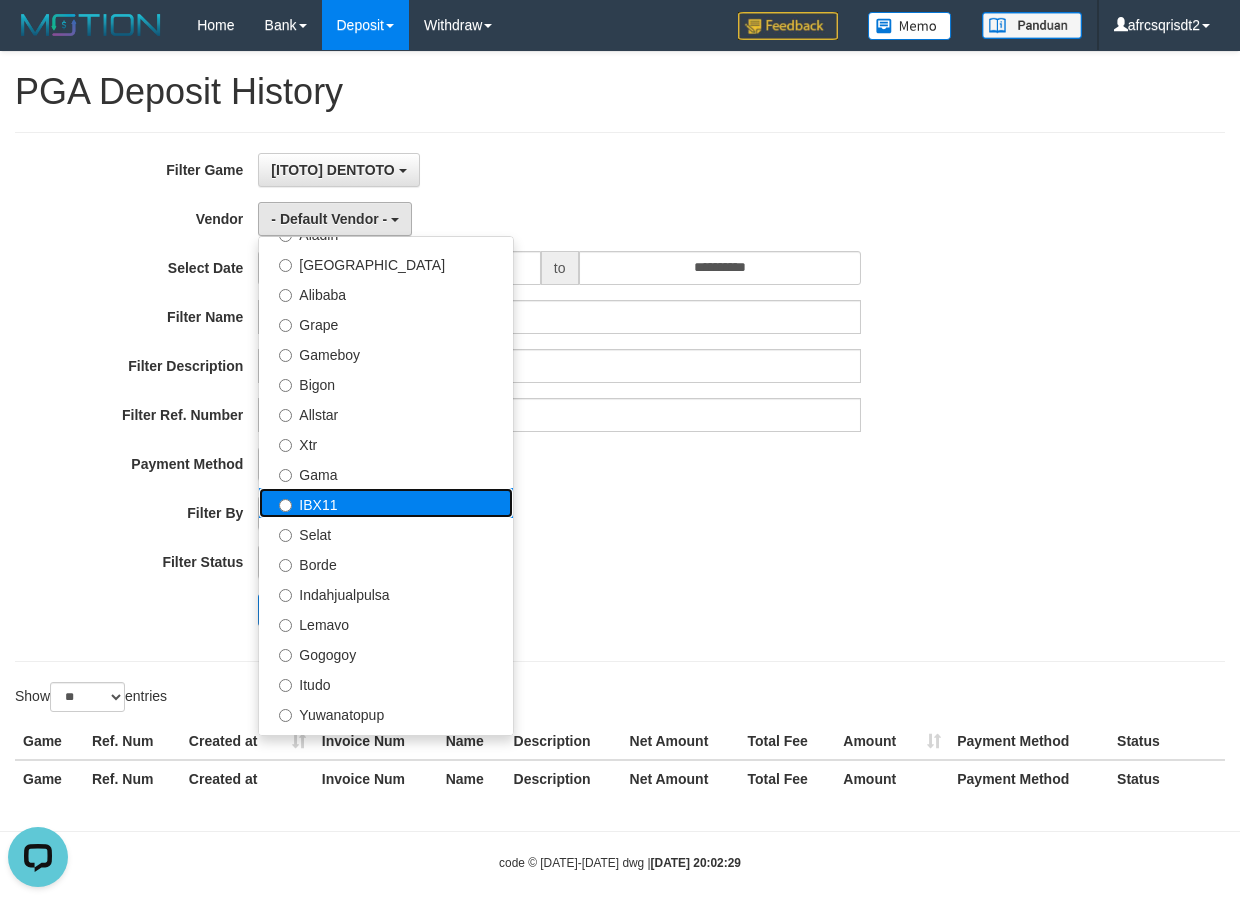 click on "IBX11" at bounding box center [386, 503] 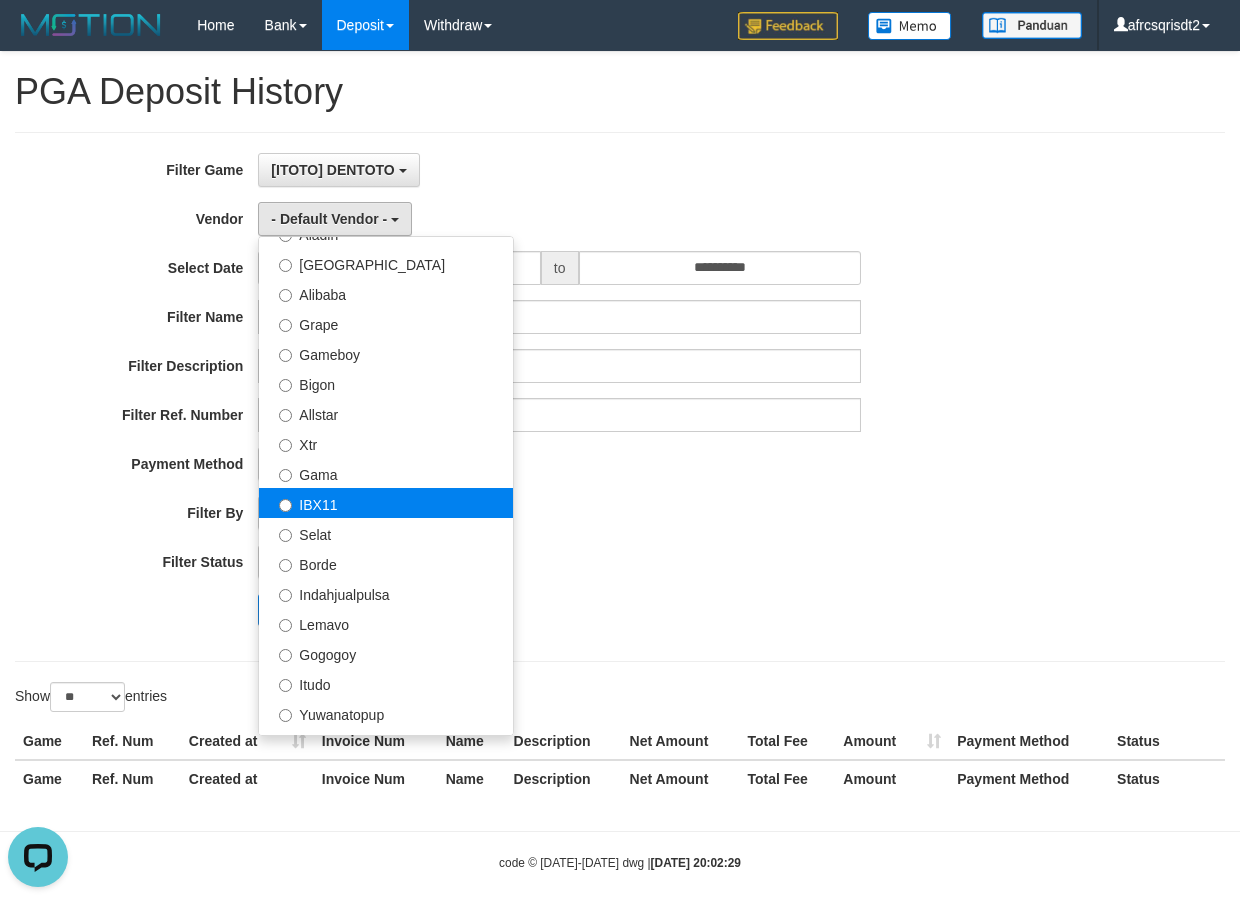select on "**********" 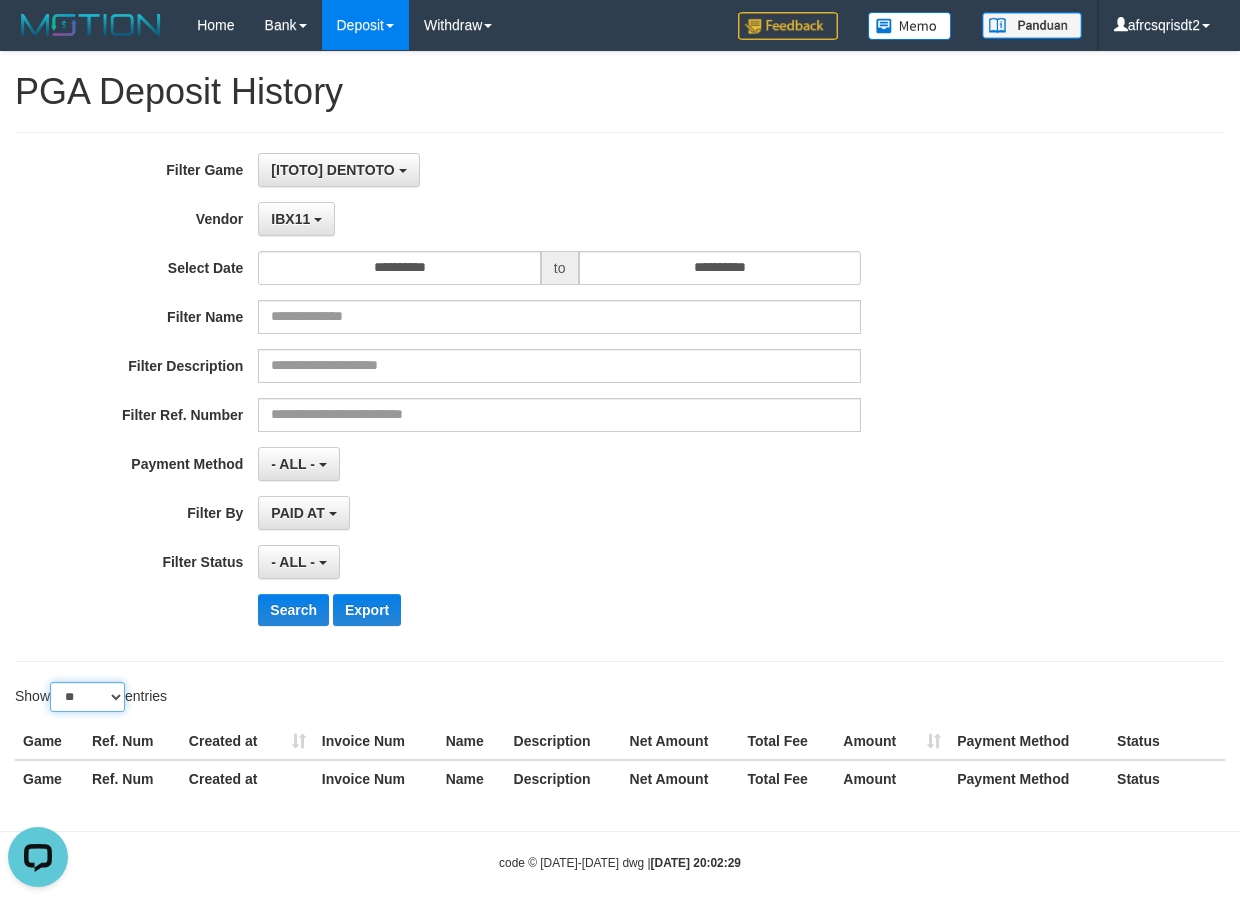 drag, startPoint x: 119, startPoint y: 689, endPoint x: 115, endPoint y: 702, distance: 13.601471 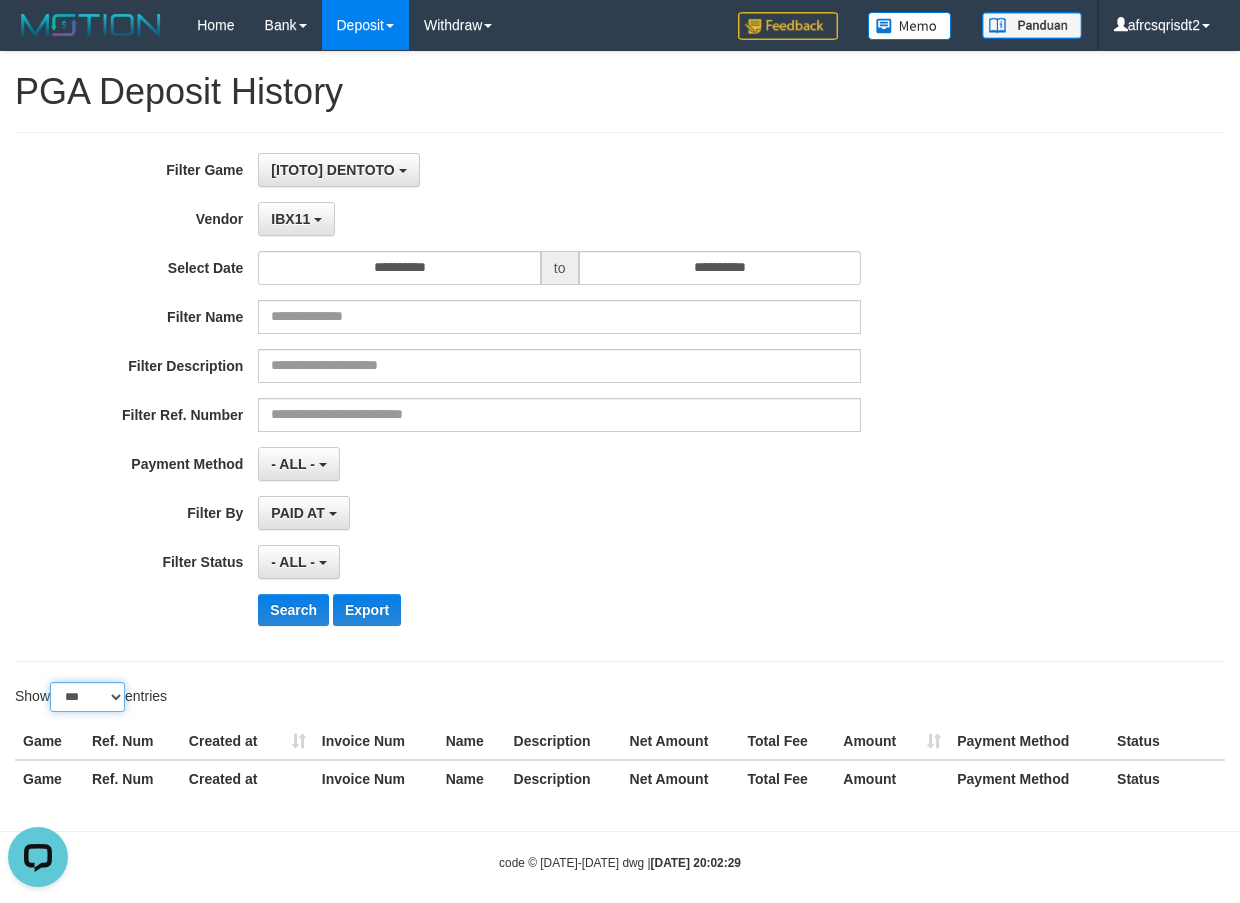click on "** ** ** ***" at bounding box center (87, 697) 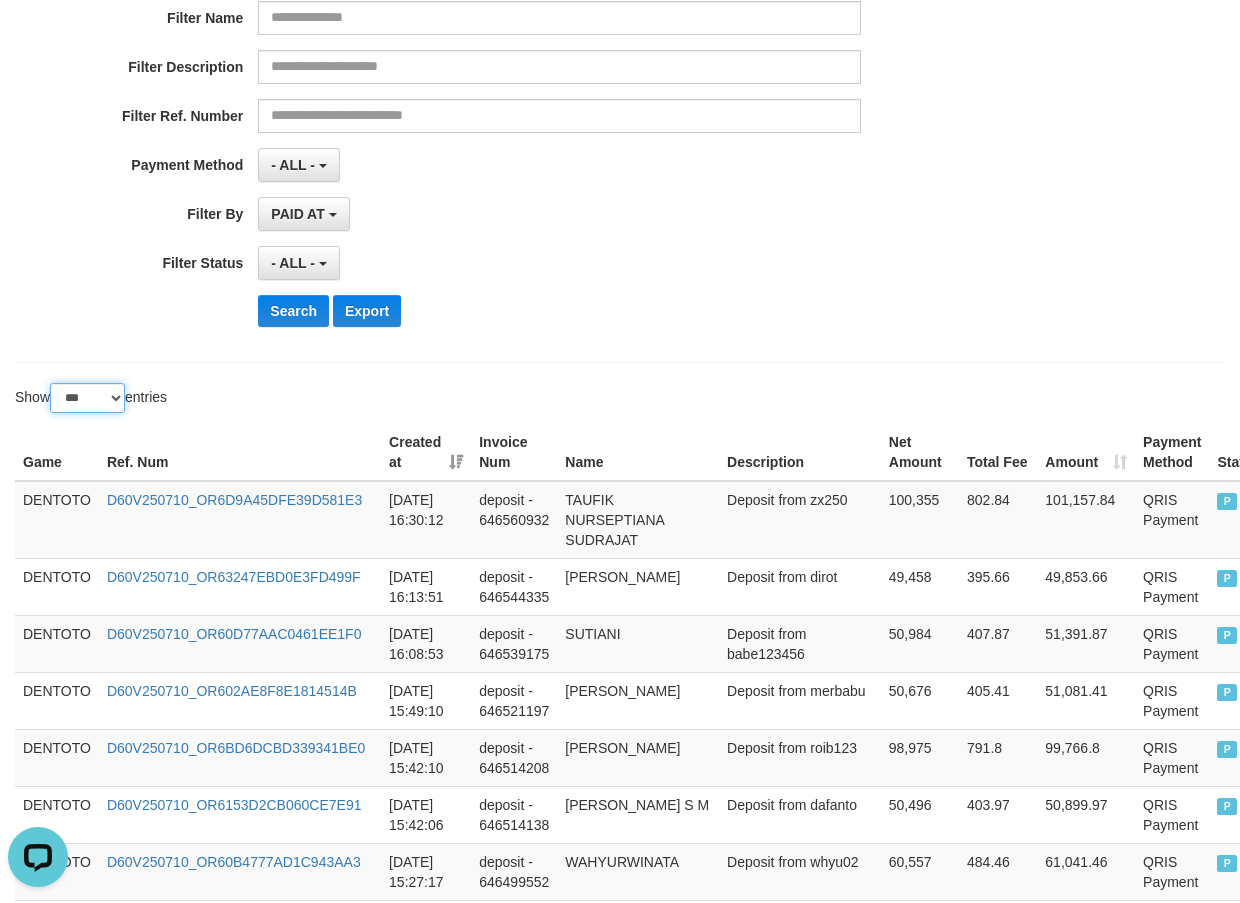 scroll, scrollTop: 333, scrollLeft: 0, axis: vertical 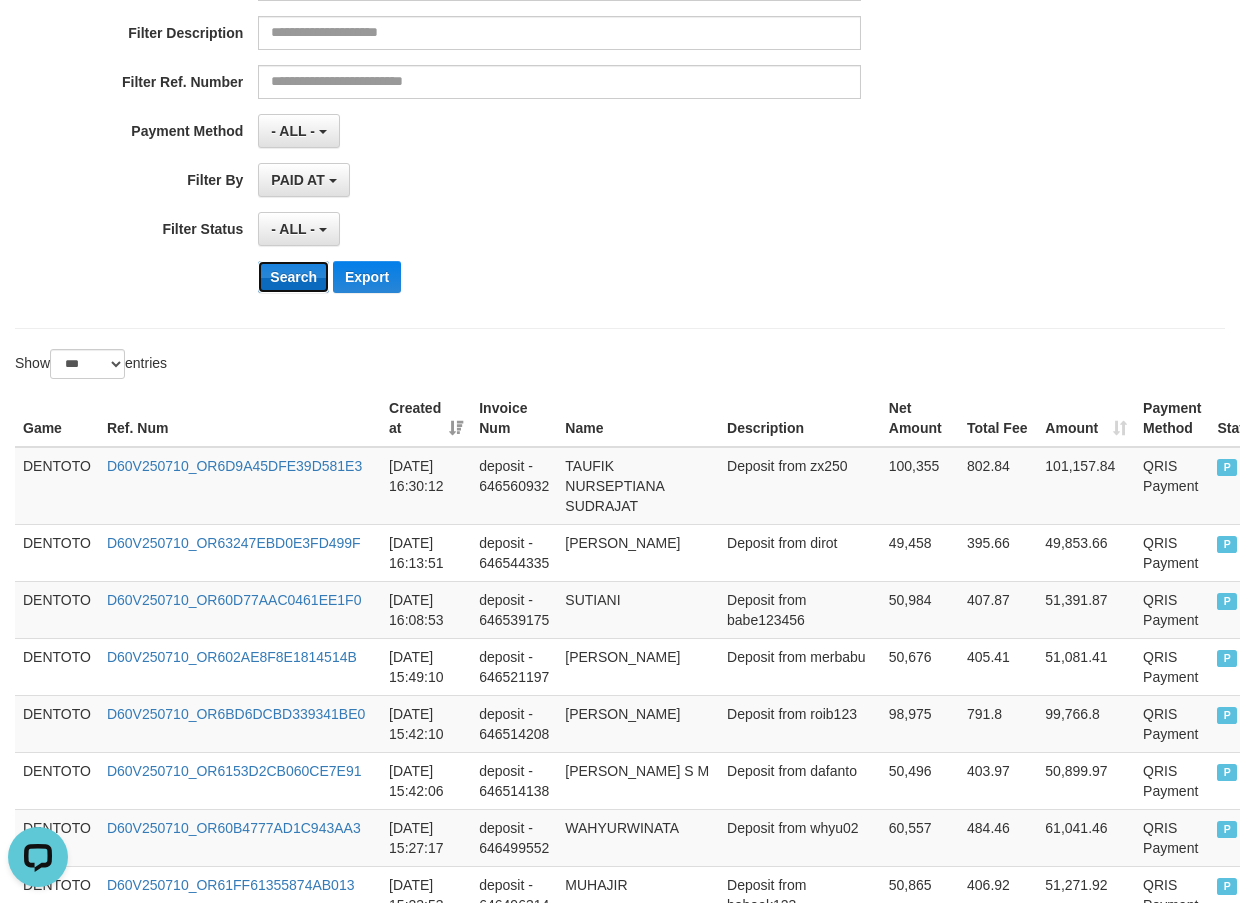 click on "Search" at bounding box center (293, 277) 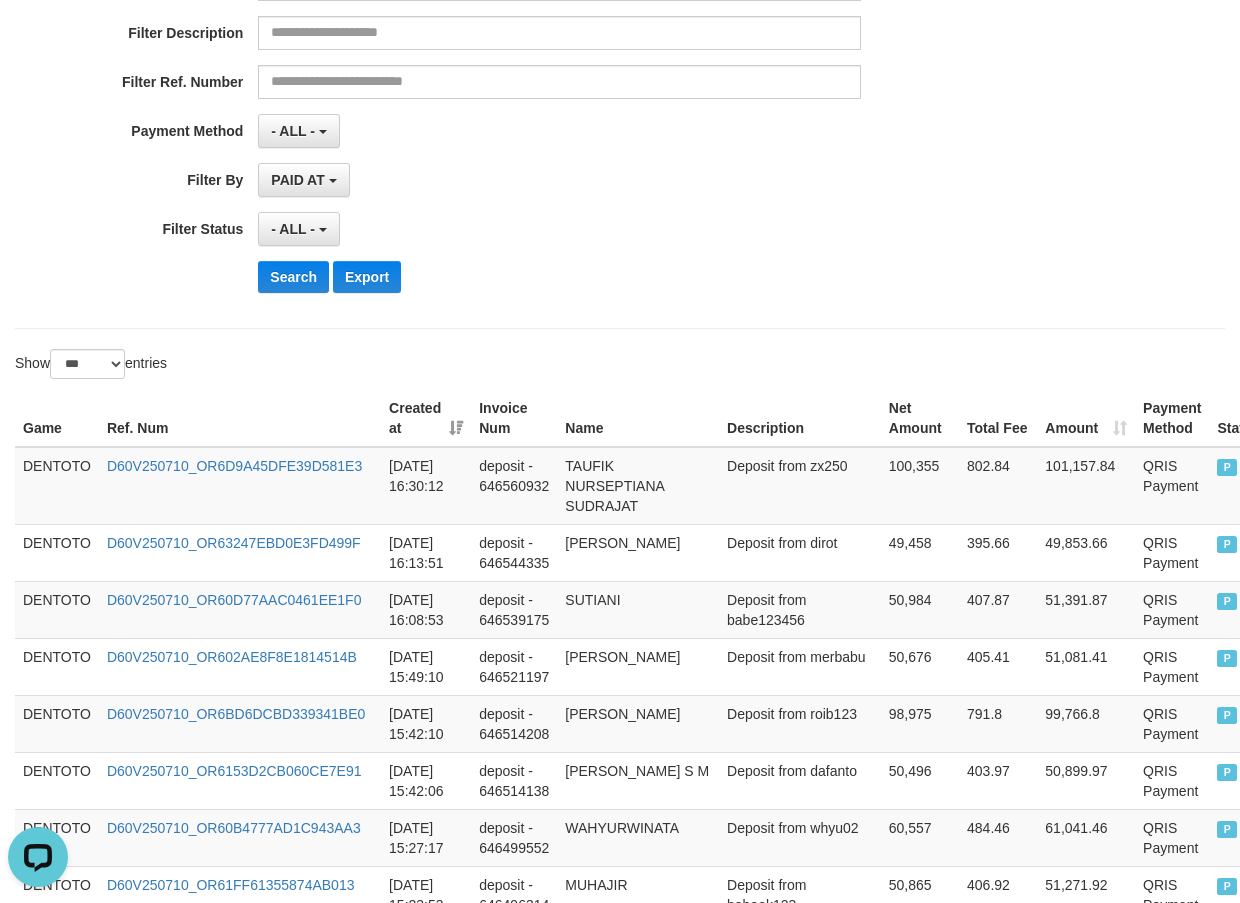 click on "Show  ** ** ** ***  entries" at bounding box center [310, 366] 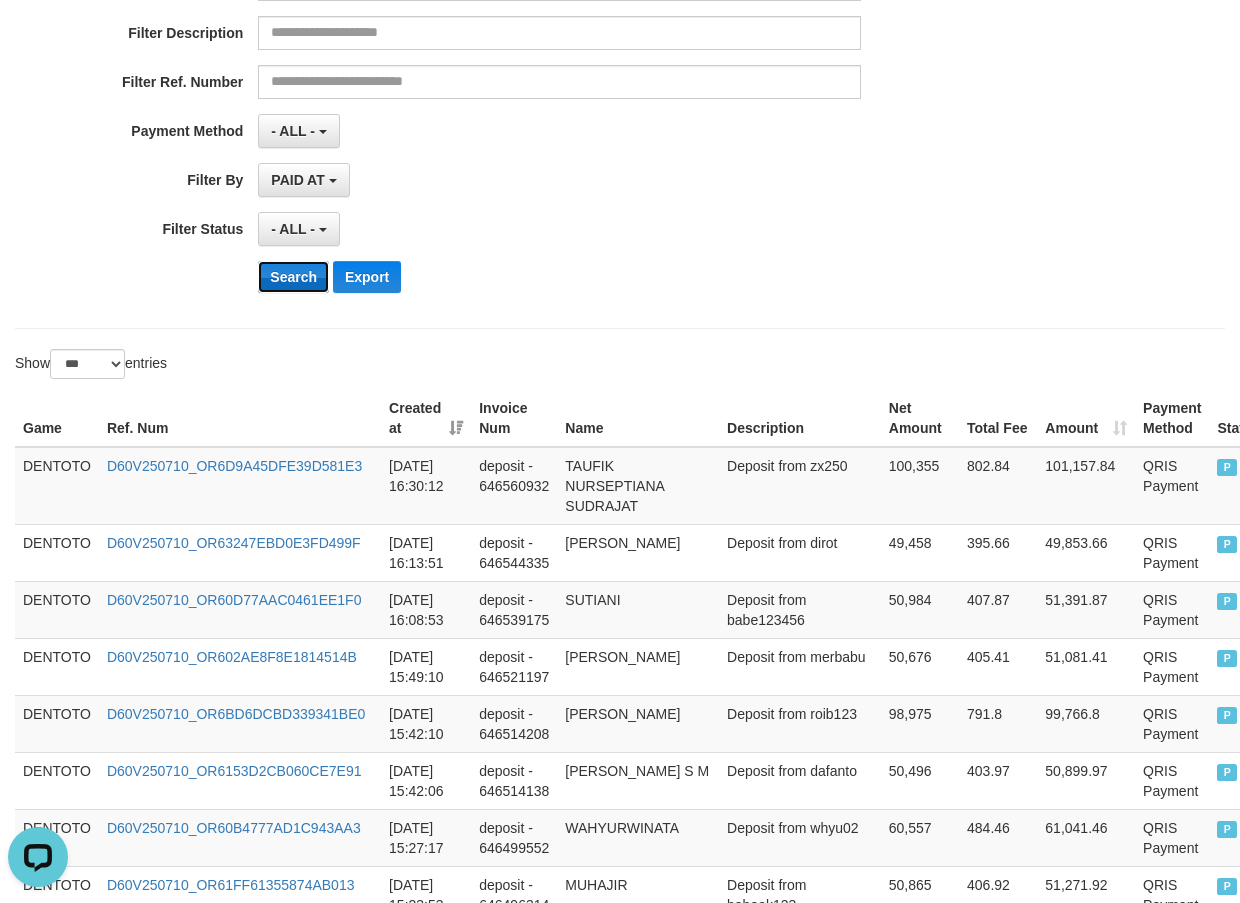 click on "Search" at bounding box center (293, 277) 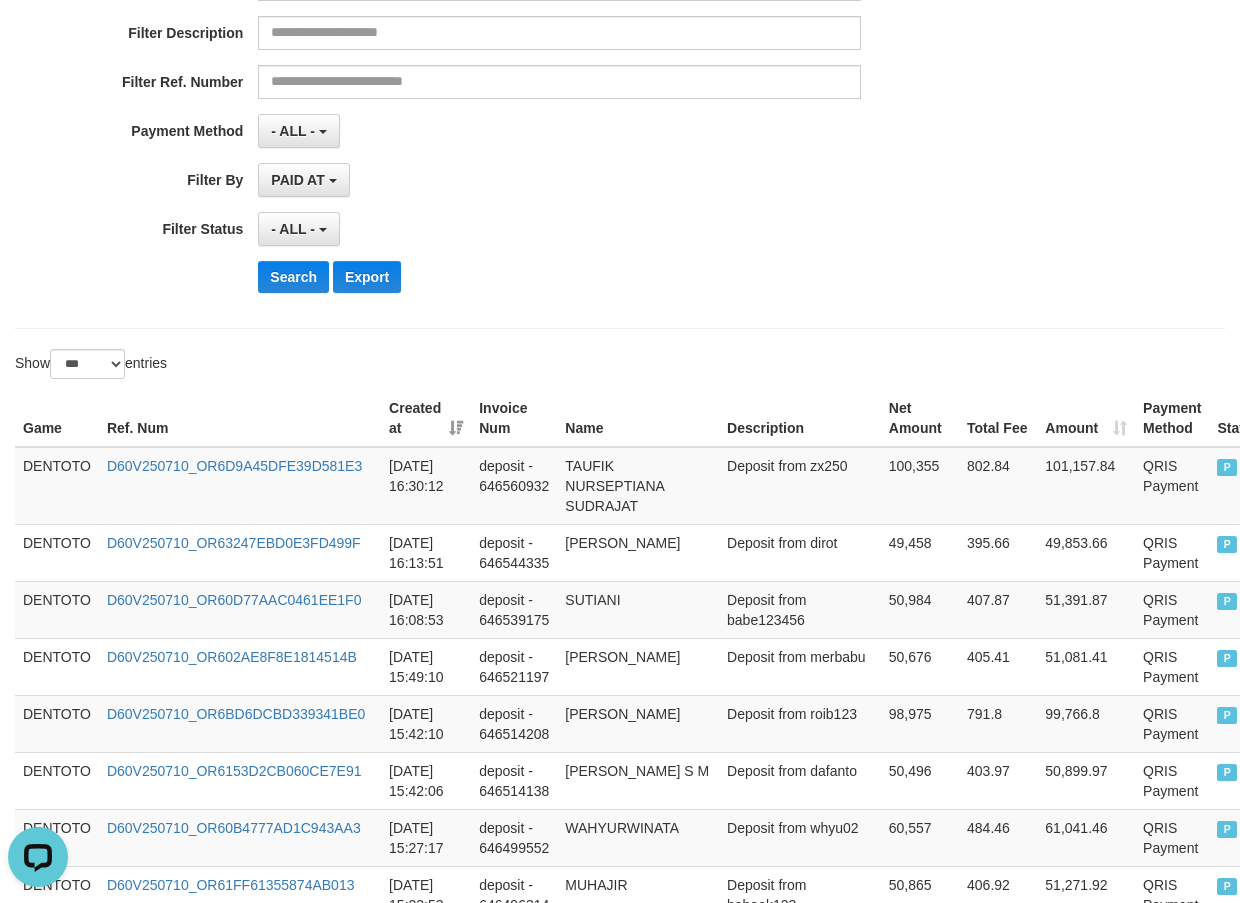 click on "DENTOTO" at bounding box center [57, 486] 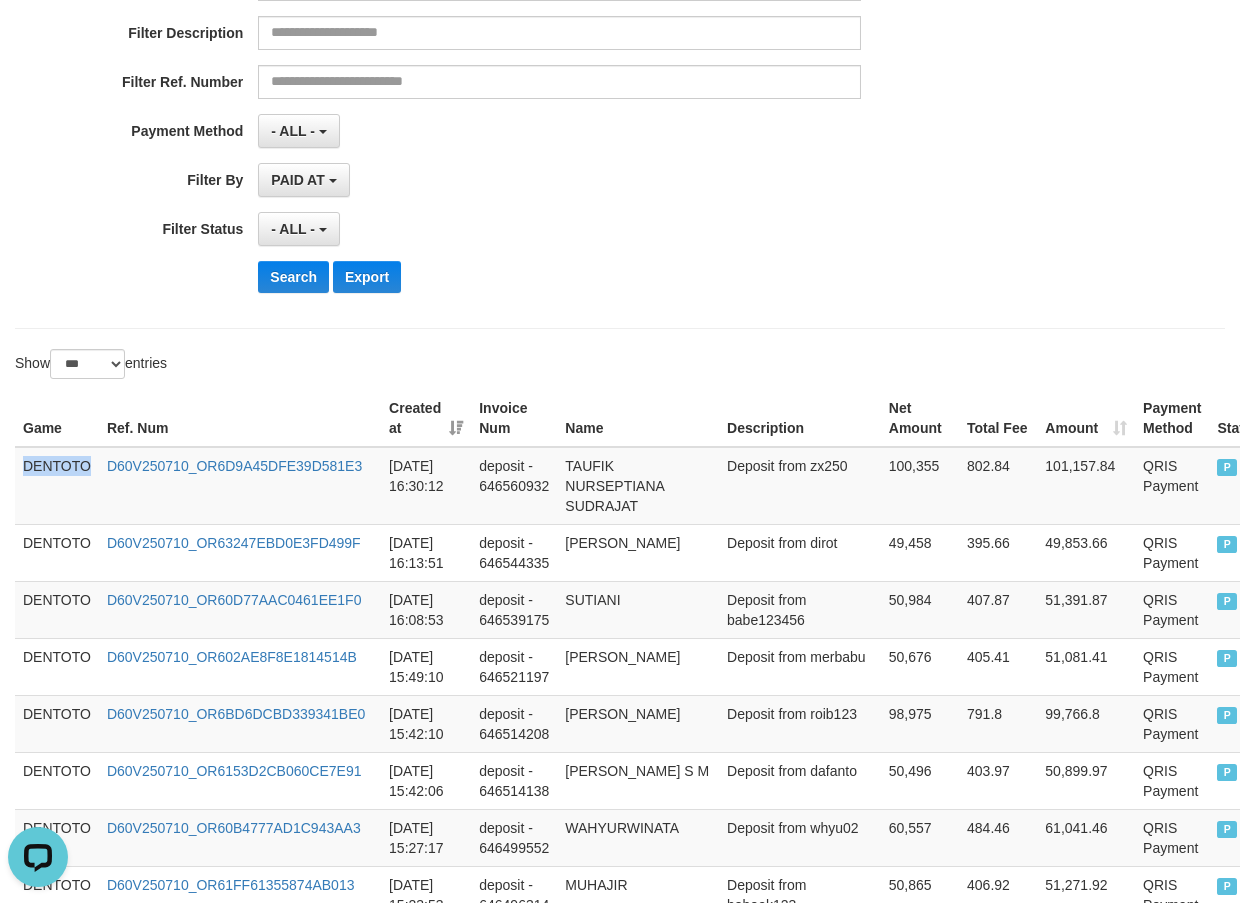 click on "DENTOTO" at bounding box center [57, 486] 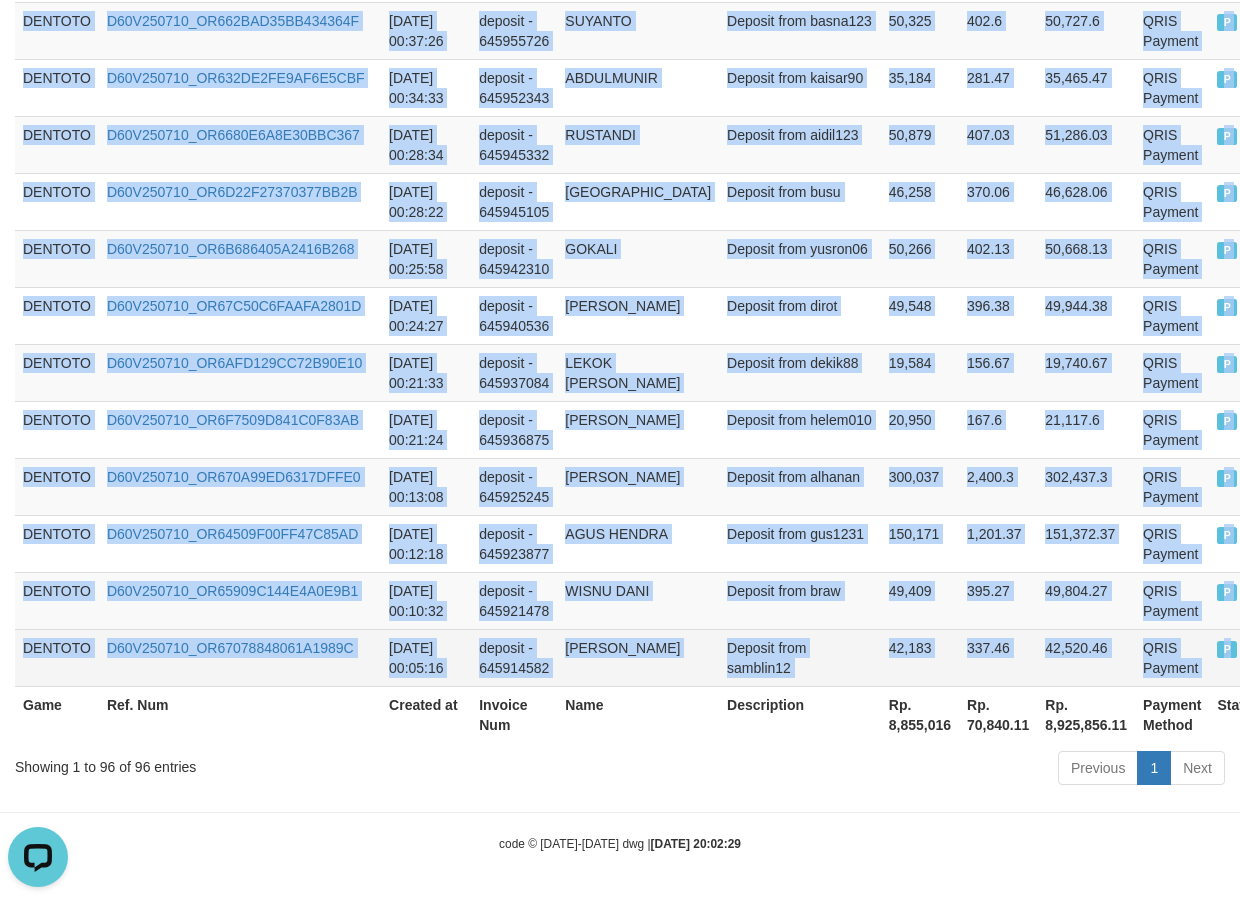 click on "P" at bounding box center [1238, 657] 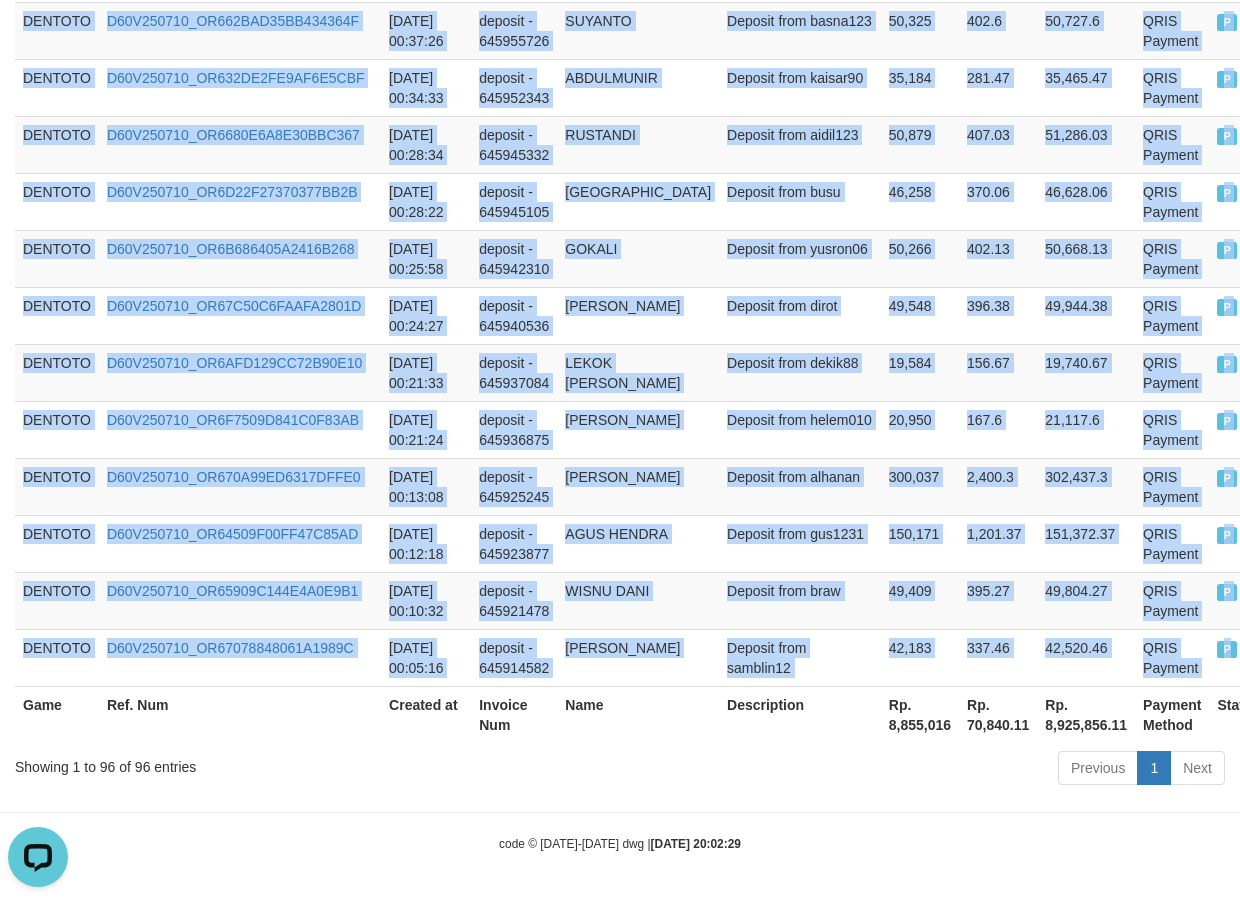 copy on "DENTOTO D60V250710_OR6D9A45DFE39D581E3 2025-07-10 16:30:12 deposit - 646560932 TAUFIK NURSEPTIANA SUDRAJAT Deposit from zx250 100,355 802.84 101,157.84 QRIS Payment P   DENTOTO D60V250710_OR63247EBD0E3FD499F 2025-07-10 16:13:51 deposit - 646544335 MUH IMAN NUR Deposit from dirot 49,458 395.66 49,853.66 QRIS Payment P   DENTOTO D60V250710_OR60D77AAC0461EE1F0 2025-07-10 16:08:53 deposit - 646539175 SUTIANI Deposit from babe123456 50,984 407.87 51,391.87 QRIS Payment P   DENTOTO D60V250710_OR602AE8F8E1814514B 2025-07-10 15:49:10 deposit - 646521197 IDA WARDILAH Deposit from merbabu 50,676 405.41 51,081.41 QRIS Payment P   DENTOTO D60V250710_OR6BD6DCBD339341BE0 2025-07-10 15:42:10 deposit - 646514208 TEGOH SANTOSO Deposit from roib123 98,975 791.8 99,766.8 QRIS Payment P   DENTOTO D60V250710_OR6153D2CB060CE7E91 2025-07-10 15:42:06 deposit - 646514138 ASDIN S M Deposit from dafanto 50,496 403.97 50,899.97 QRIS Payment P   DENTOTO D60V250710_OR60B4777AD1C943AA3 2025-07-10 15:27:17 deposit - 646499552 WAHYURWINAT..." 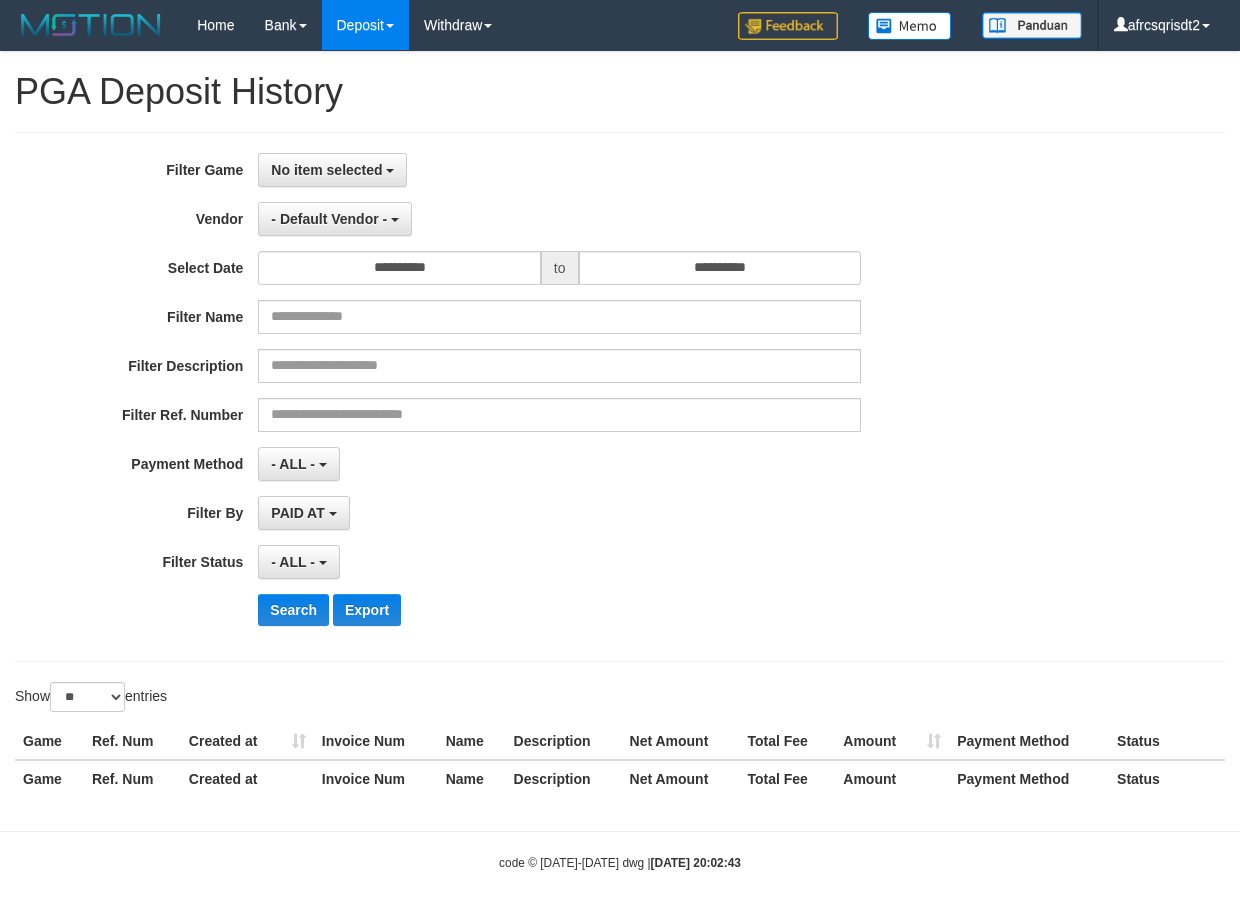 select 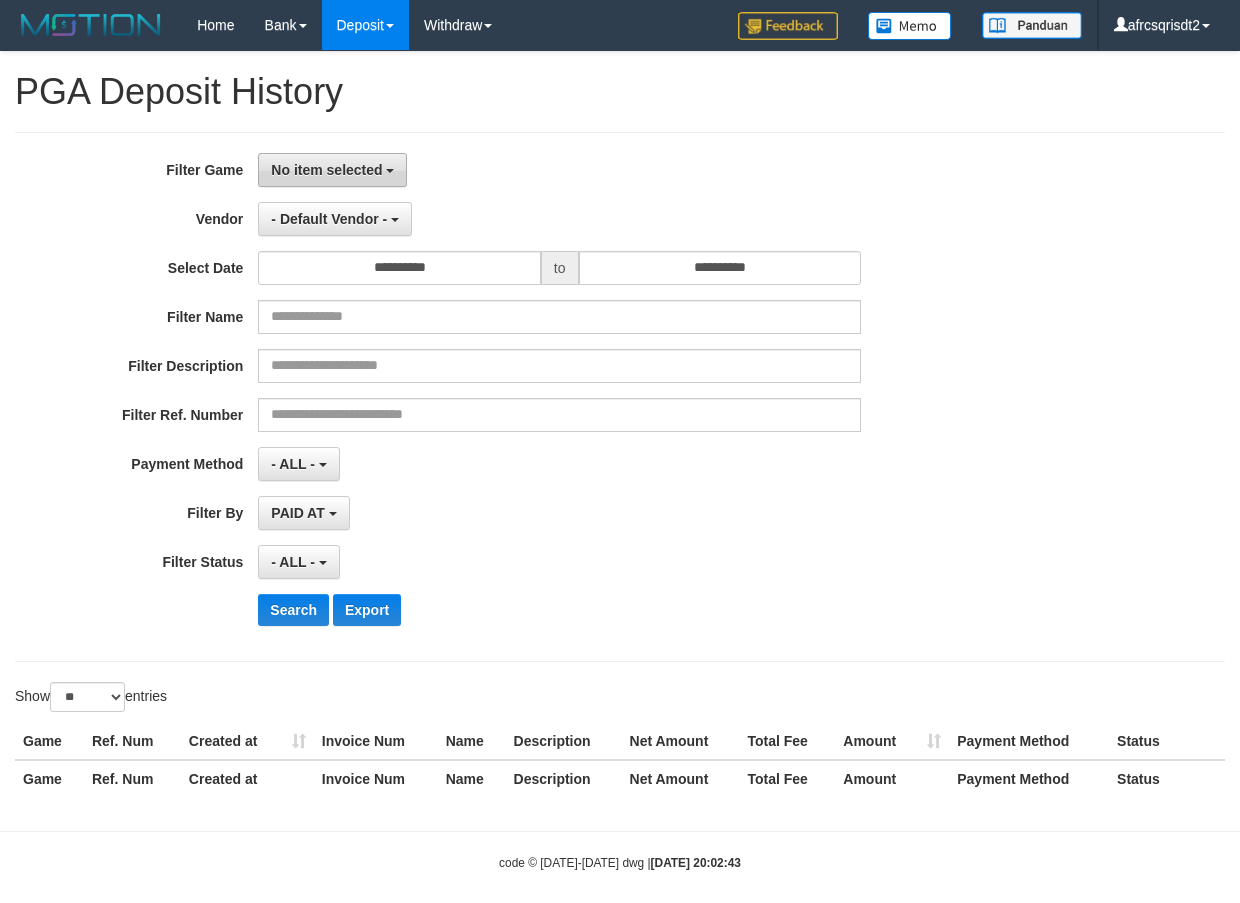 scroll, scrollTop: 0, scrollLeft: 0, axis: both 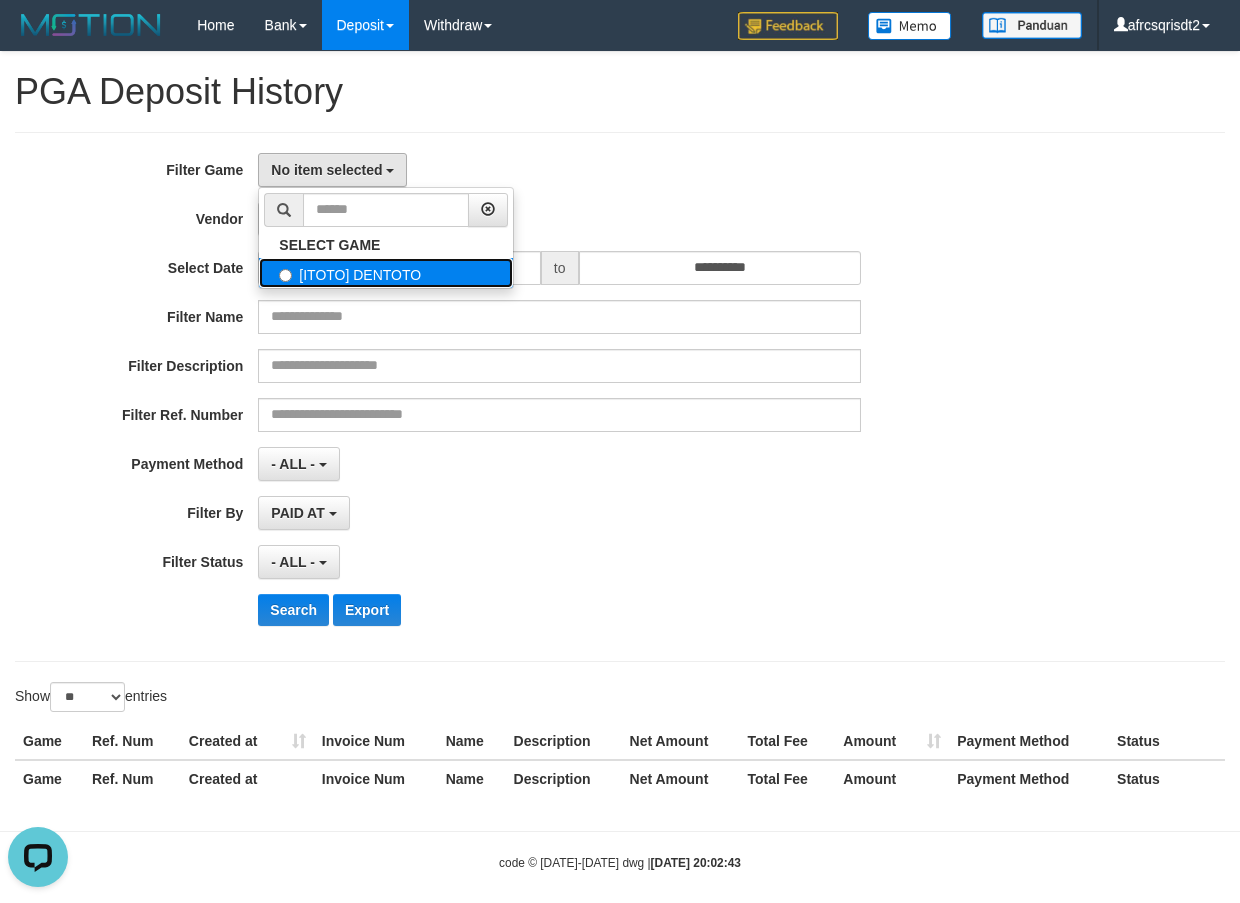 click on "[ITOTO] DENTOTO" at bounding box center (386, 273) 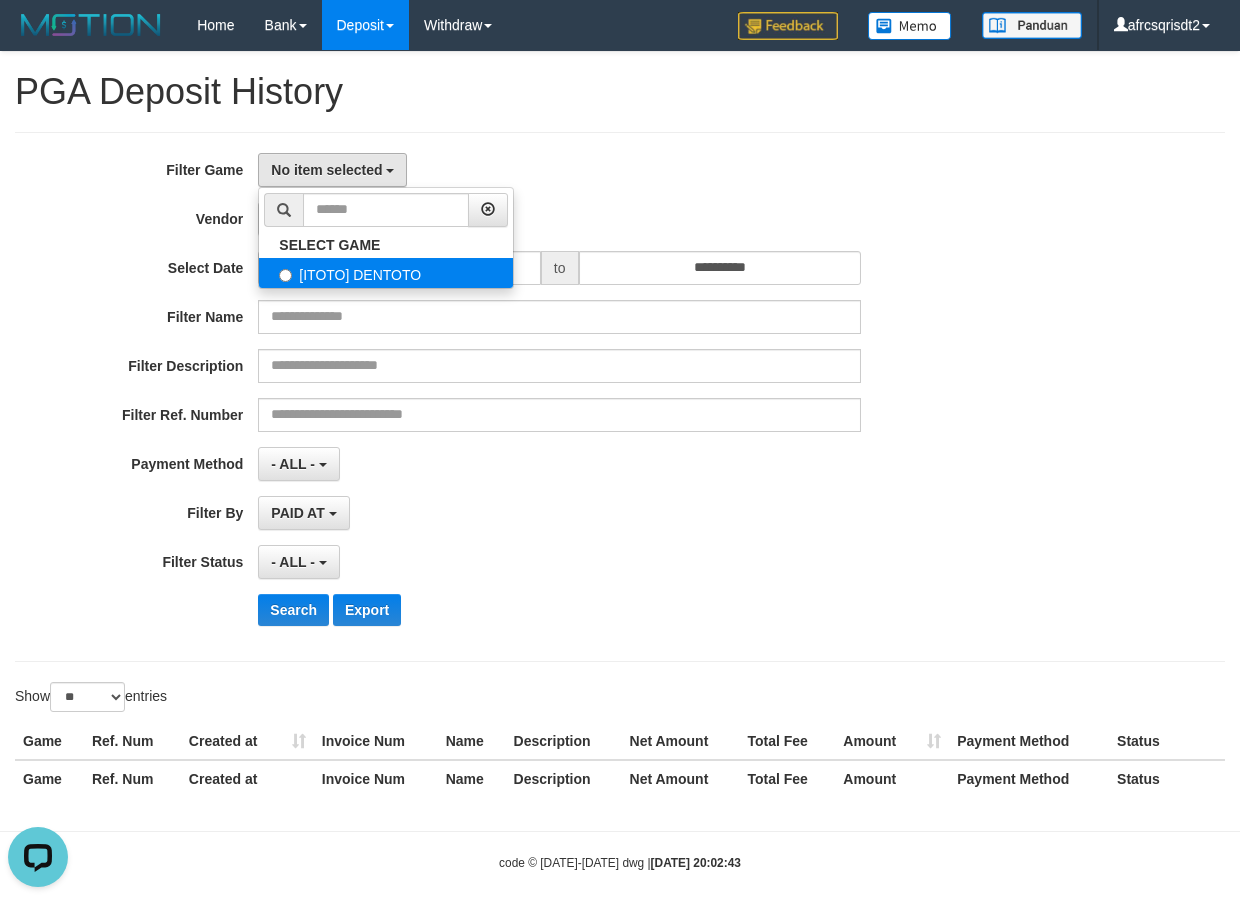 select on "****" 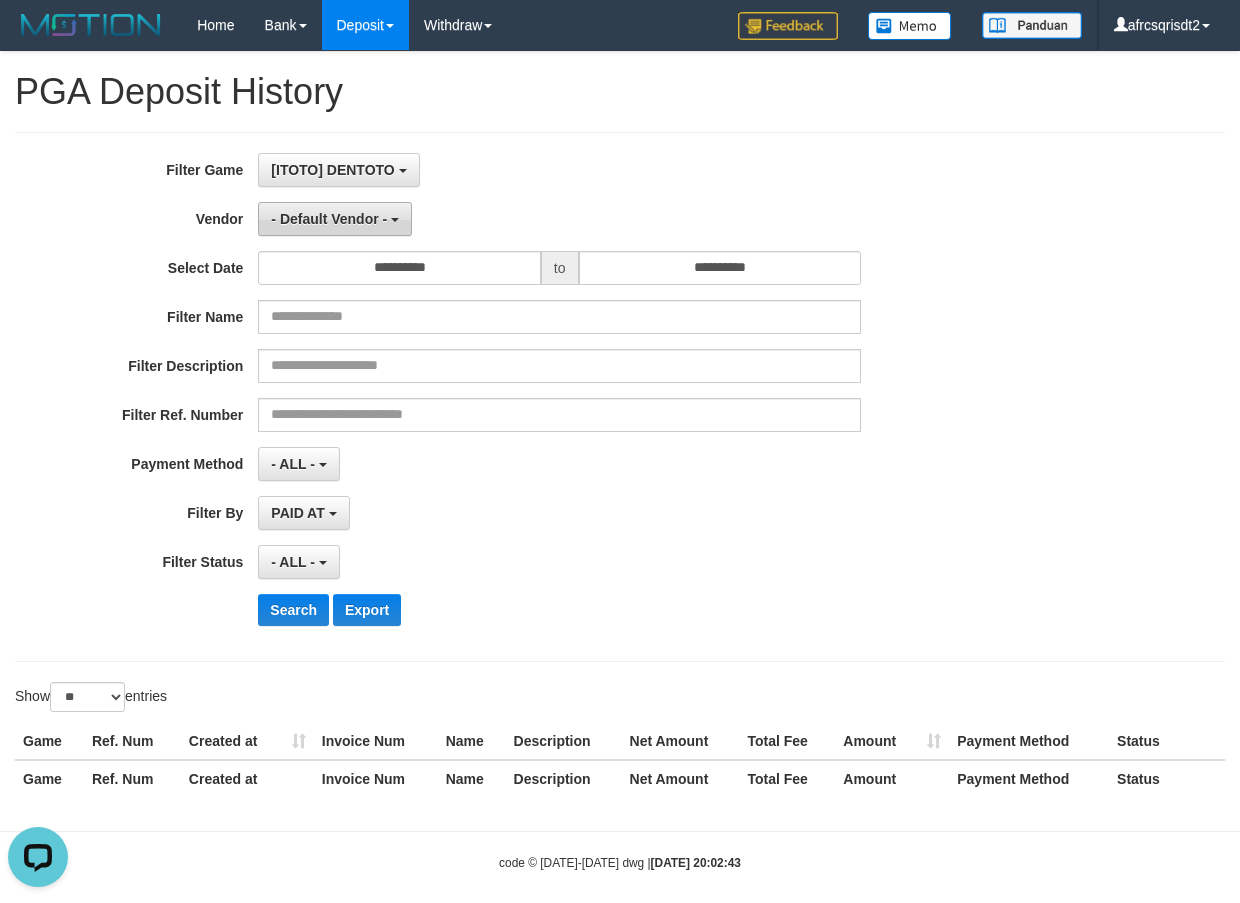 click on "- Default Vendor -" at bounding box center (329, 219) 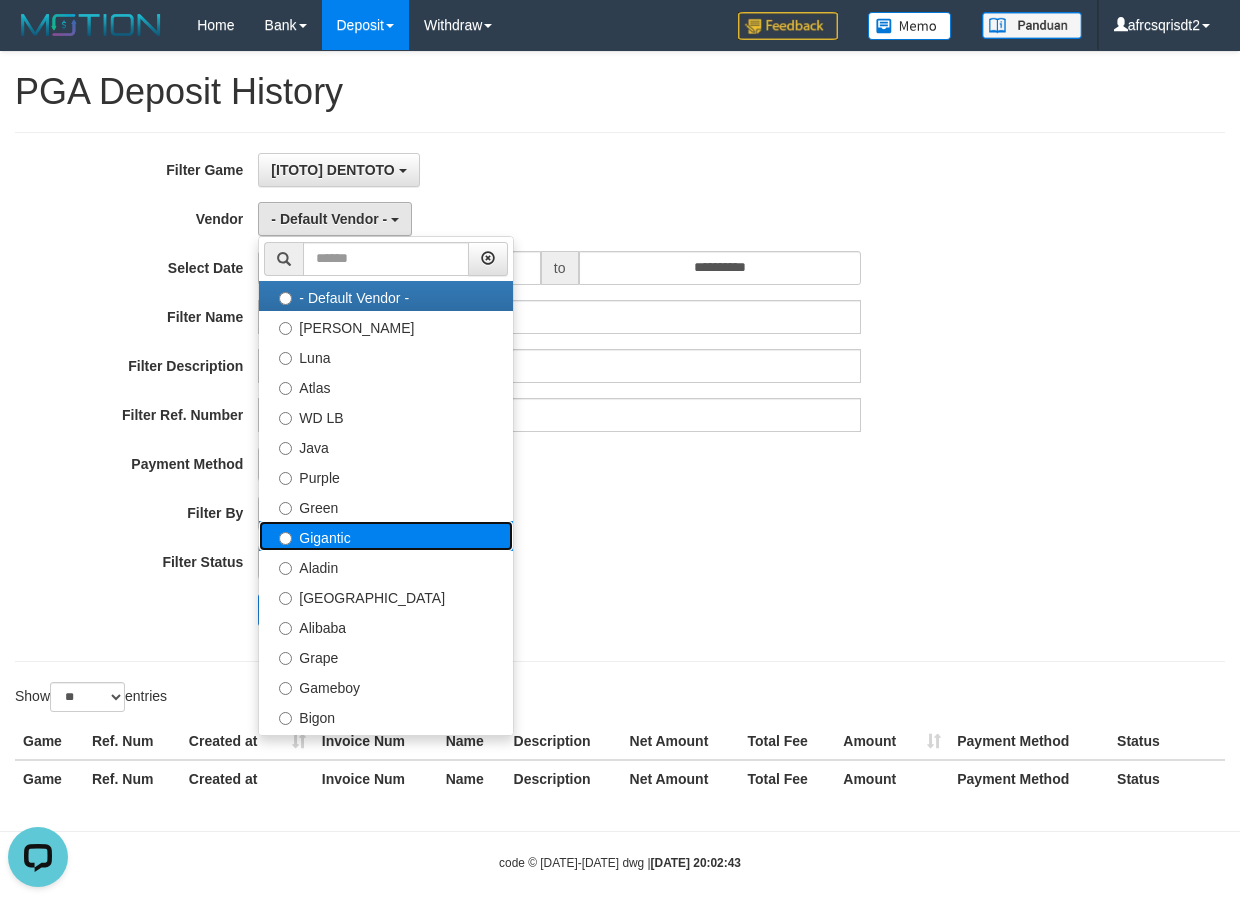 click on "Gigantic" at bounding box center (386, 536) 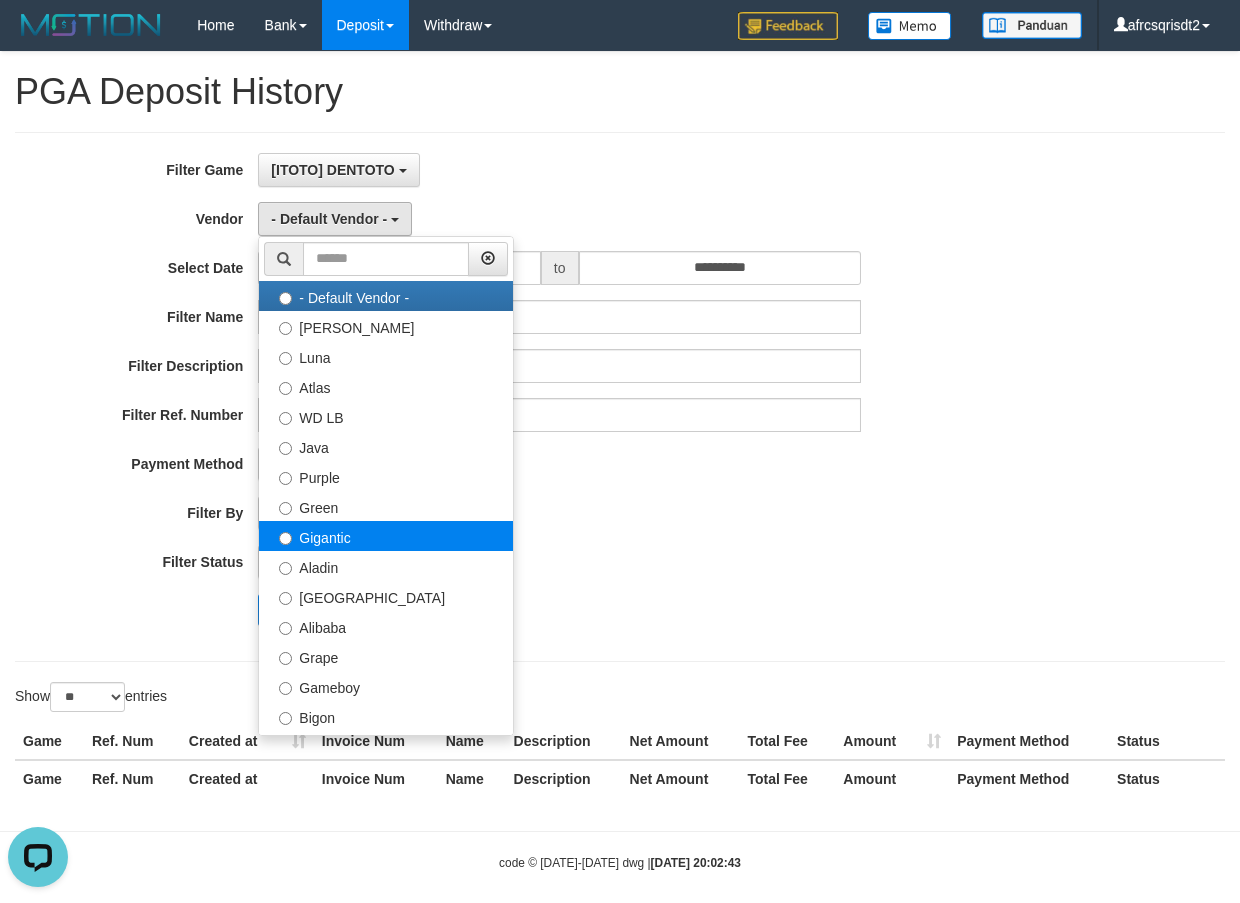 select on "**********" 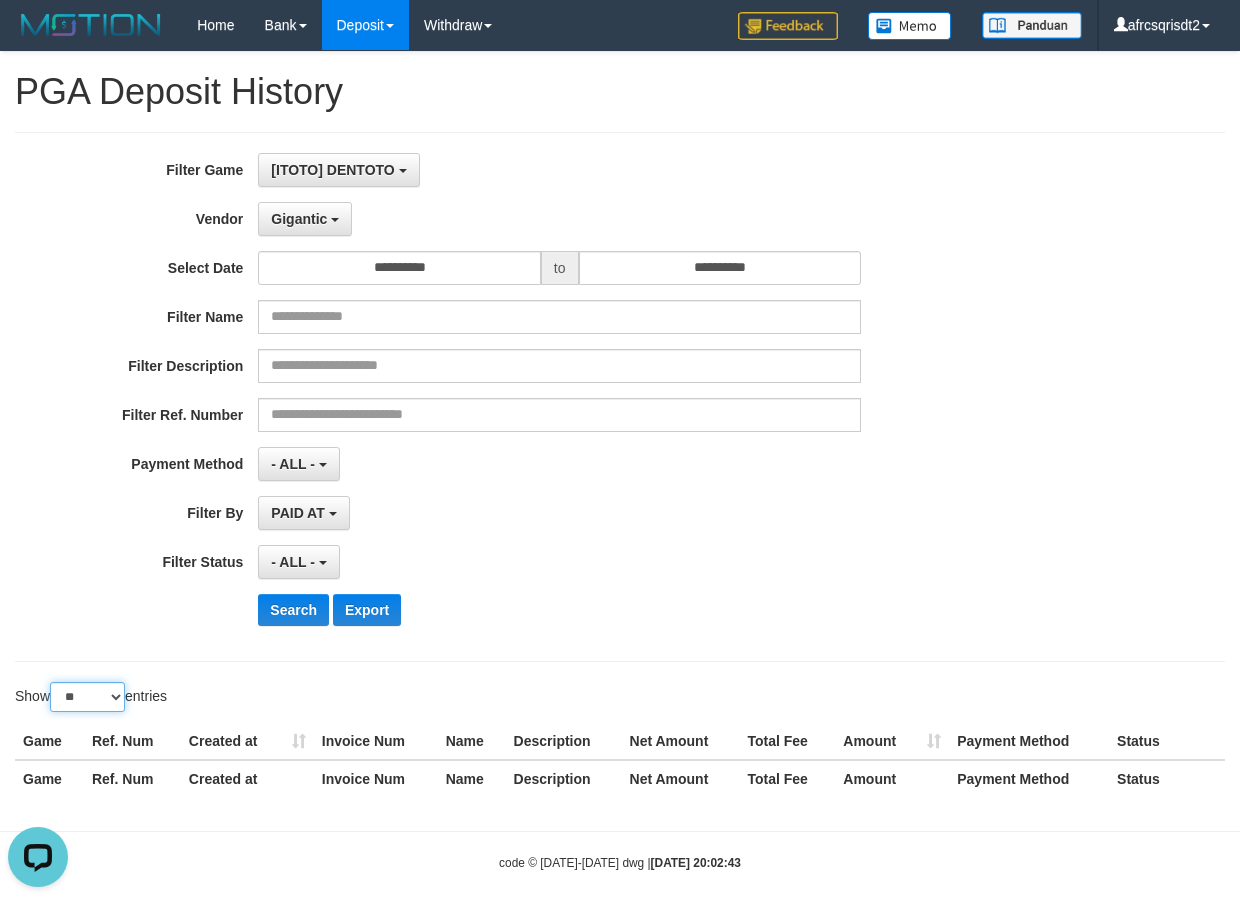 click on "** ** ** ***" at bounding box center (87, 697) 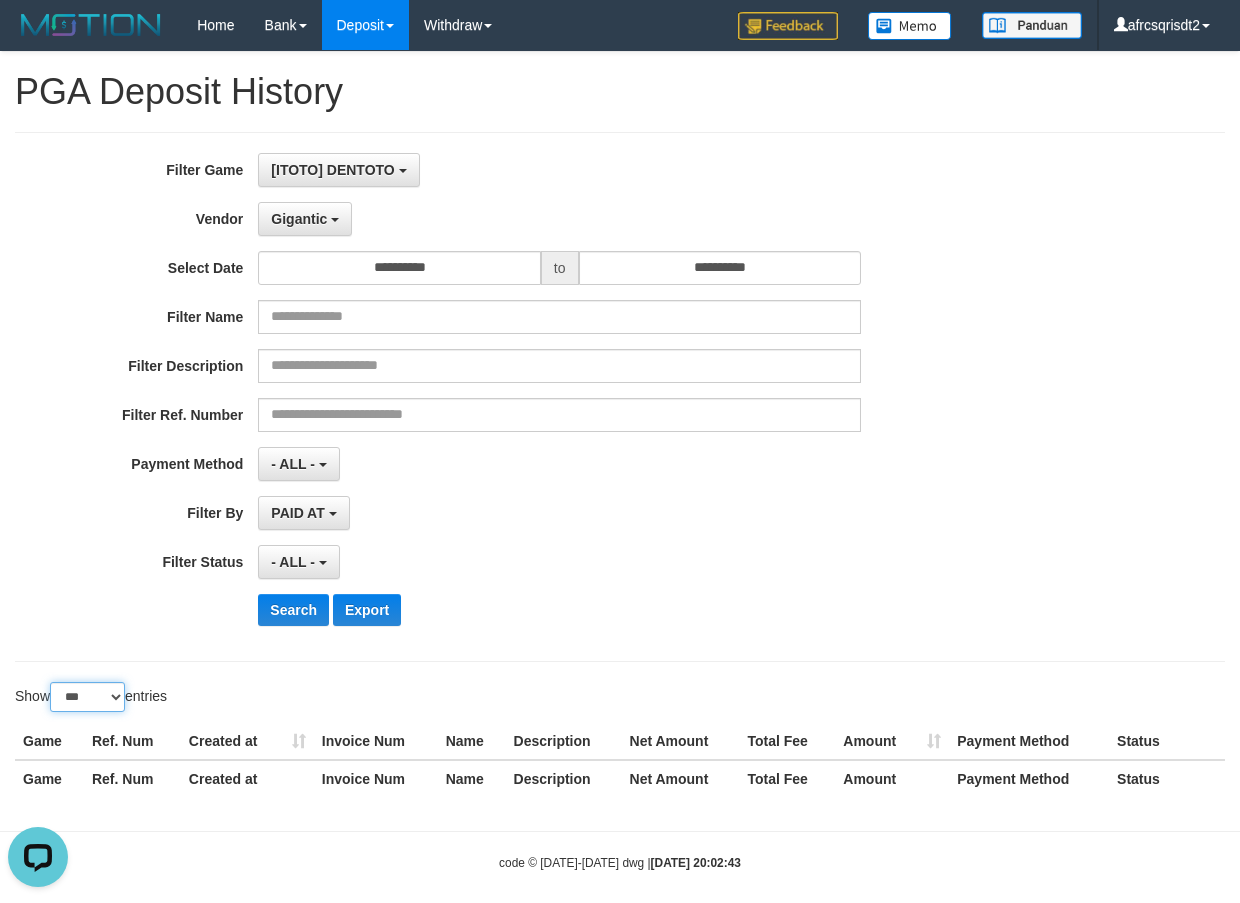 click on "** ** ** ***" at bounding box center [87, 697] 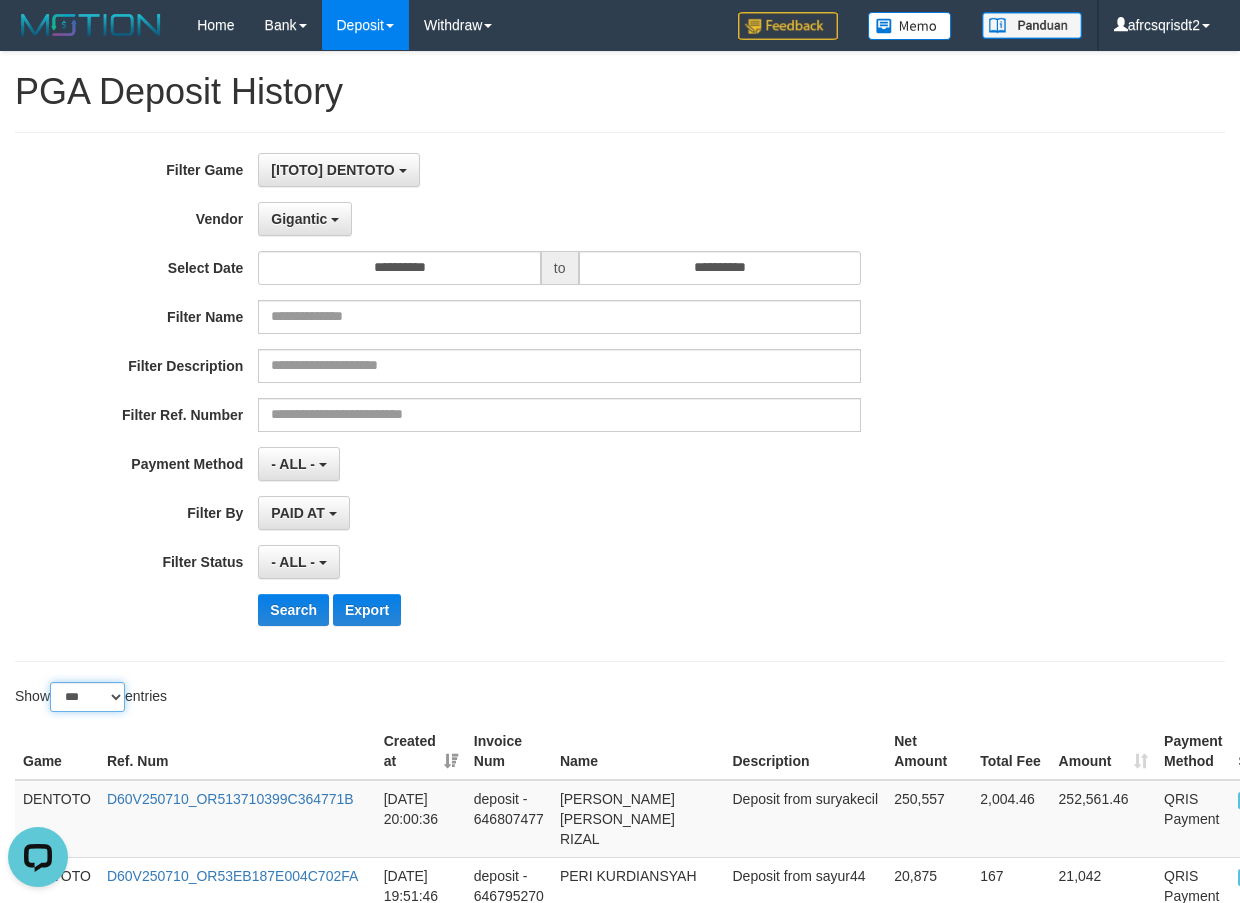 scroll, scrollTop: 333, scrollLeft: 0, axis: vertical 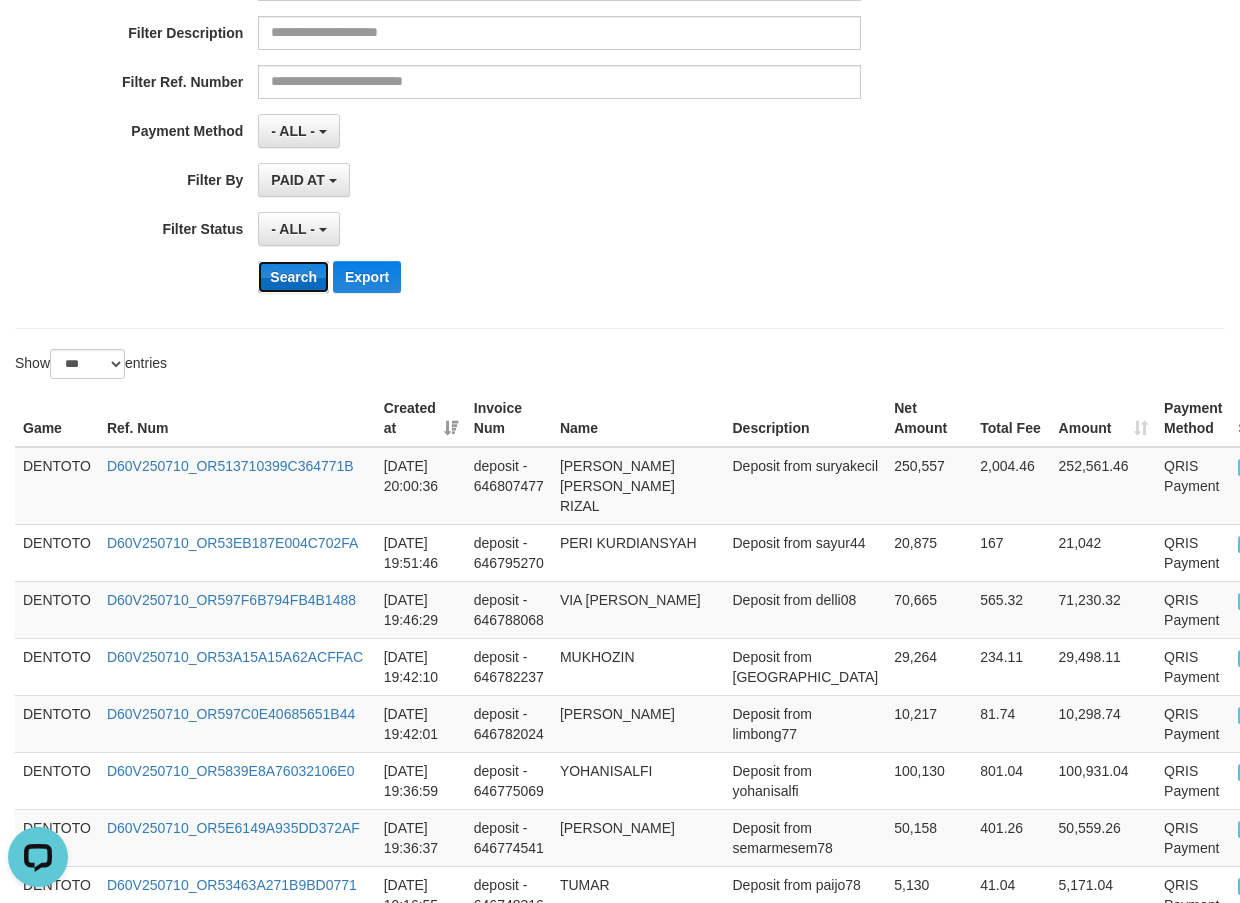 click on "Search" at bounding box center (293, 277) 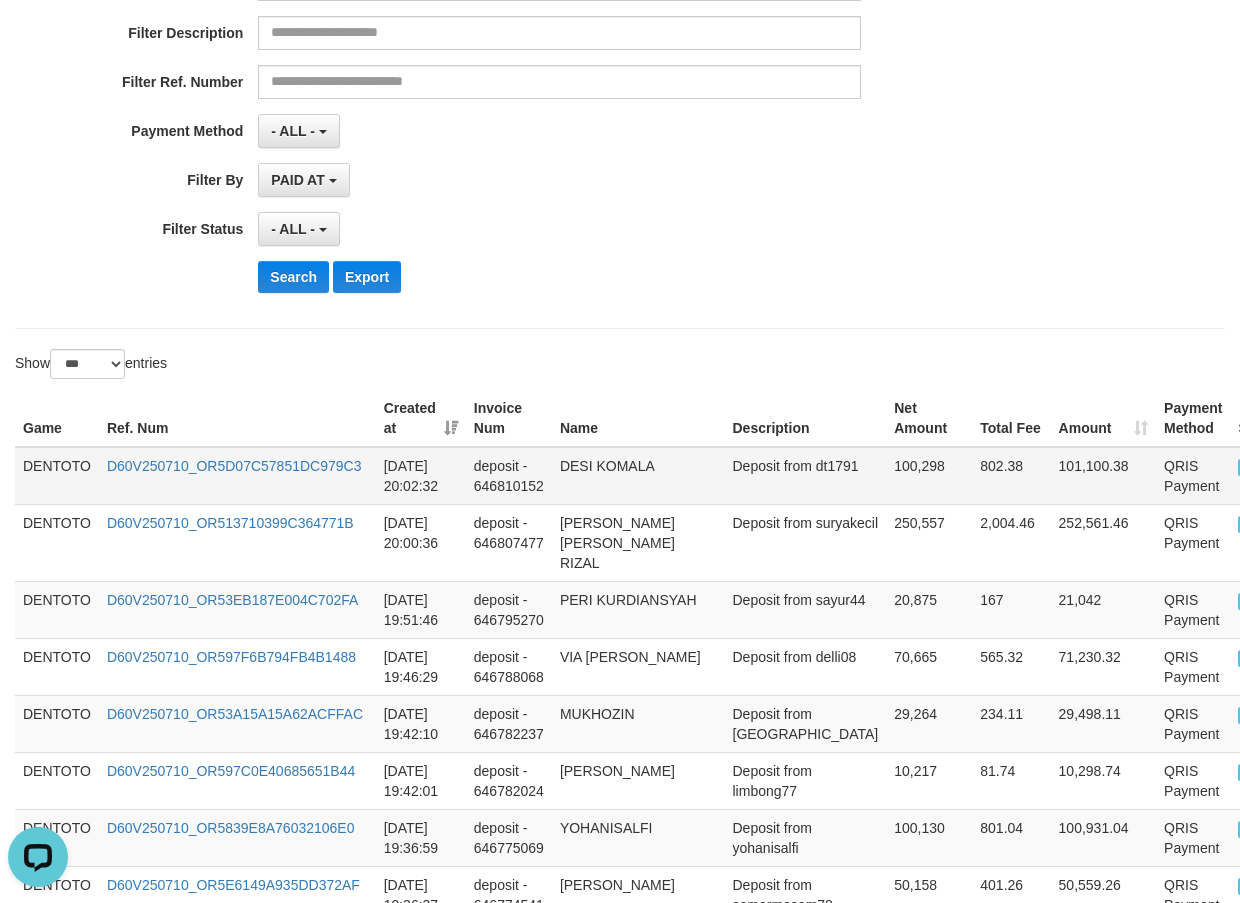 click on "DENTOTO" at bounding box center (57, 476) 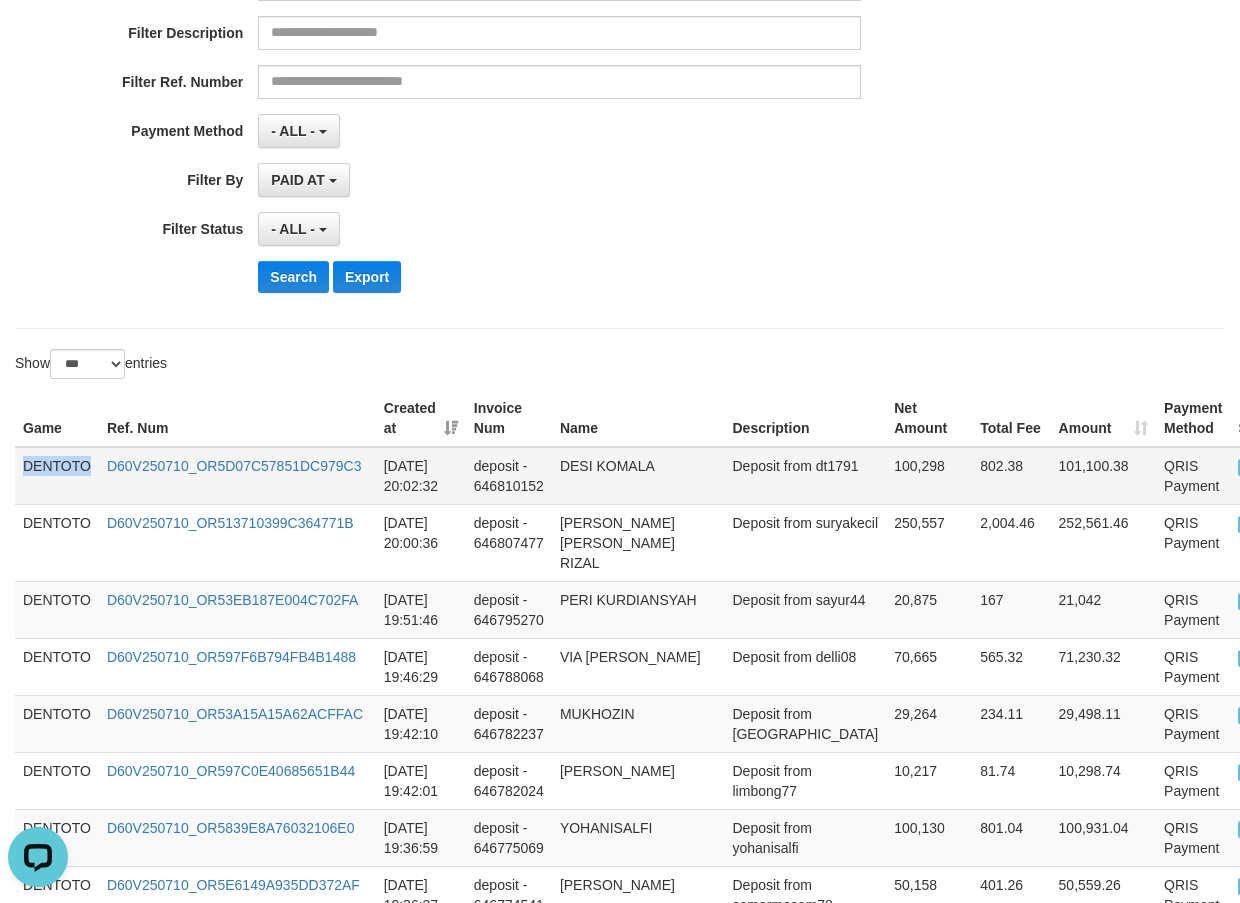 click on "DENTOTO" at bounding box center (57, 476) 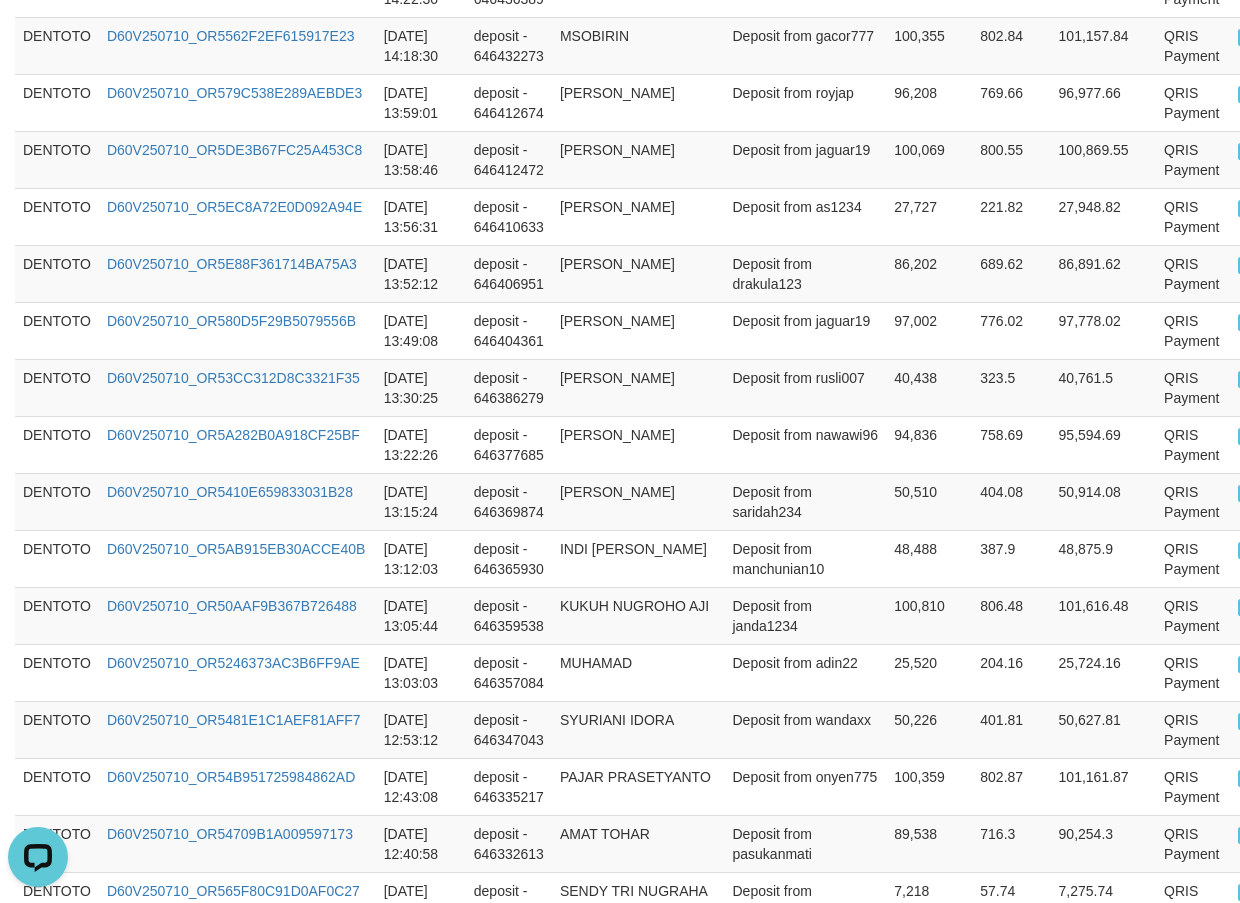 scroll, scrollTop: 5874, scrollLeft: 0, axis: vertical 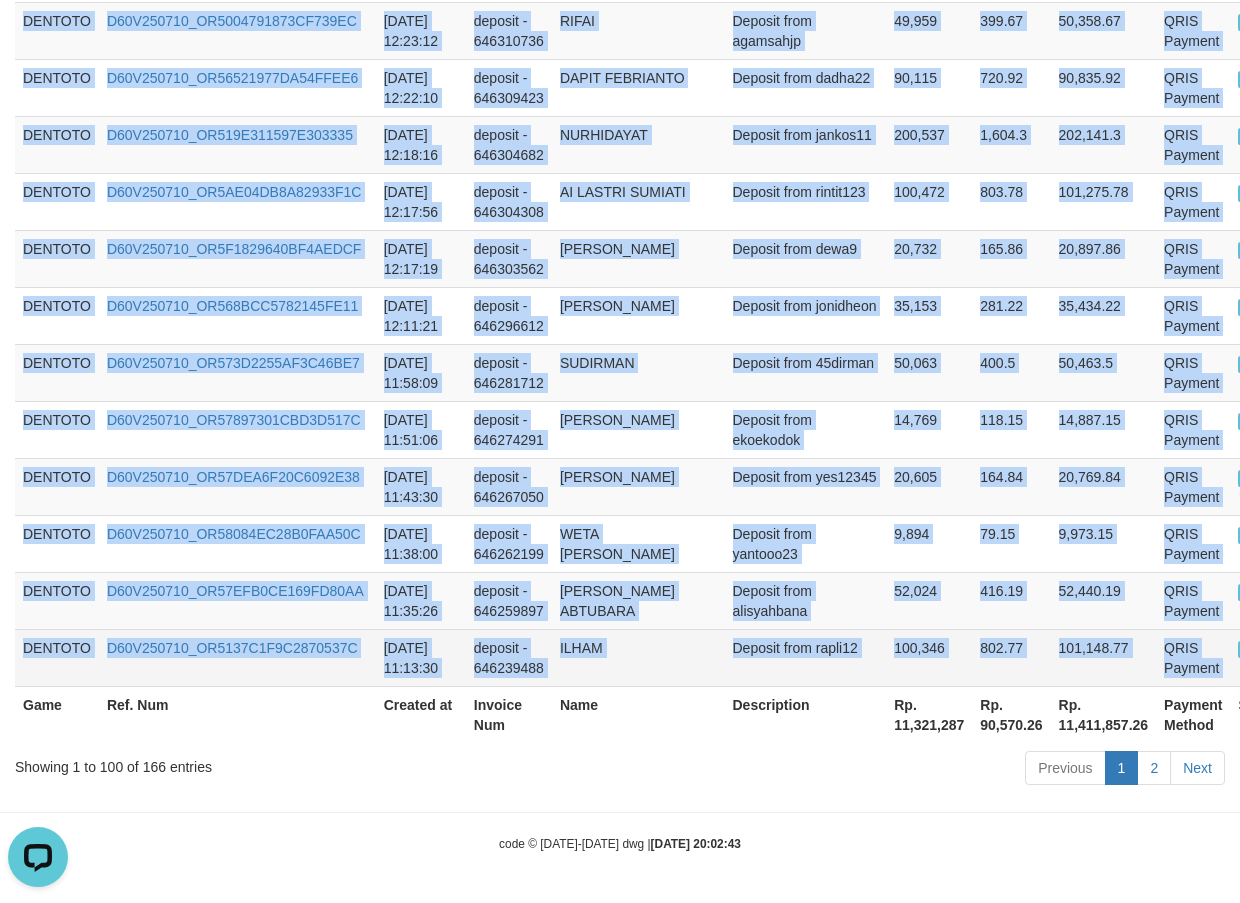 click on "P" at bounding box center (1248, 649) 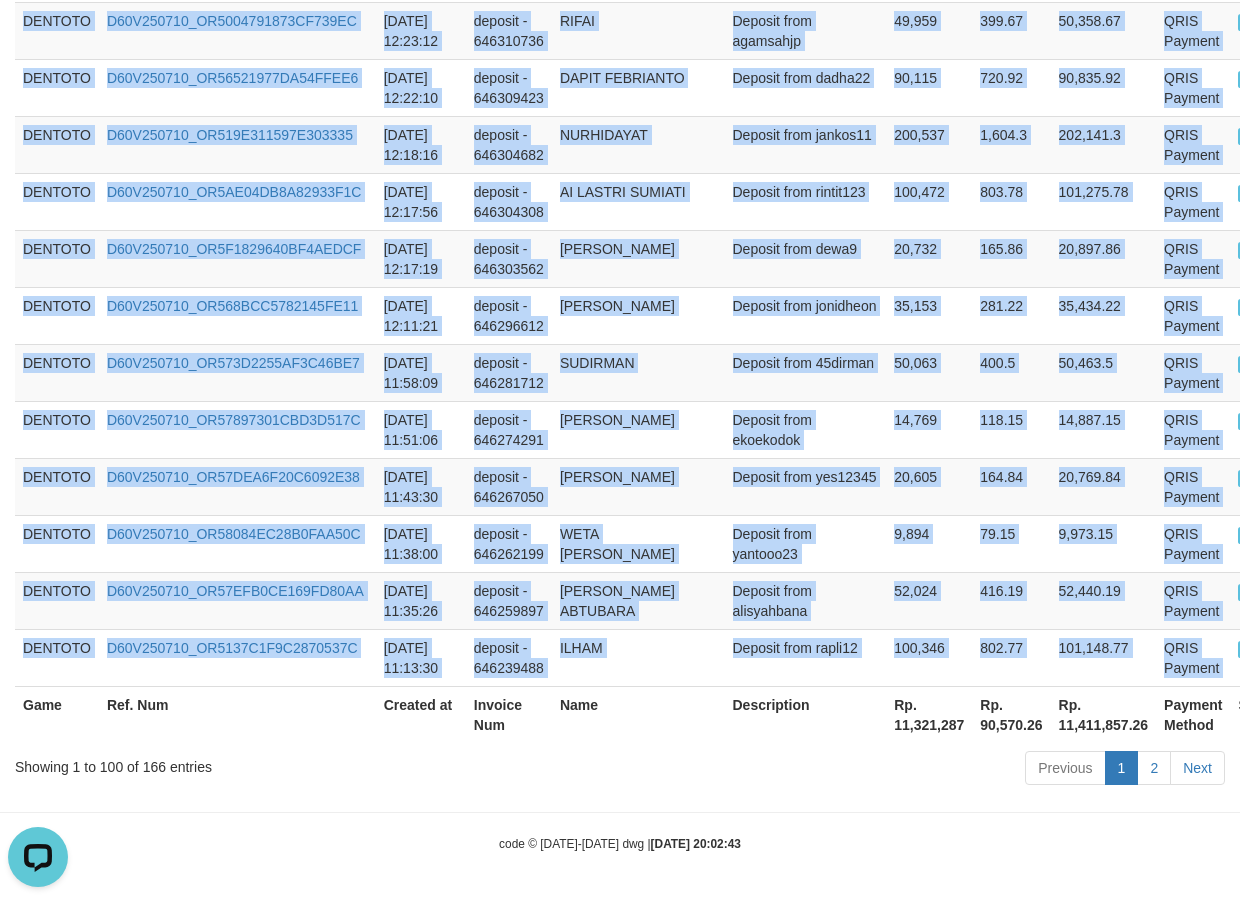 copy on "DENTOTO D60V250710_OR5D07C57851DC979C3 2025-07-10 20:02:32 deposit - 646810152 DESI KOMALA Deposit from dt1791 100,298 802.38 101,100.38 QRIS Payment P   DENTOTO D60V250710_OR513710399C364771B 2025-07-10 20:00:36 deposit - 646807477 MOHAMMAD SAIFUL NOOR RIZAL Deposit from suryakecil 250,557 2,004.46 252,561.46 QRIS Payment P   DENTOTO D60V250710_OR53EB187E004C702FA 2025-07-10 19:51:46 deposit - 646795270 PERI KURDIANSYAH Deposit from sayur44 20,875 167 21,042 QRIS Payment P   DENTOTO D60V250710_OR597F6B794FB4B1488 2025-07-10 19:46:29 deposit - 646788068 VIA PRIANTI Deposit from delli08 70,665 565.32 71,230.32 QRIS Payment P   DENTOTO D60V250710_OR53A15A15A62ACFFAC 2025-07-10 19:42:10 deposit - 646782237 MUKHOZIN Deposit from sanji 29,264 234.11 29,498.11 QRIS Payment P   DENTOTO D60V250710_OR597C0E40685651B44 2025-07-10 19:42:01 deposit - 646782024 DIAR NURLI Deposit from limbong77 10,217 81.74 10,298.74 QRIS Payment P   DENTOTO D60V250710_OR5839E8A76032106E0 2025-07-10 19:36:59 deposit - 646775069 YOHANIS..." 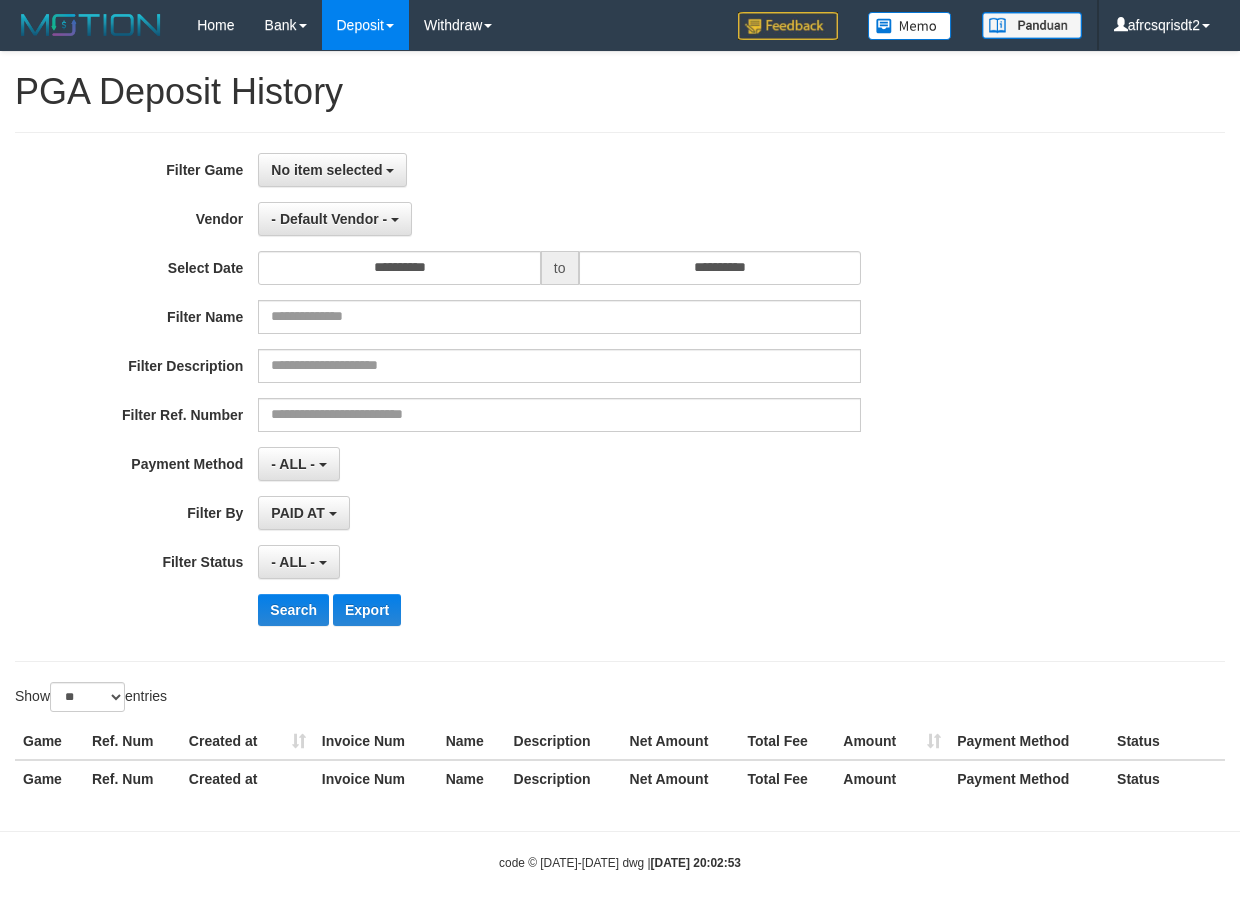 select 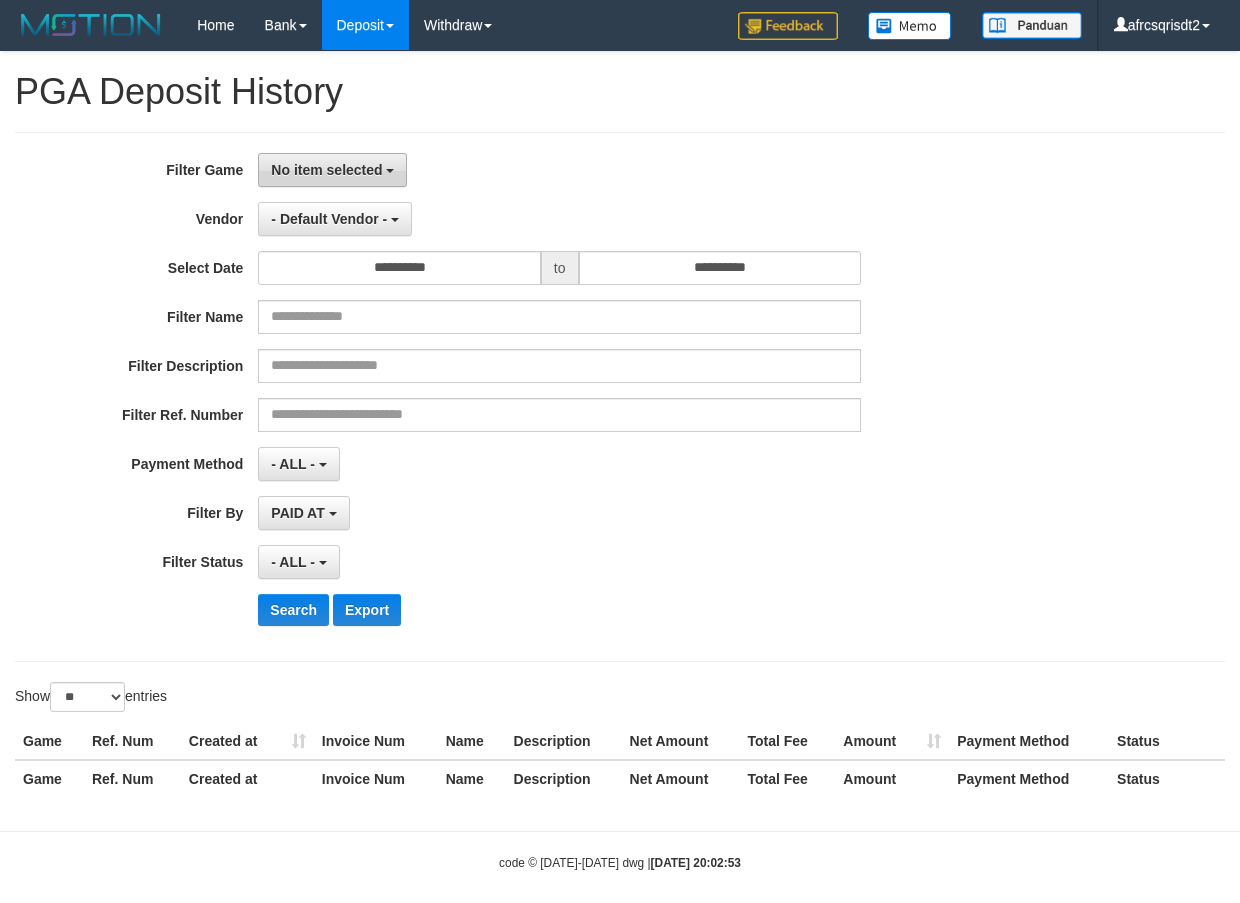 scroll, scrollTop: 0, scrollLeft: 0, axis: both 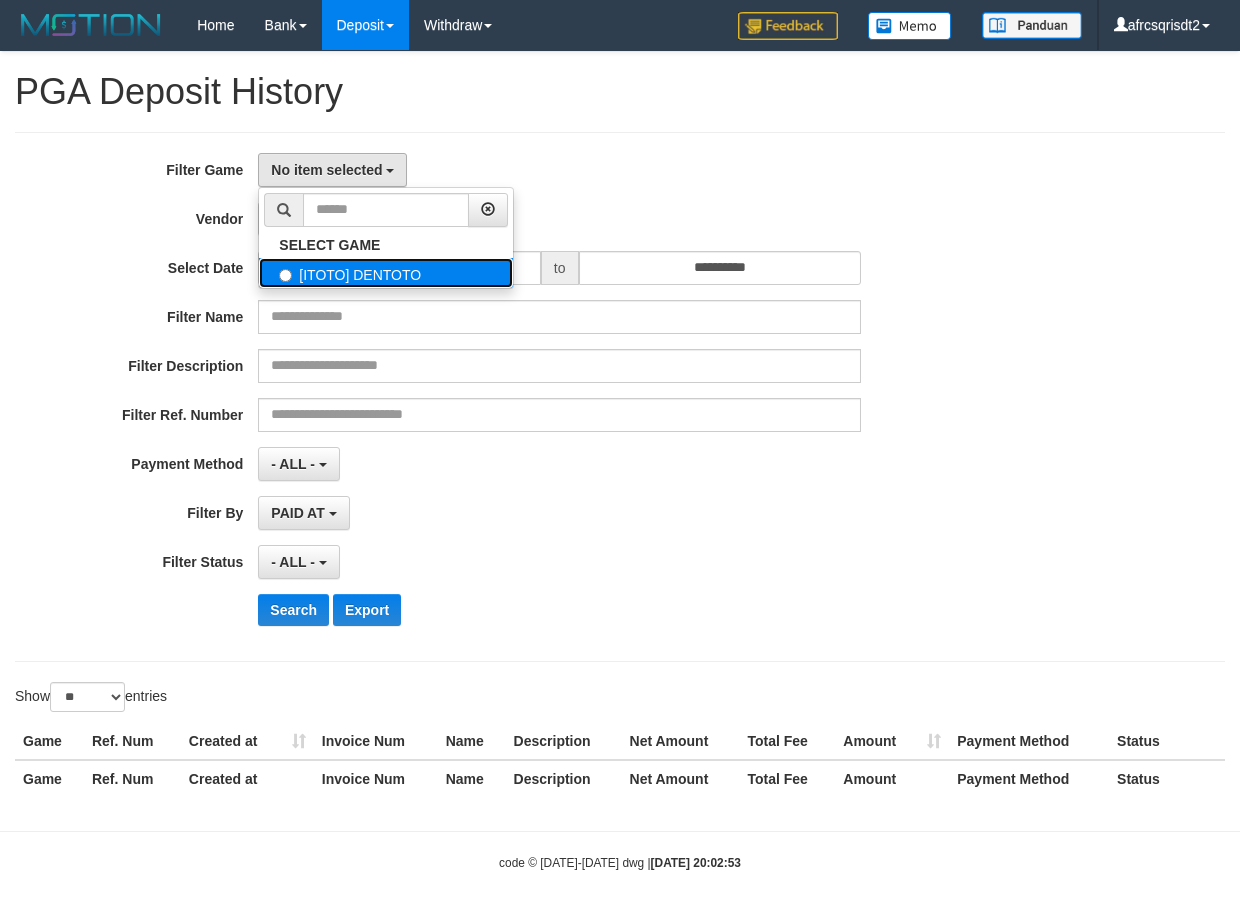 click on "[ITOTO] DENTOTO" at bounding box center [386, 273] 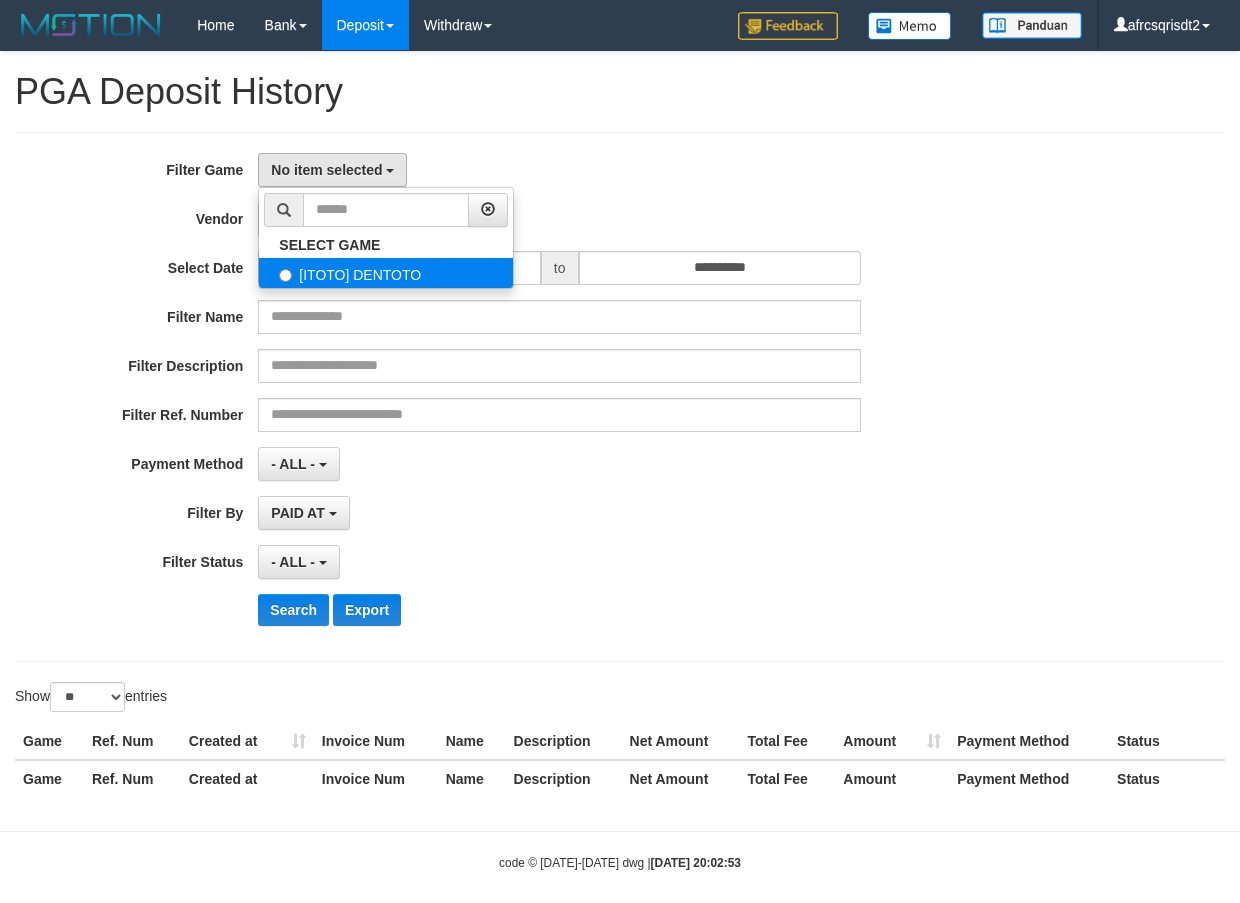 select on "****" 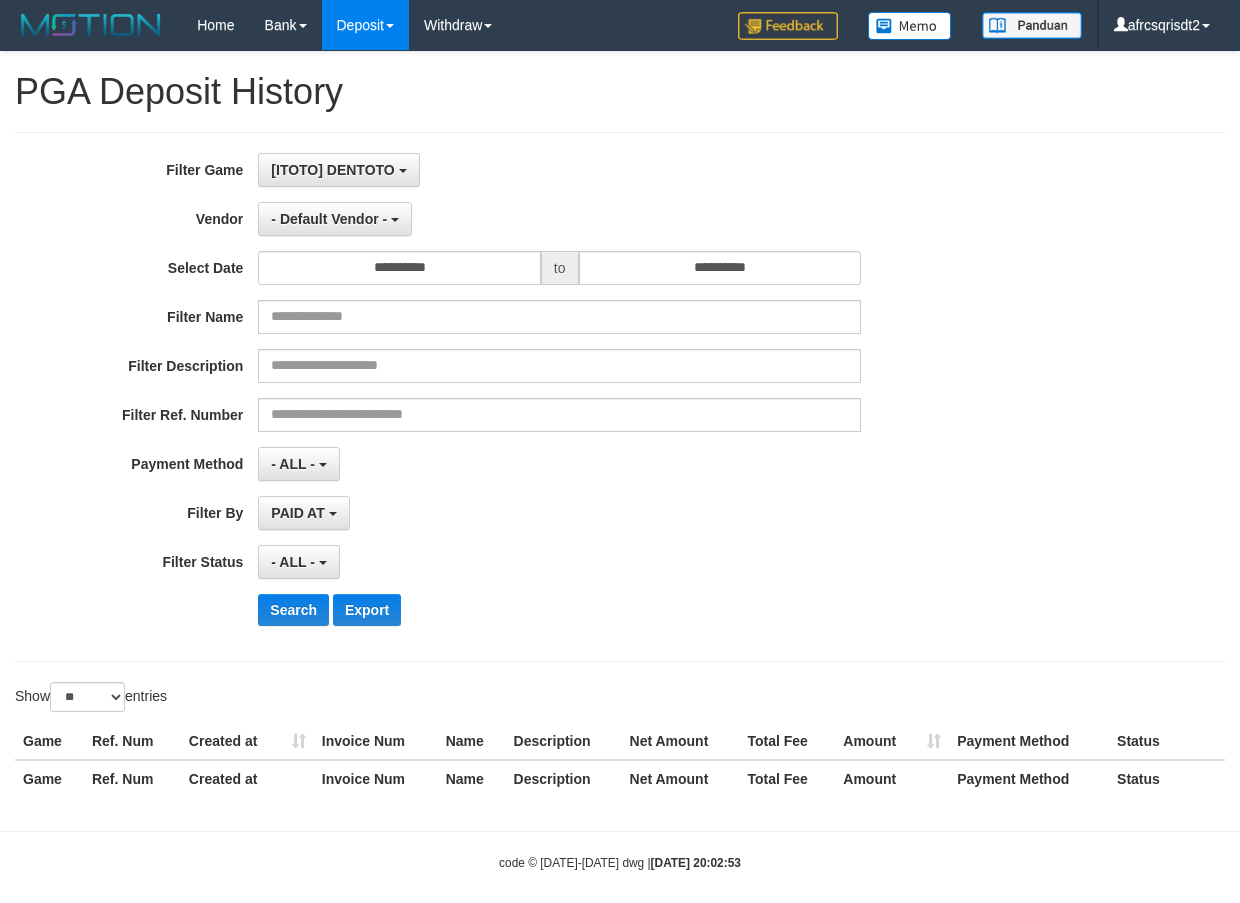 scroll, scrollTop: 18, scrollLeft: 0, axis: vertical 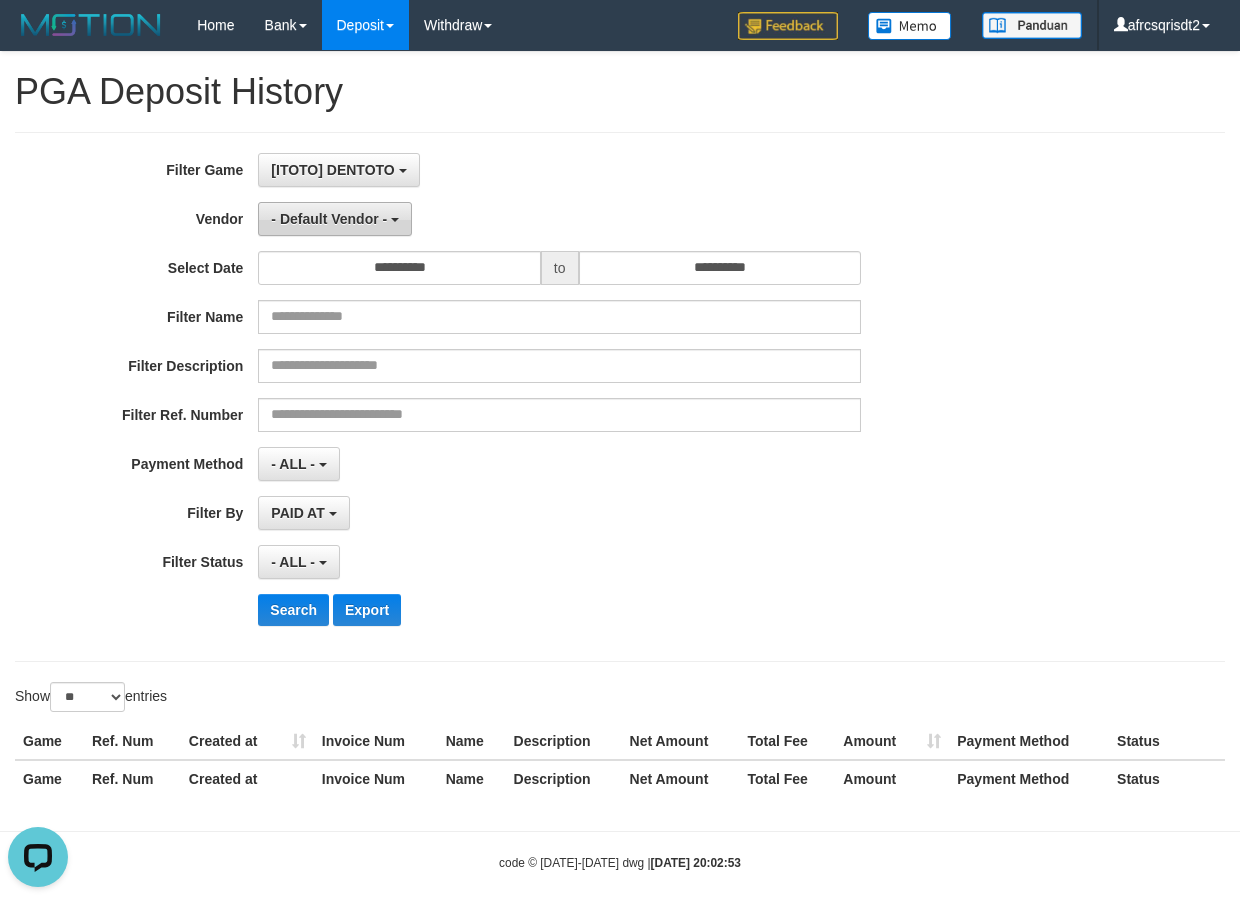 click on "- Default Vendor -" at bounding box center (329, 219) 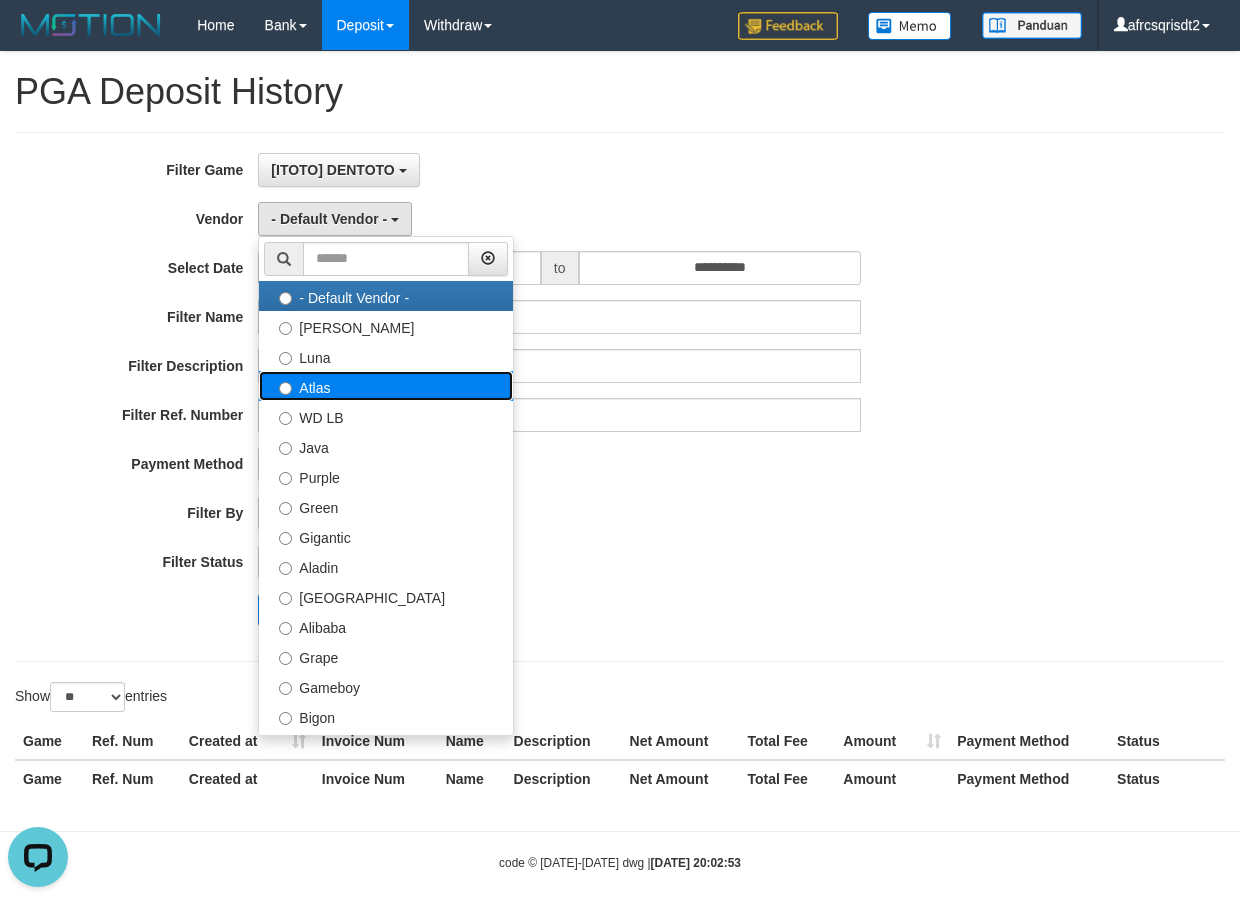 click on "Atlas" at bounding box center [386, 386] 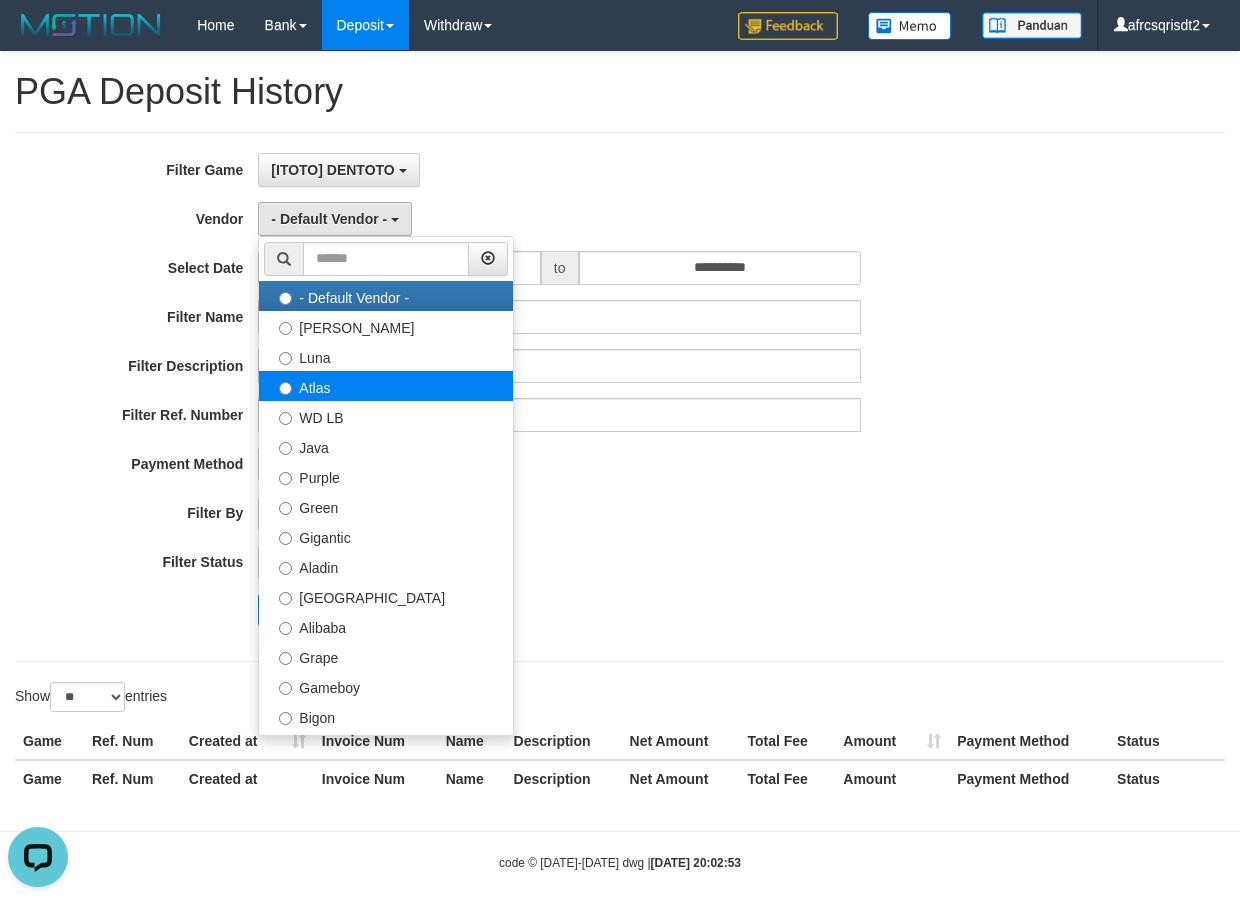 select on "**********" 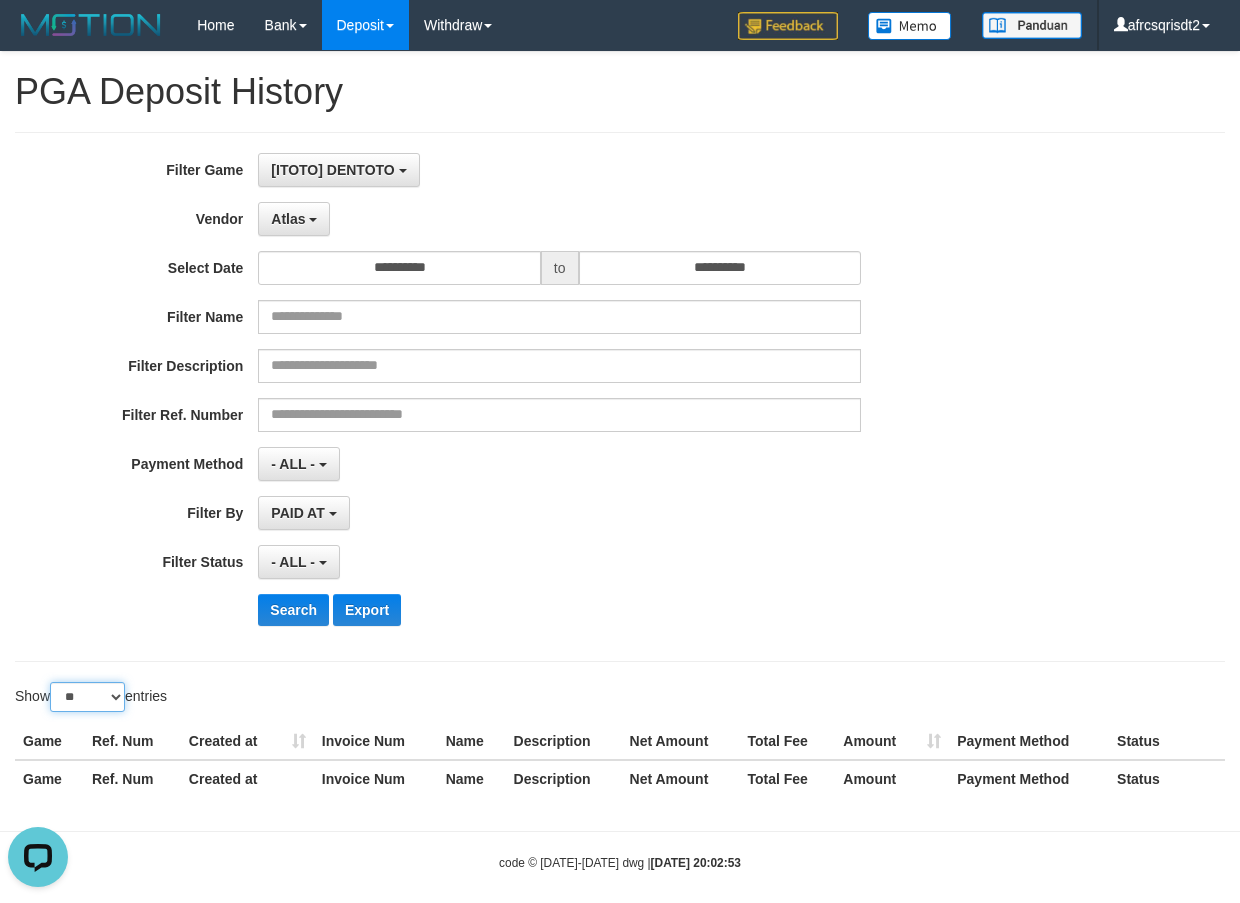 click on "** ** ** ***" at bounding box center [87, 697] 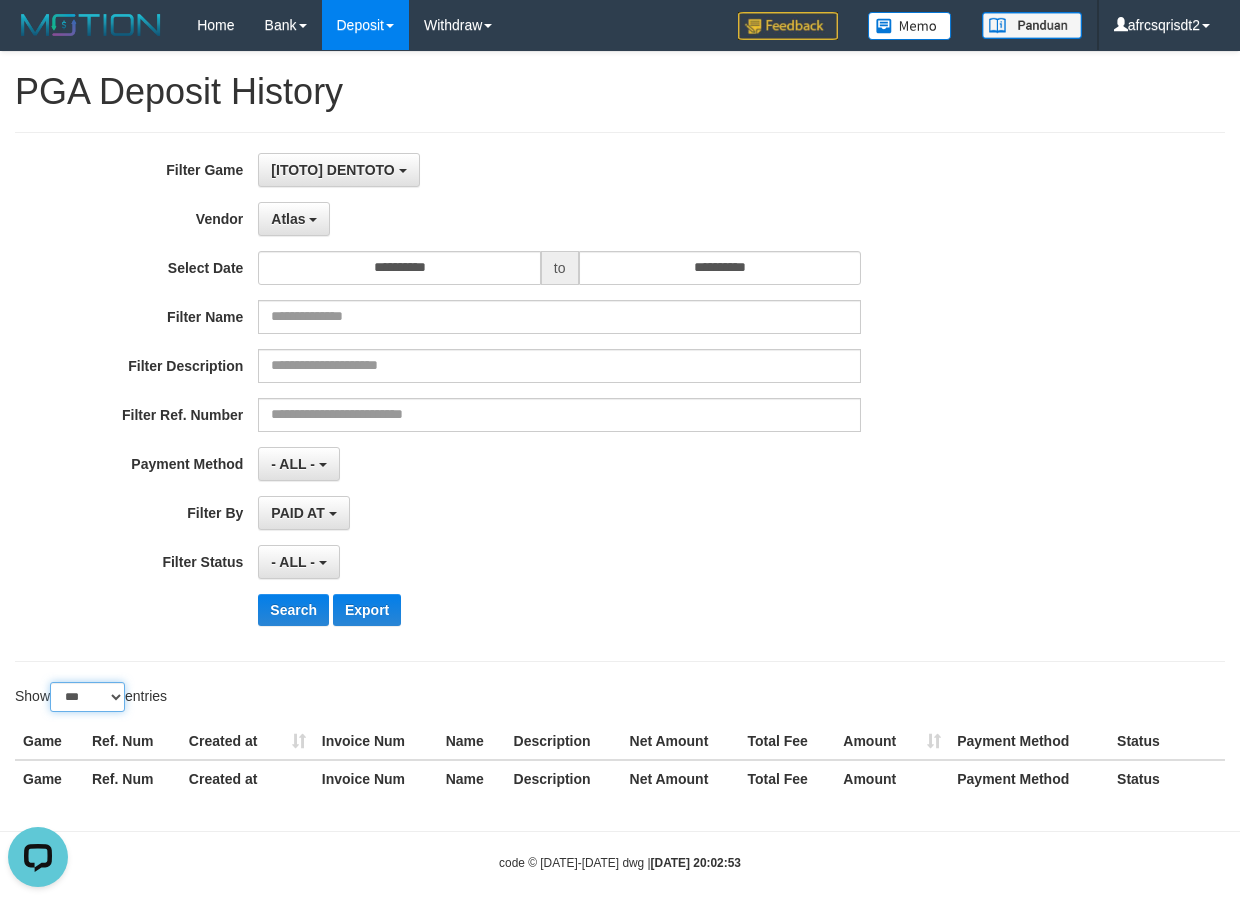 click on "** ** ** ***" at bounding box center (87, 697) 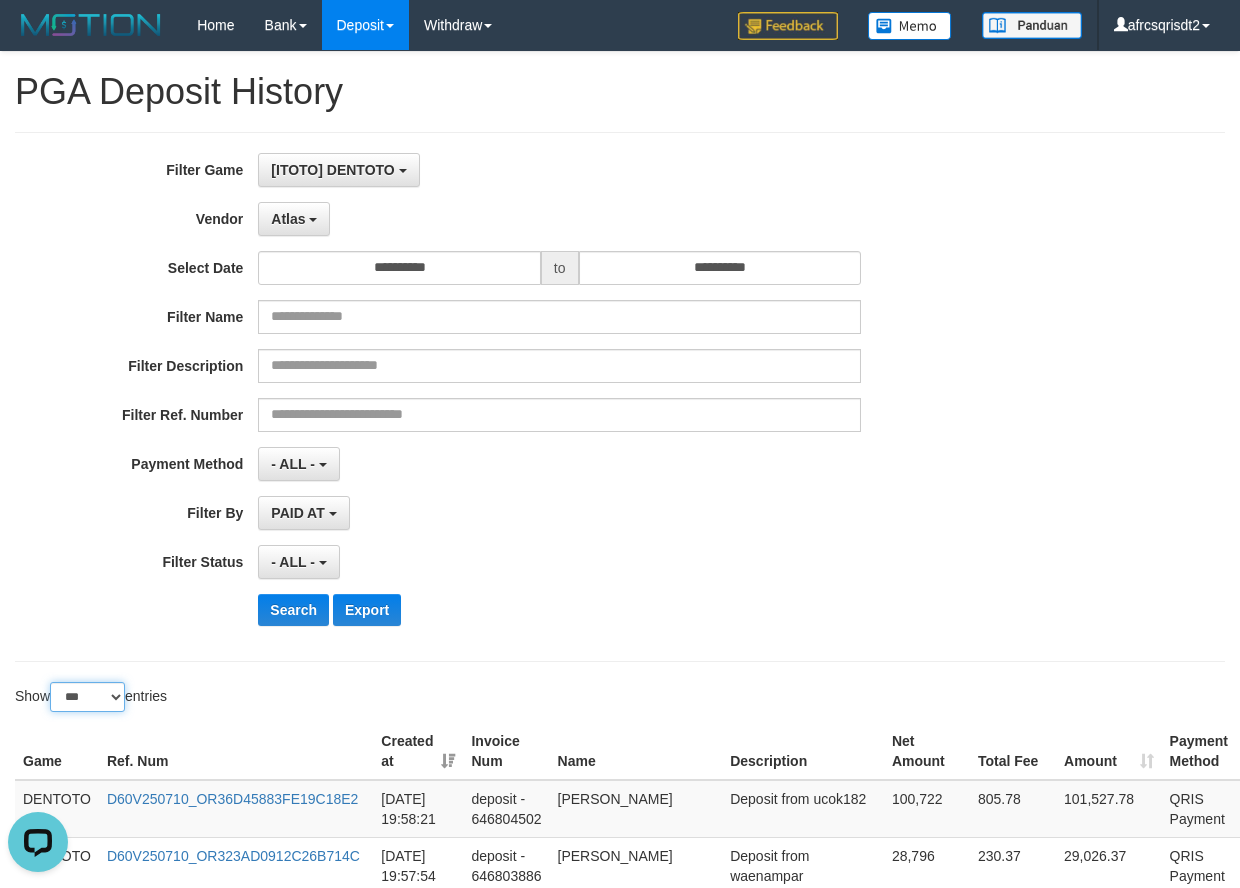 scroll, scrollTop: 333, scrollLeft: 0, axis: vertical 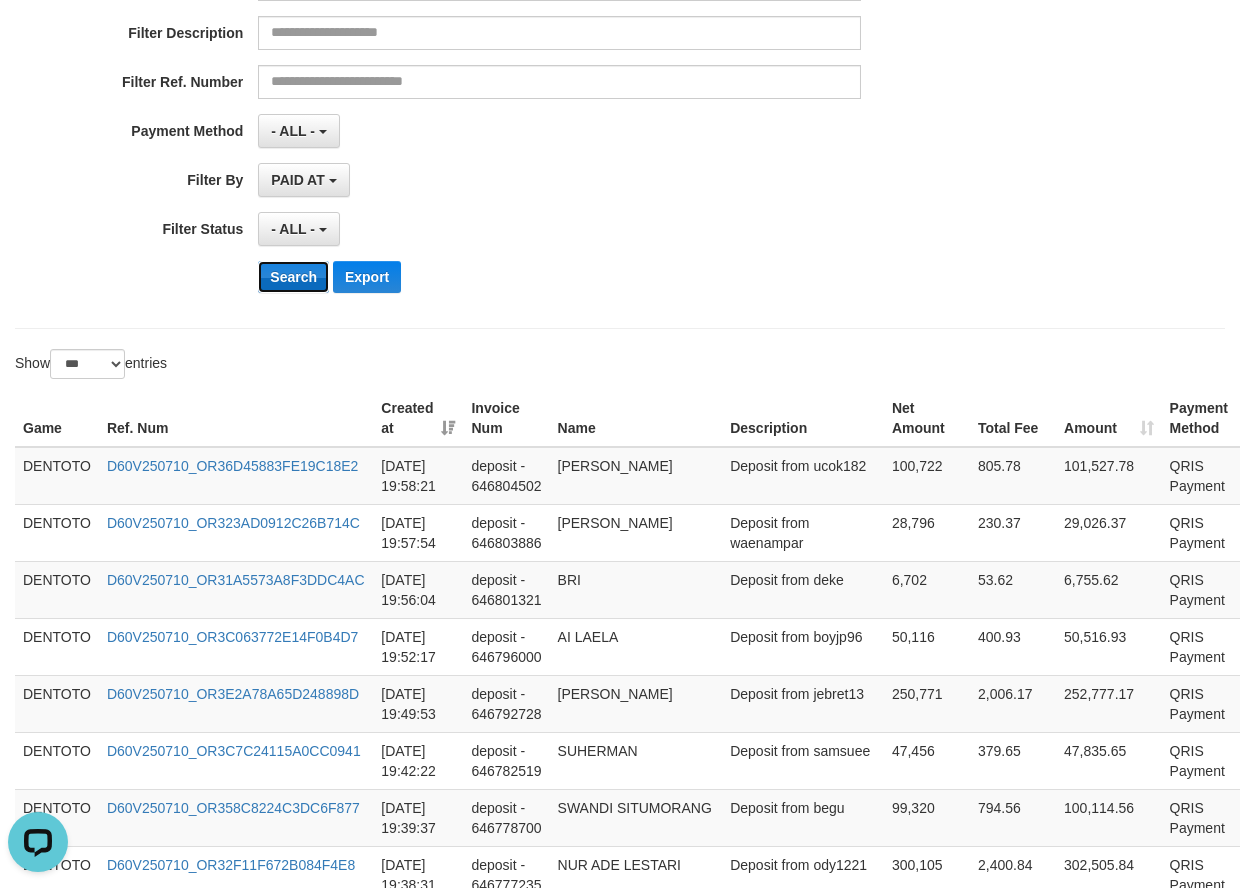 click on "Search" at bounding box center [293, 277] 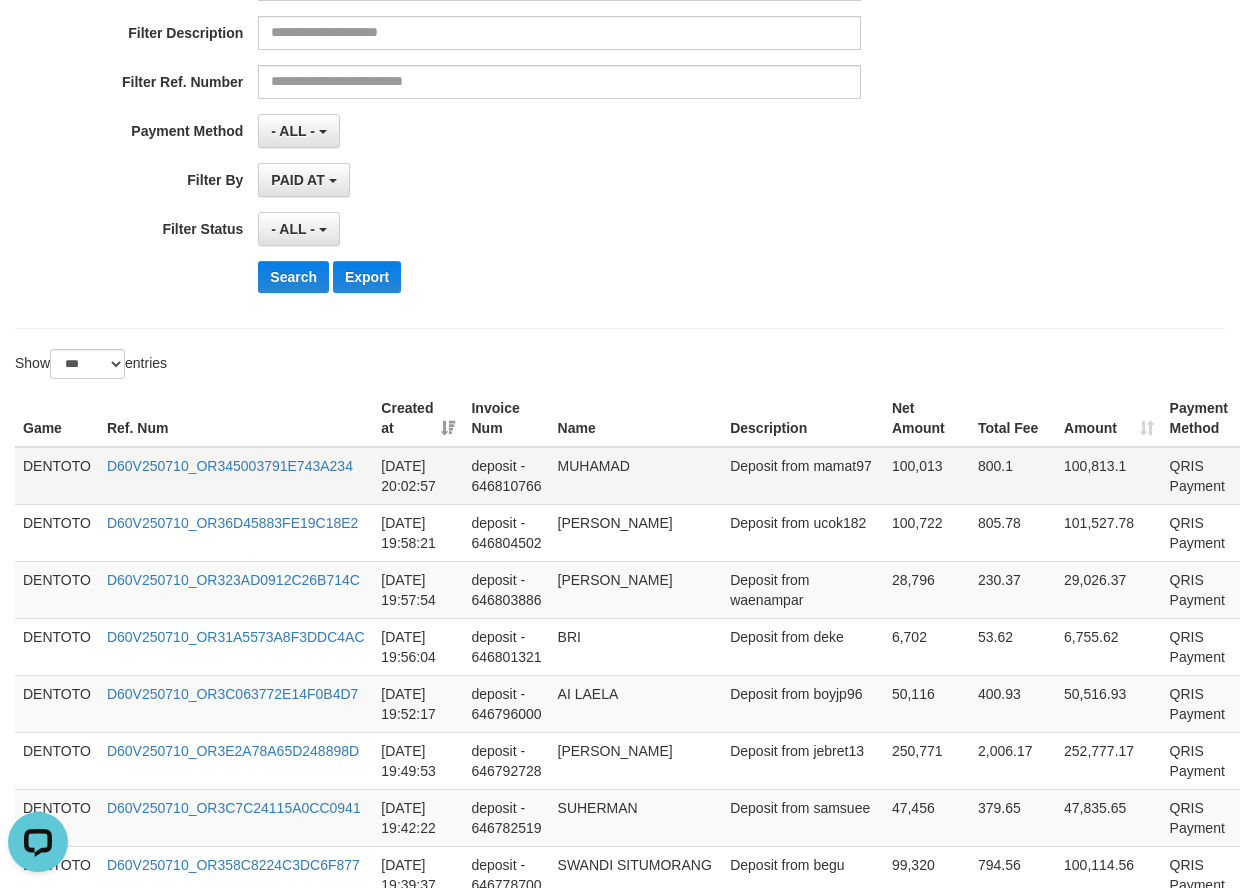 click on "DENTOTO" at bounding box center (57, 476) 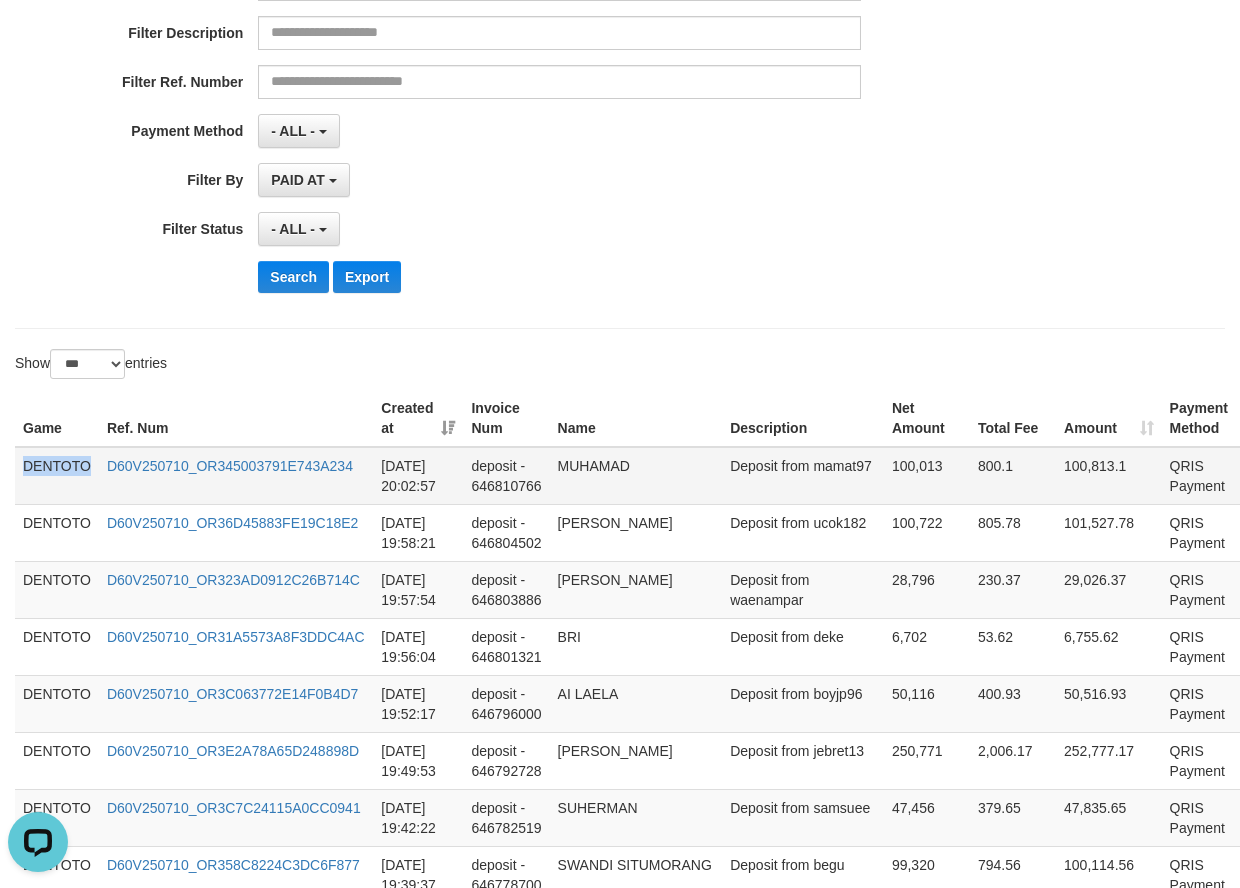 click on "DENTOTO" at bounding box center (57, 476) 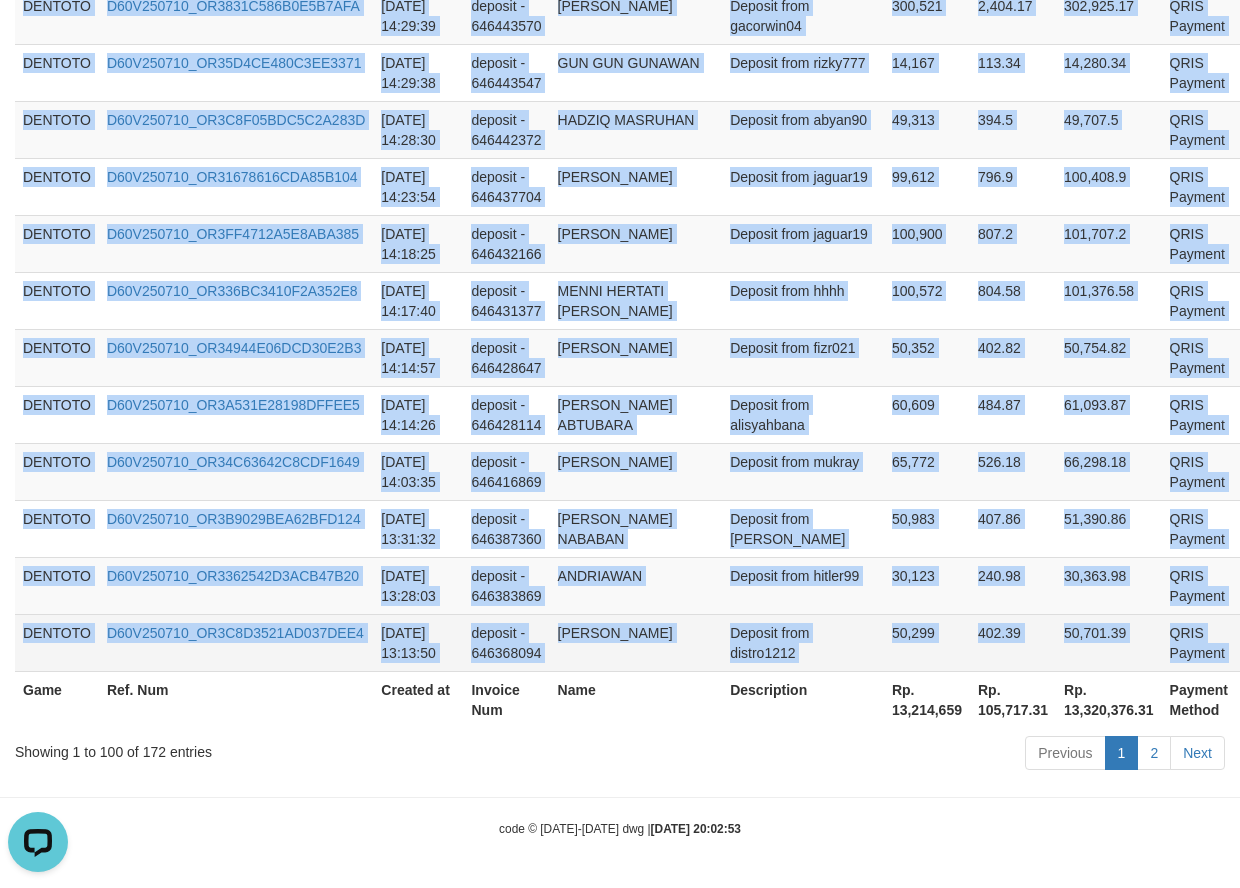 click on "P" at bounding box center (1265, 642) 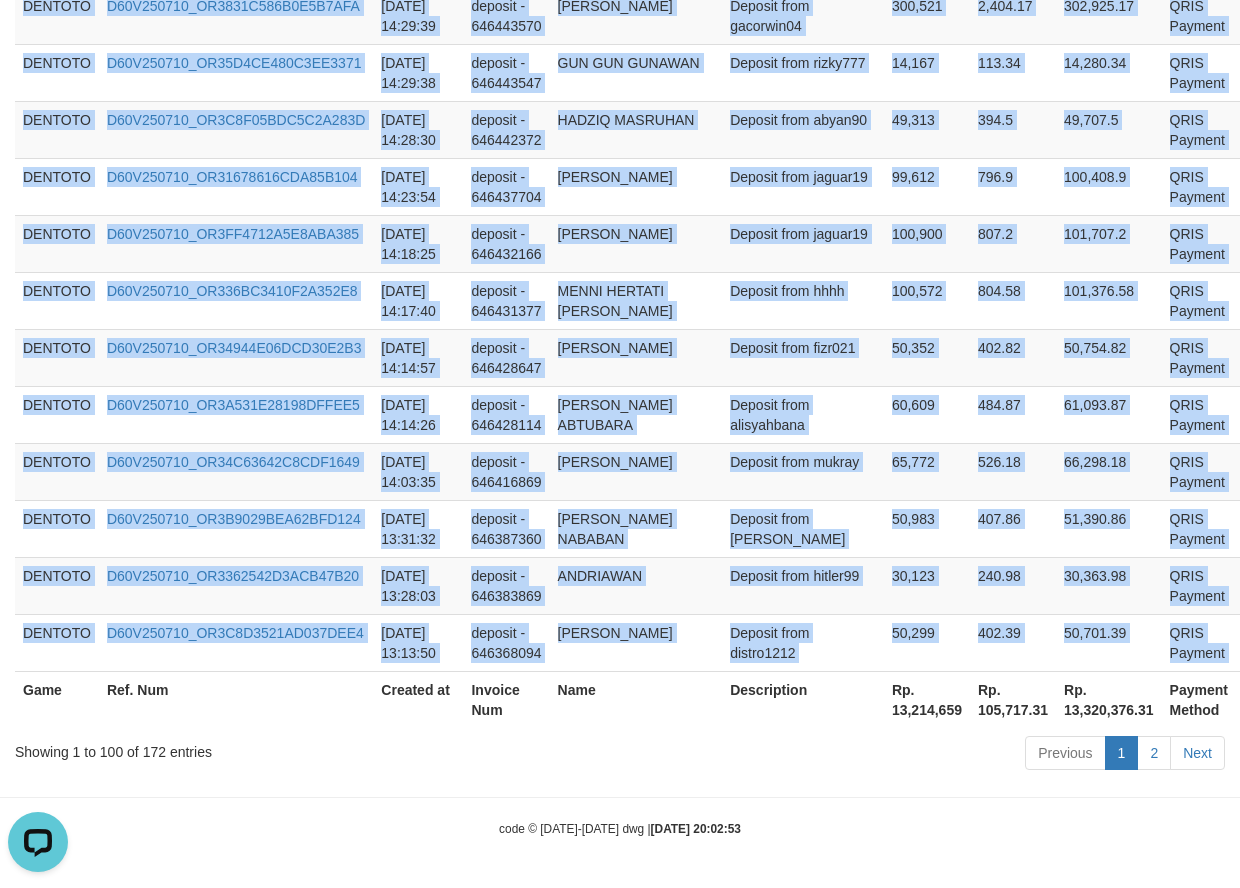 copy on "DENTOTO D60V250710_OR345003791E743A234 [DATE] 20:02:57 deposit - 646810766 MUHAMAD Deposit from mamat97 100,013 800.1 100,813.1 QRIS Payment P   DENTOTO D60V250710_OR36D45883FE19C18E2 [DATE] 19:58:21 deposit - 646804502 ERAWAN BIN MAKIDI Deposit from ucok182 100,722 805.78 101,527.78 QRIS Payment P   DENTOTO D60V250710_OR323AD0912C26B714C [DATE] 19:57:54 deposit - 646803886 [PERSON_NAME] Deposit from waenampar 28,796 230.37 29,026.37 QRIS Payment P   DENTOTO D60V250710_OR31A5573A8F3DDC4AC [DATE] 19:56:04 deposit - 646801321 BRI Deposit from deke 6,702 53.62 6,755.62 QRIS Payment P   DENTOTO D60V250710_OR3C063772E14F0B4D7 [DATE] 19:52:17 deposit - 646796000 AI LAELA Deposit from boyjp96 50,116 400.93 50,516.93 QRIS Payment P   DENTOTO D60V250710_OR3E2A78A65D248898D [DATE] 19:49:53 deposit - 646792728 [PERSON_NAME] Deposit from jebret13 250,771 2,006.17 252,777.17 QRIS Payment P   DENTOTO D60V250710_OR3C7C24115A0CC0941 [DATE] 19:42:22 deposit - 646782519 SUHERMAN Deposit from s..." 